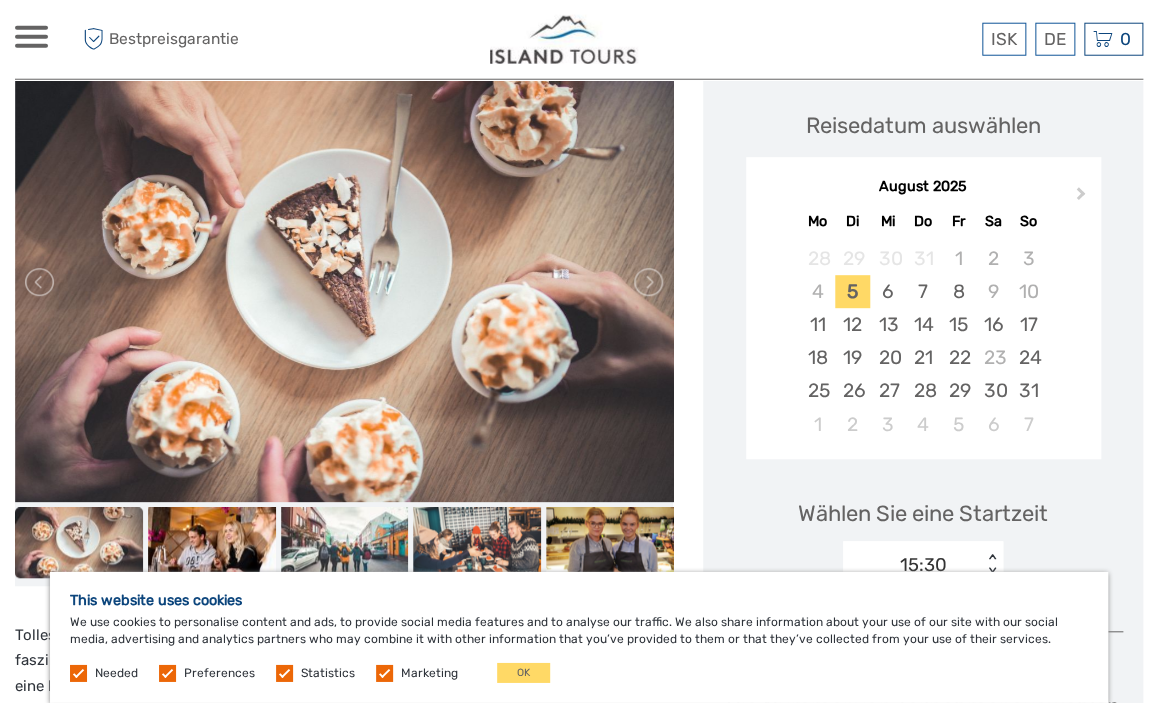 scroll, scrollTop: 316, scrollLeft: 0, axis: vertical 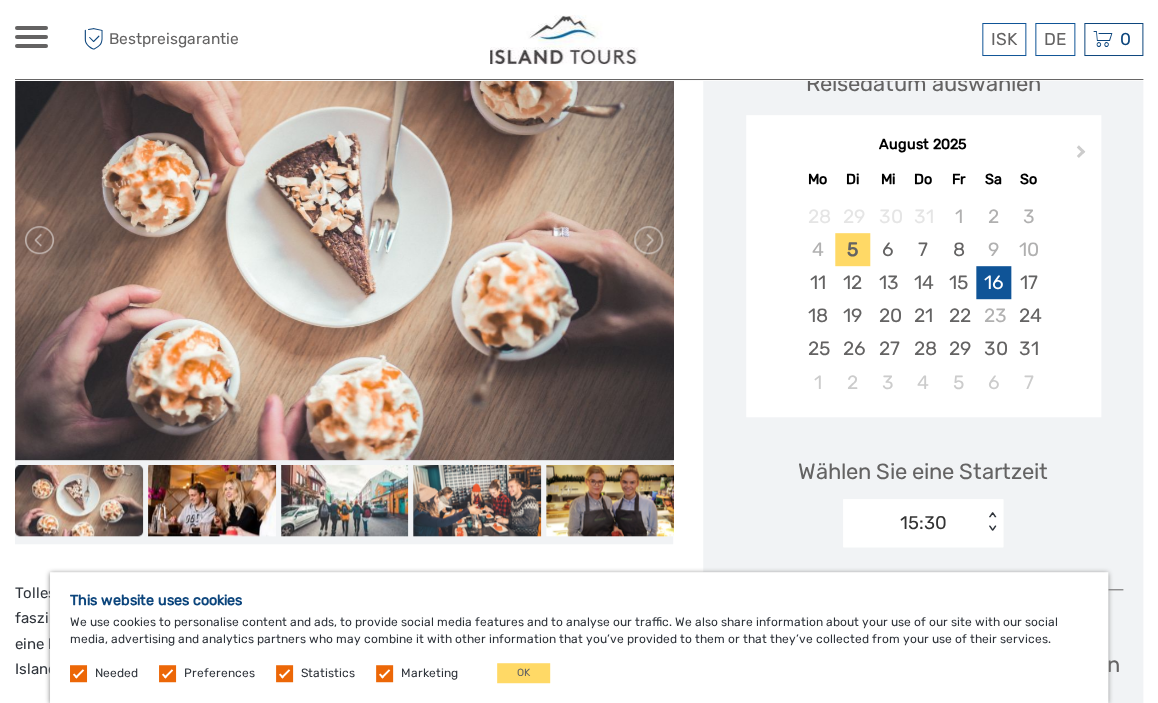 click on "16" at bounding box center (993, 282) 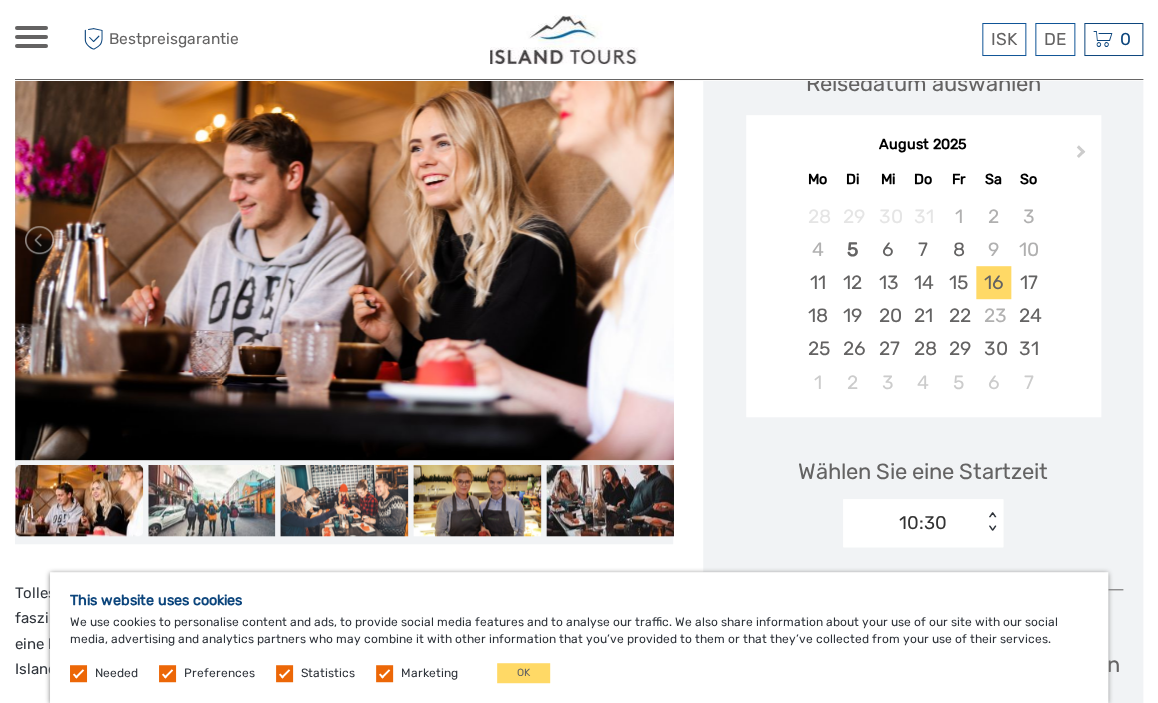 click at bounding box center (167, 673) 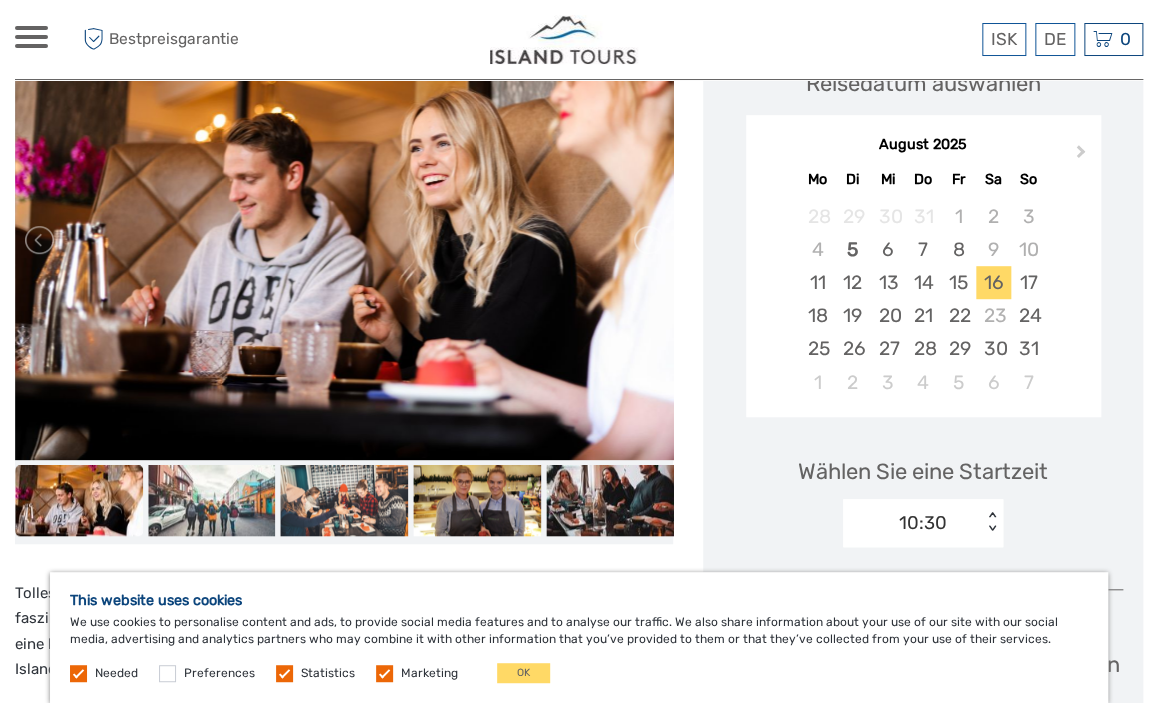 click at bounding box center [284, 673] 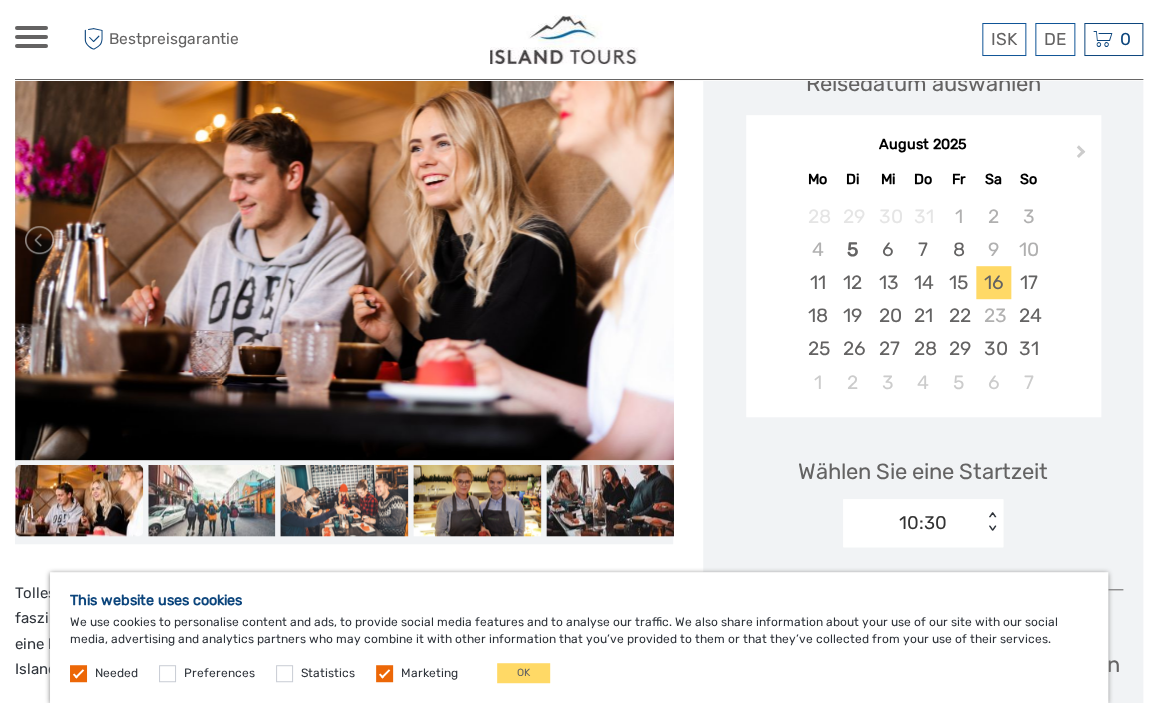 click at bounding box center (384, 673) 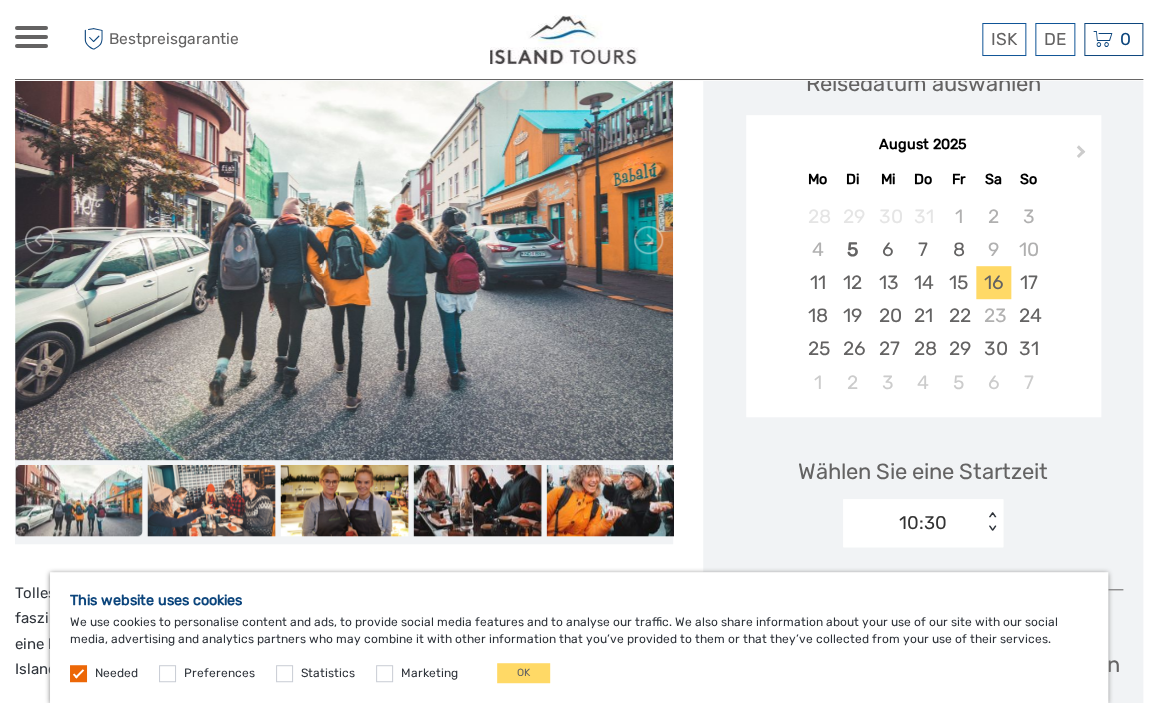click at bounding box center [78, 673] 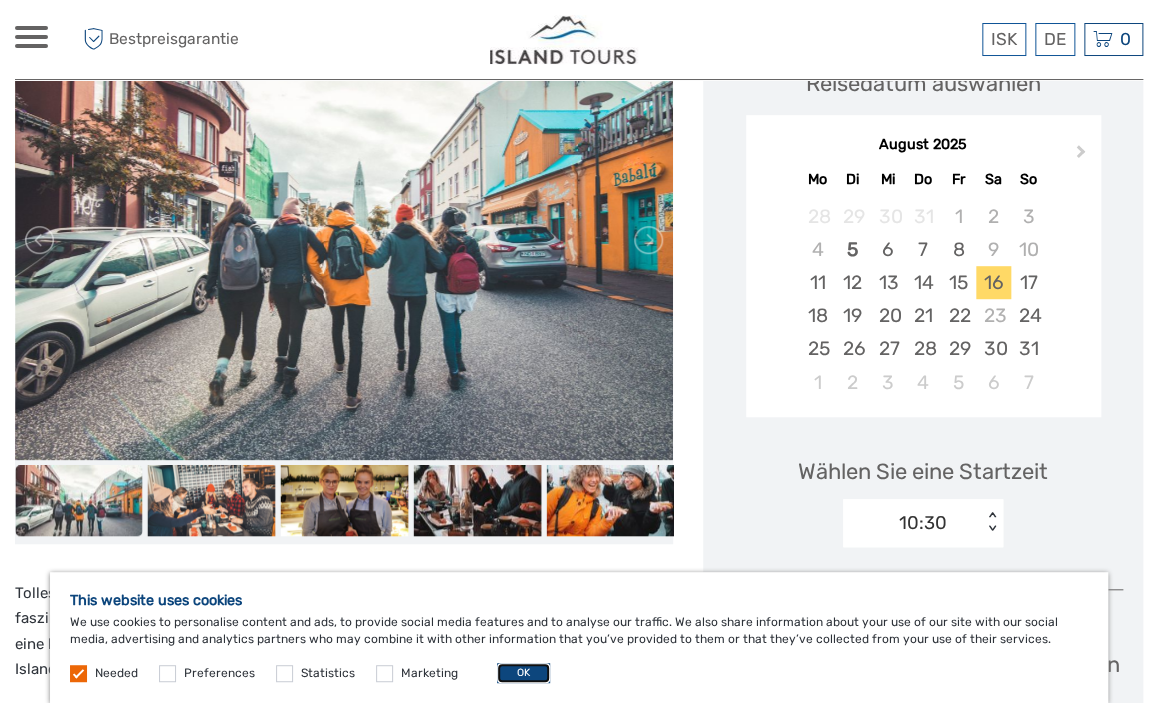 click on "OK" at bounding box center [523, 673] 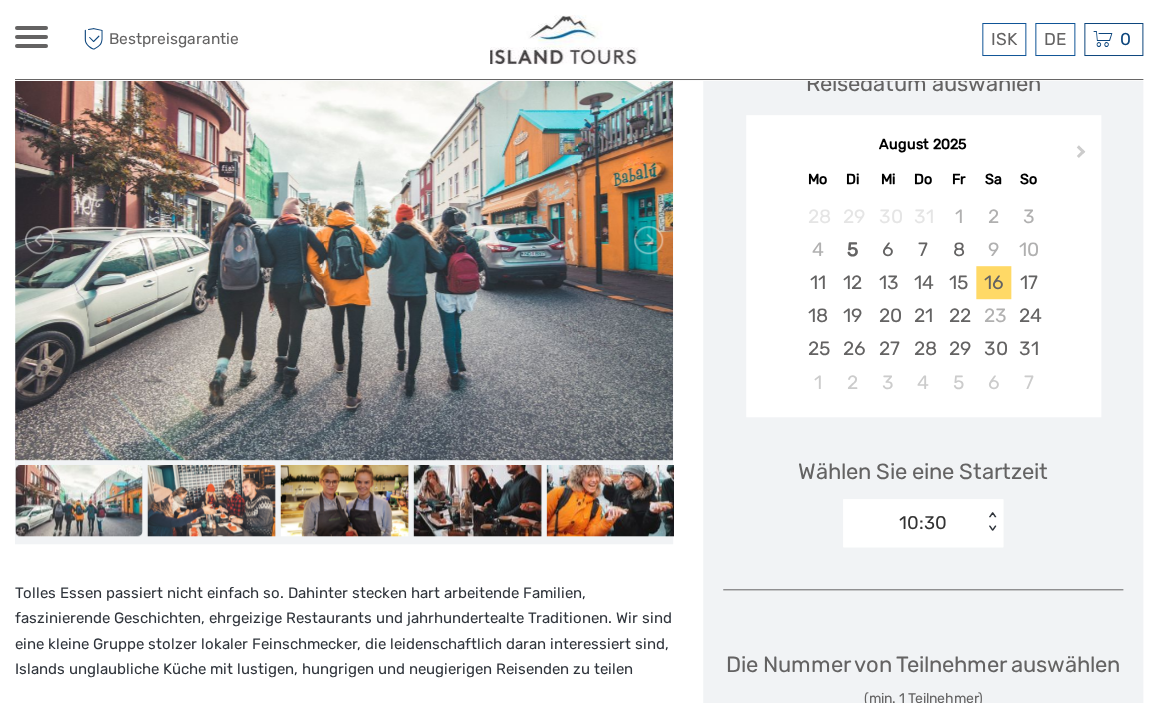 click on "10:30 < >" at bounding box center (923, 523) 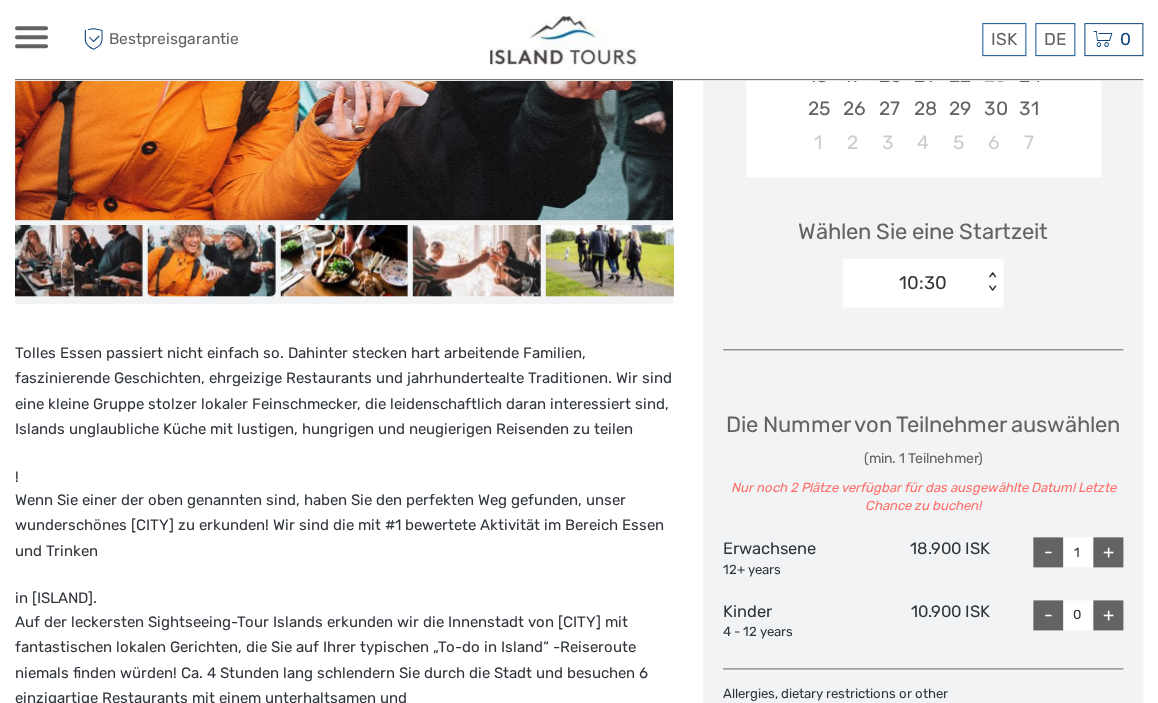 scroll, scrollTop: 480, scrollLeft: 0, axis: vertical 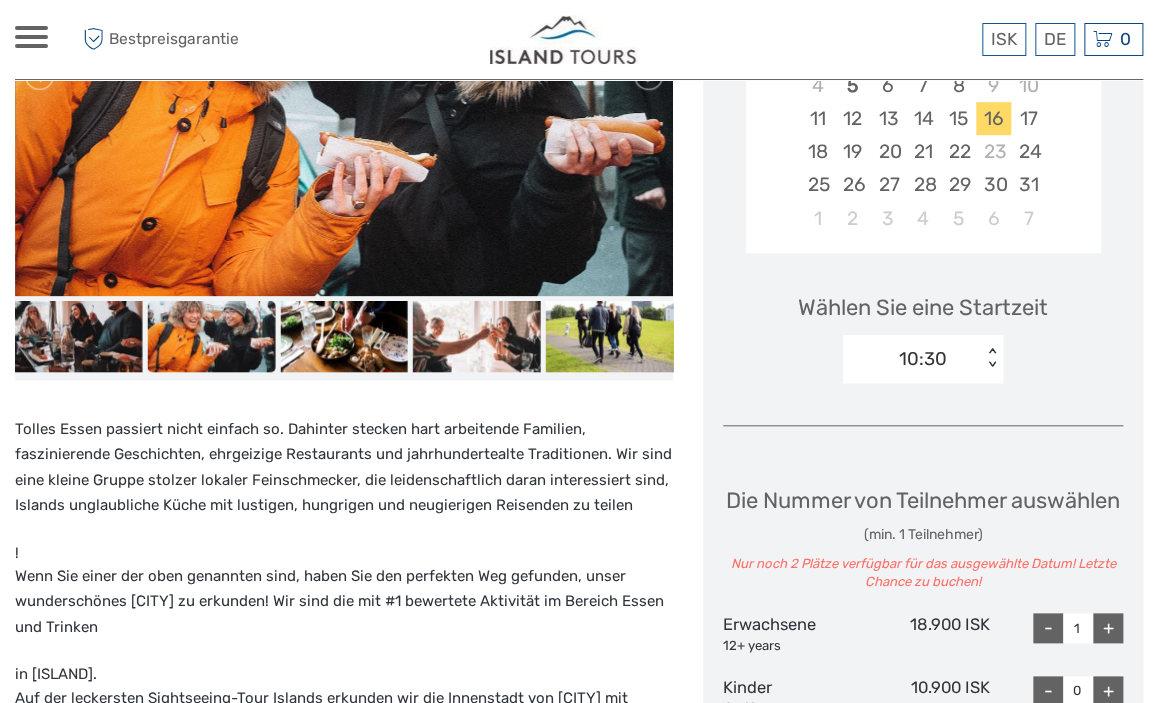 click on "< >" at bounding box center [992, 358] 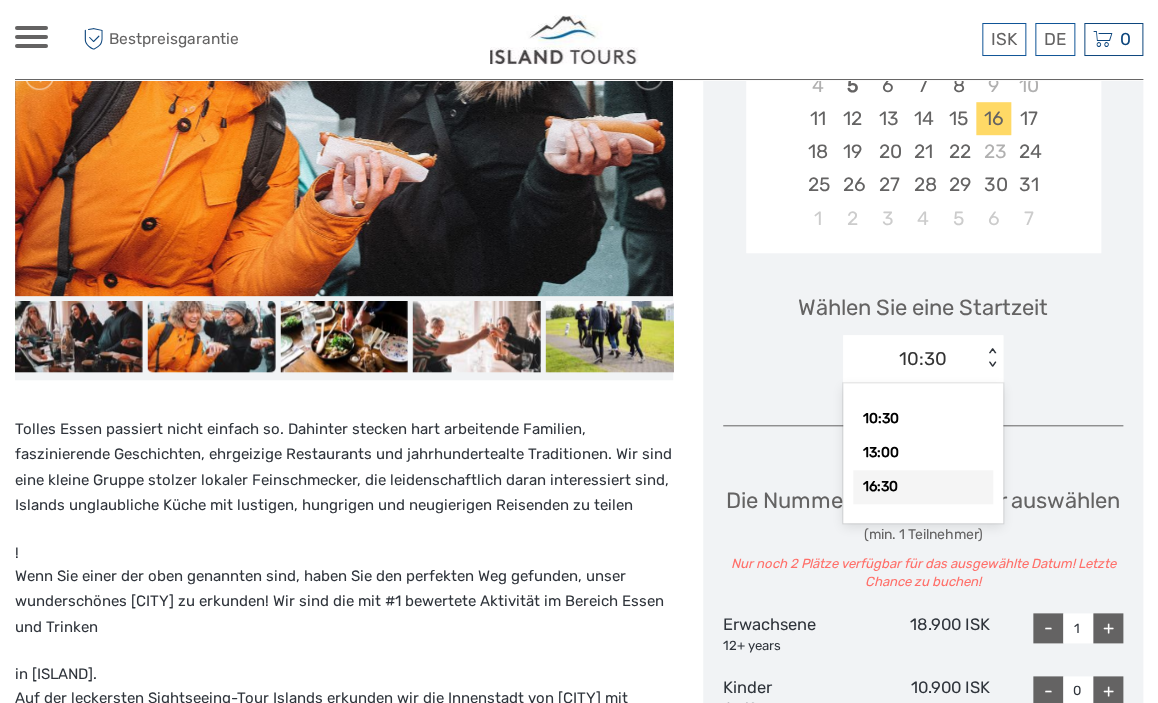 click on "16:30" at bounding box center [923, 487] 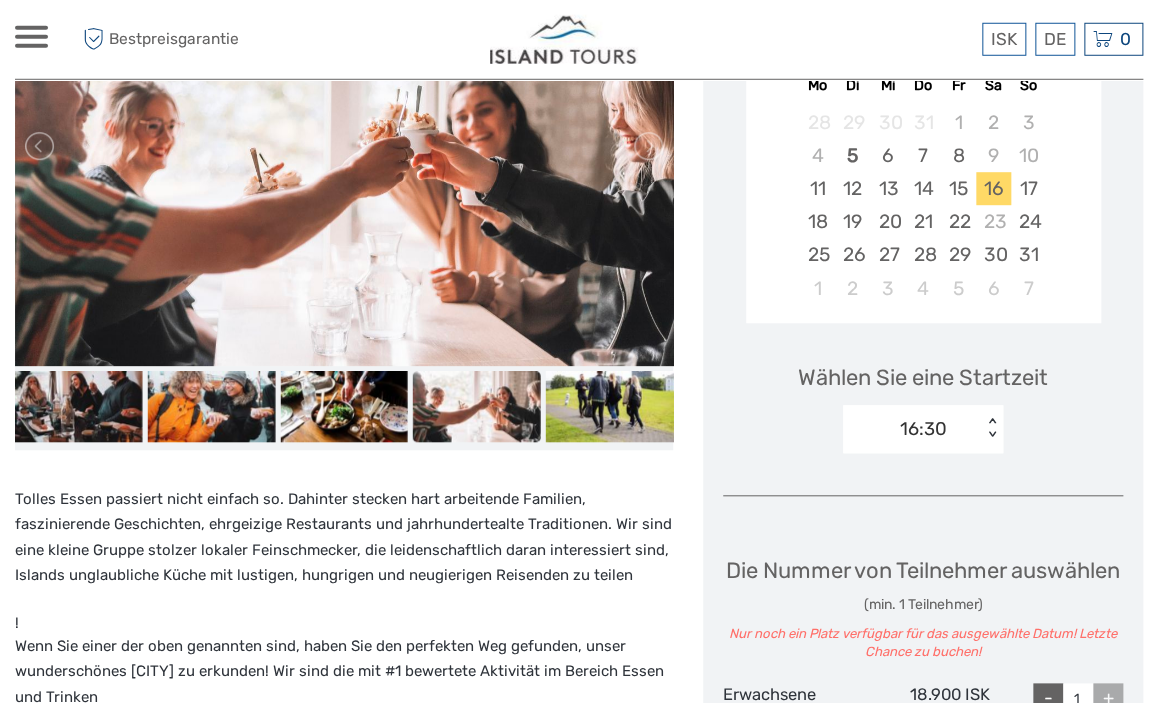 scroll, scrollTop: 422, scrollLeft: 0, axis: vertical 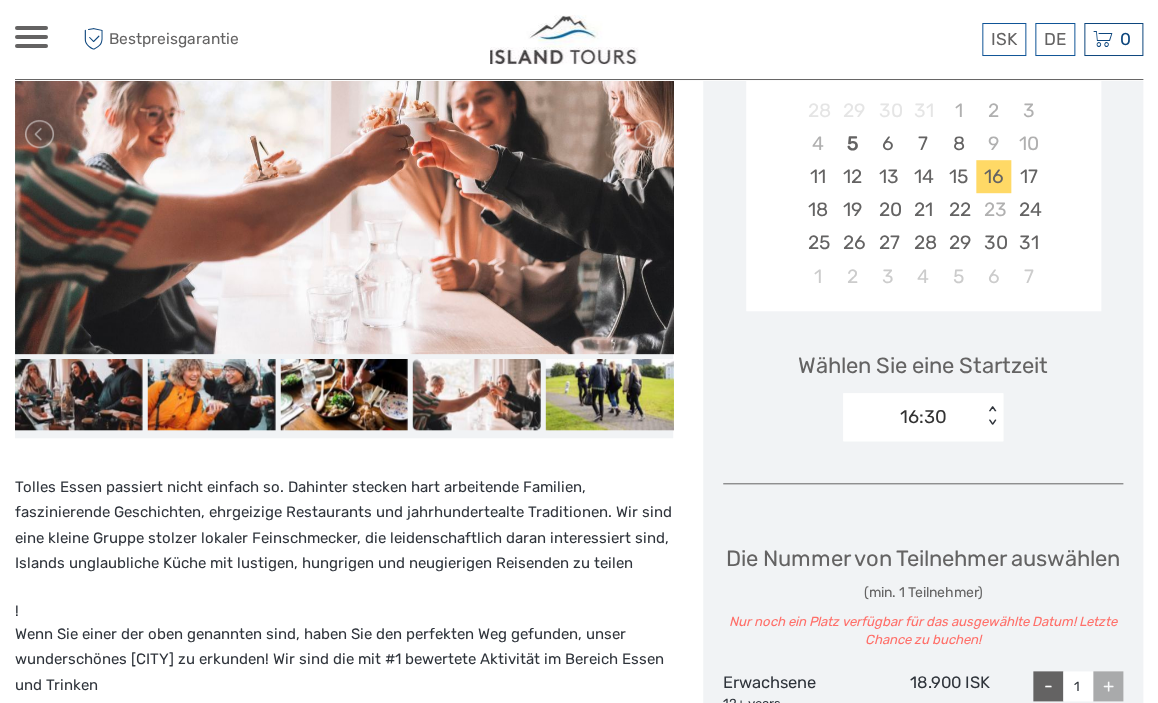 click on "16:30 < >" at bounding box center (923, 417) 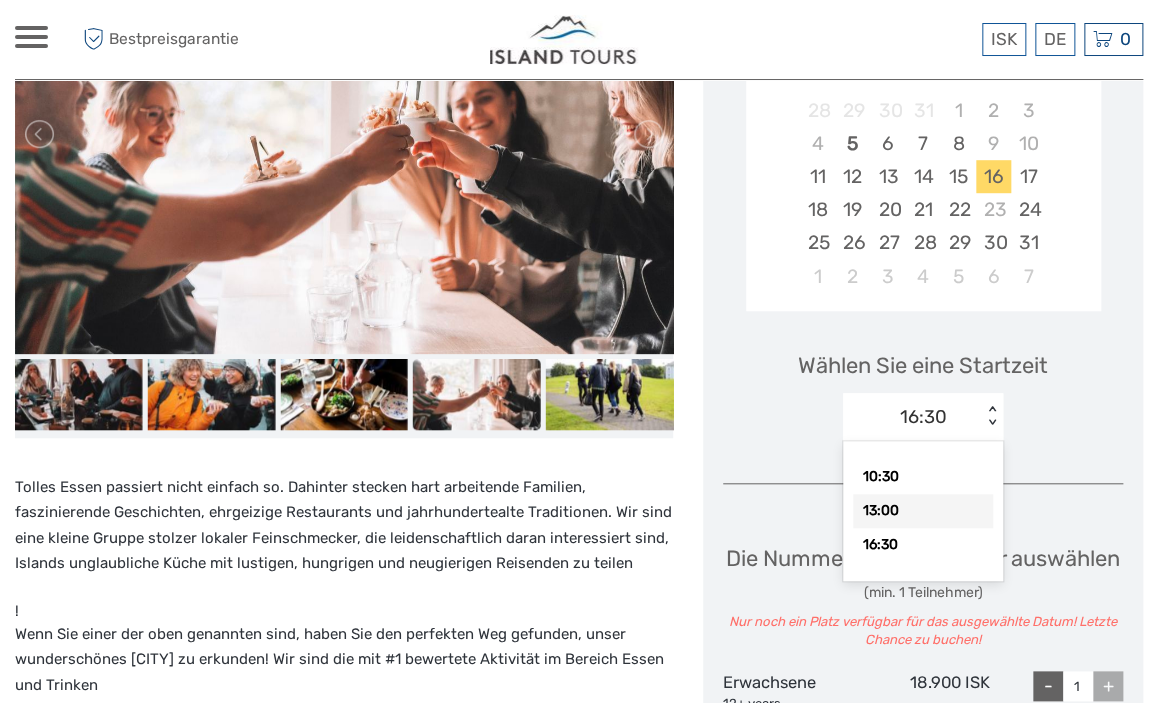 click on "13:00" at bounding box center (923, 511) 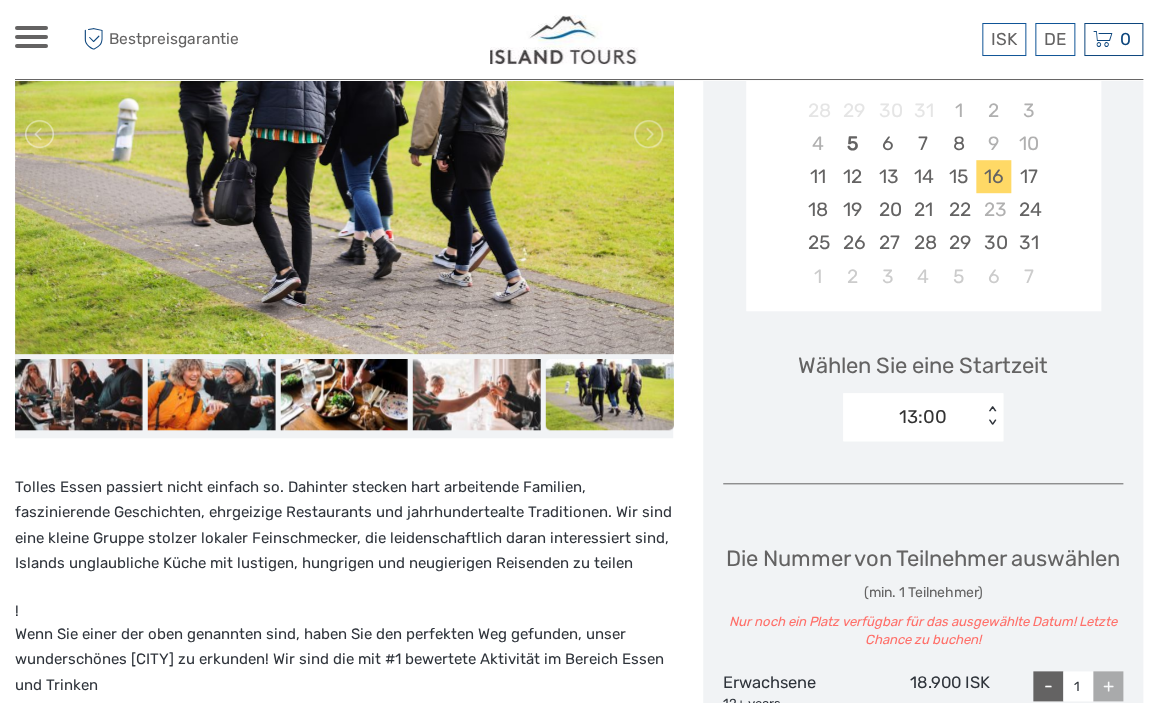 click on "< >" at bounding box center [992, 416] 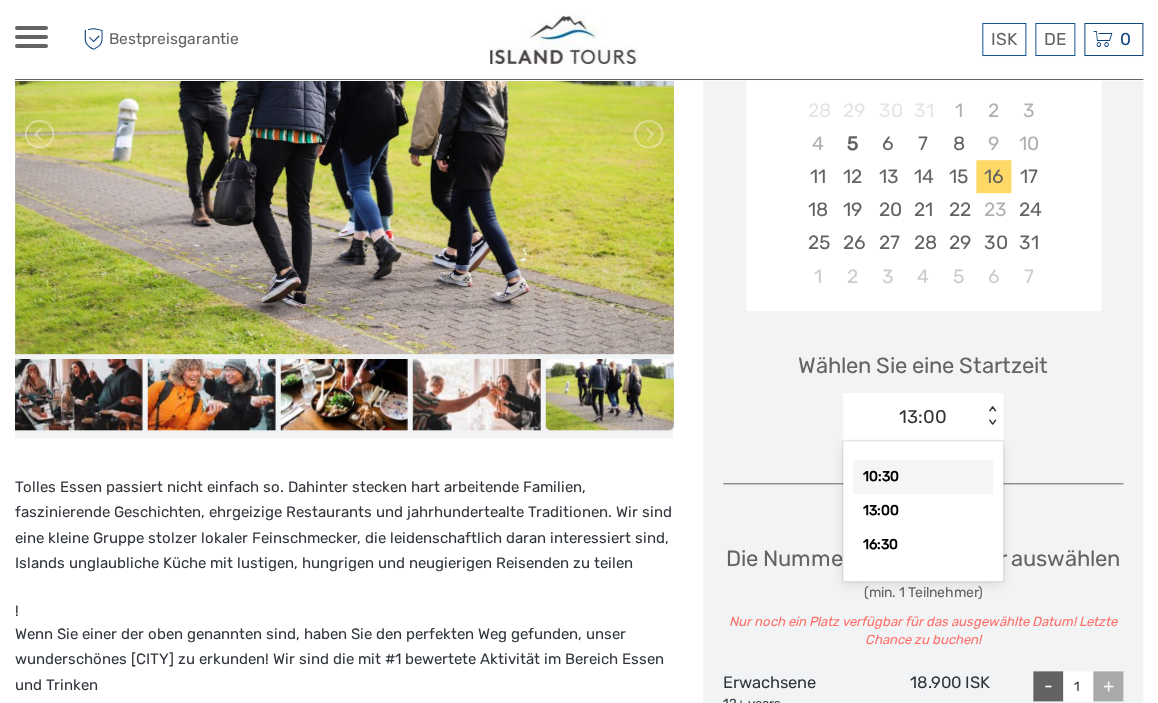 click on "10:30" at bounding box center (923, 477) 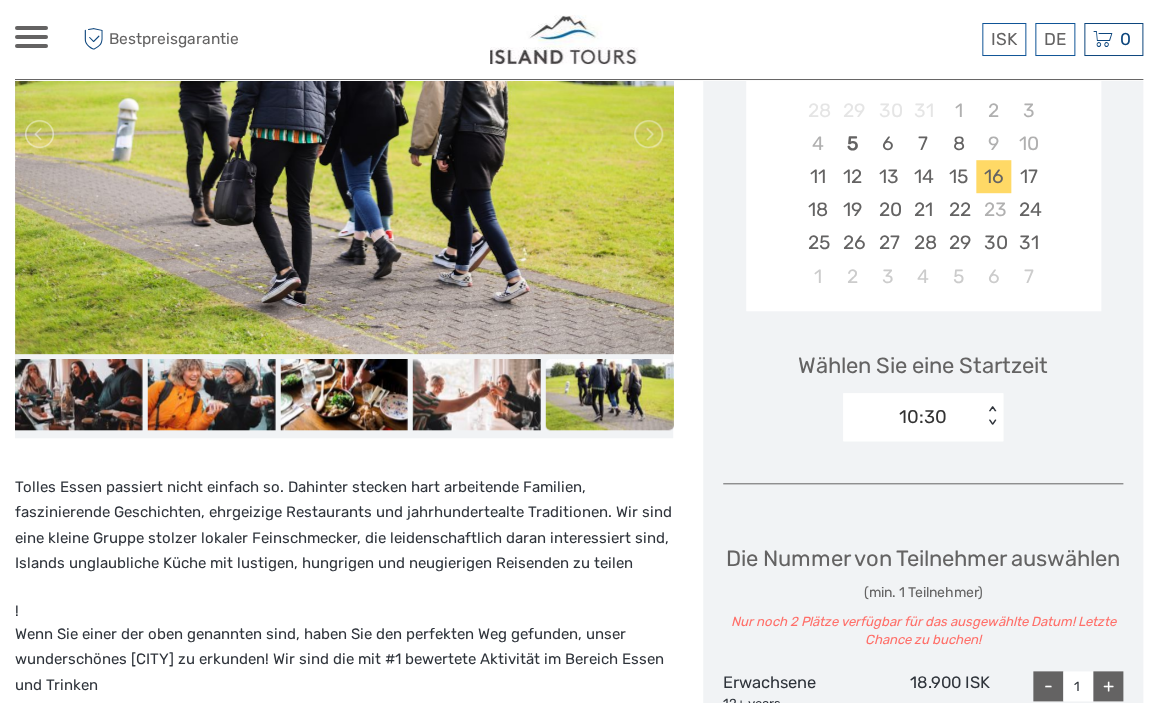 click on "Tolles Essen passiert nicht einfach so. Dahinter stecken hart arbeitende Familien, faszinierende Geschichten, ehrgeizige Restaurants und jahrhundertealte Traditionen. Wir sind eine kleine Gruppe stolzer lokaler Feinschmecker, die leidenschaftlich daran interessiert sind, Islands unglaubliche Küche mit lustigen, hungrigen und neugierigen Reisenden zu teilen" at bounding box center (344, 526) 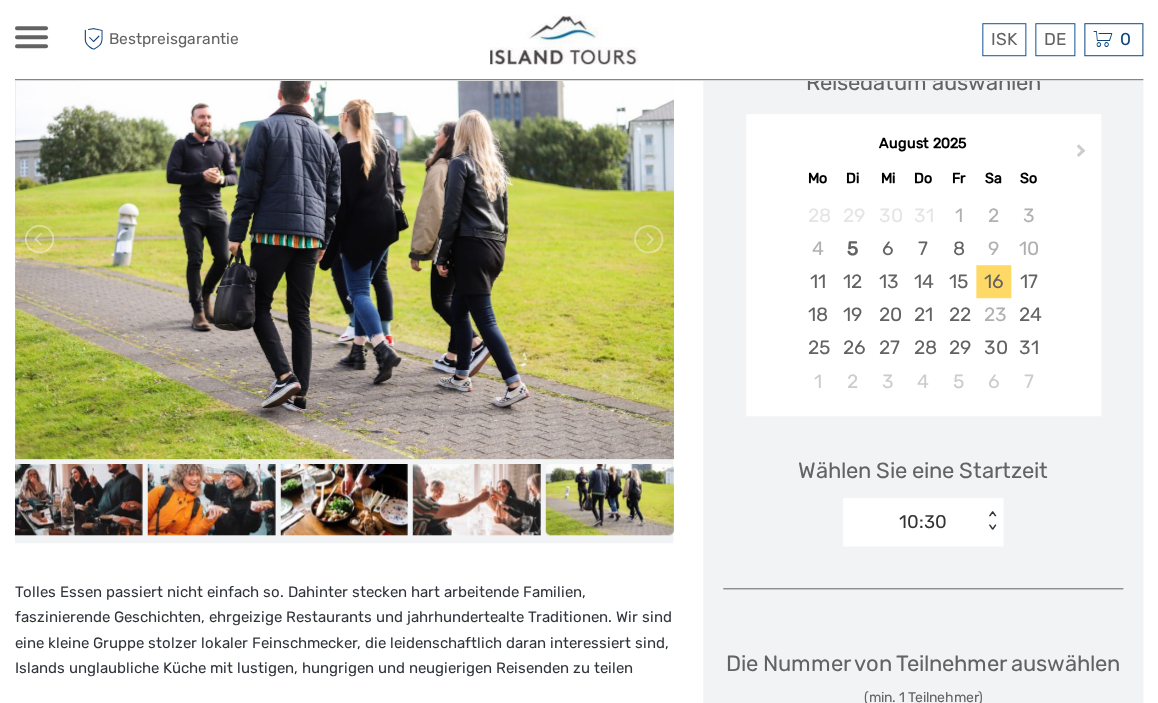 scroll, scrollTop: 316, scrollLeft: 0, axis: vertical 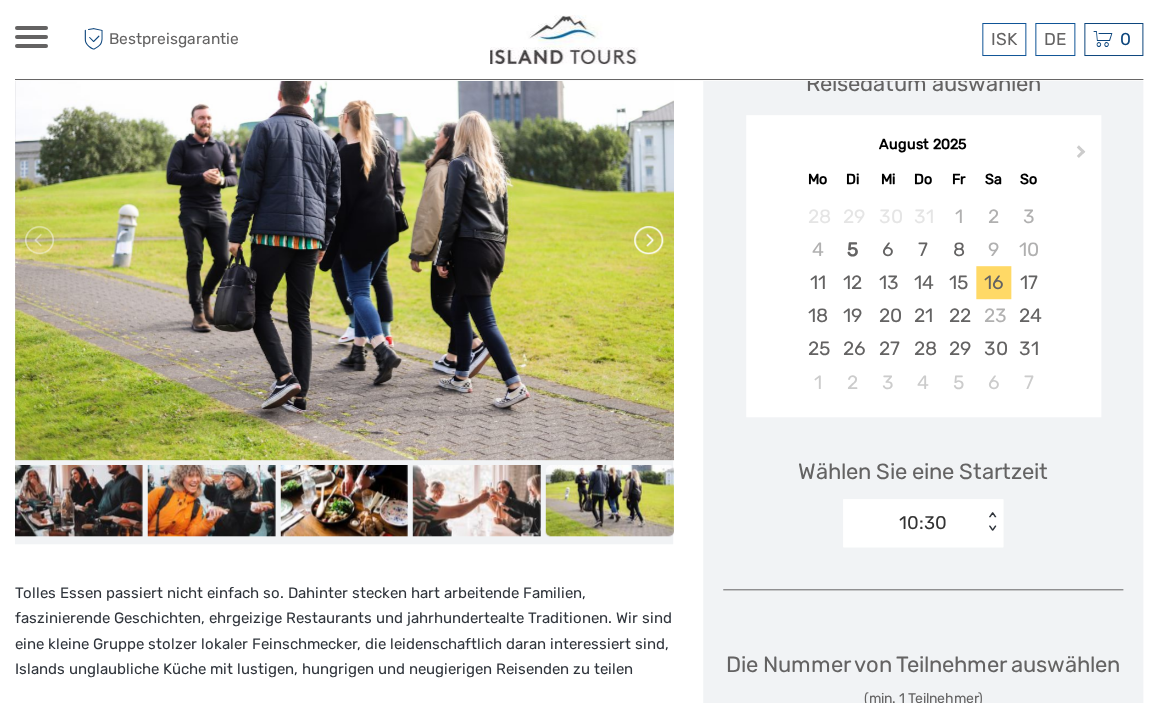 click at bounding box center [647, 240] 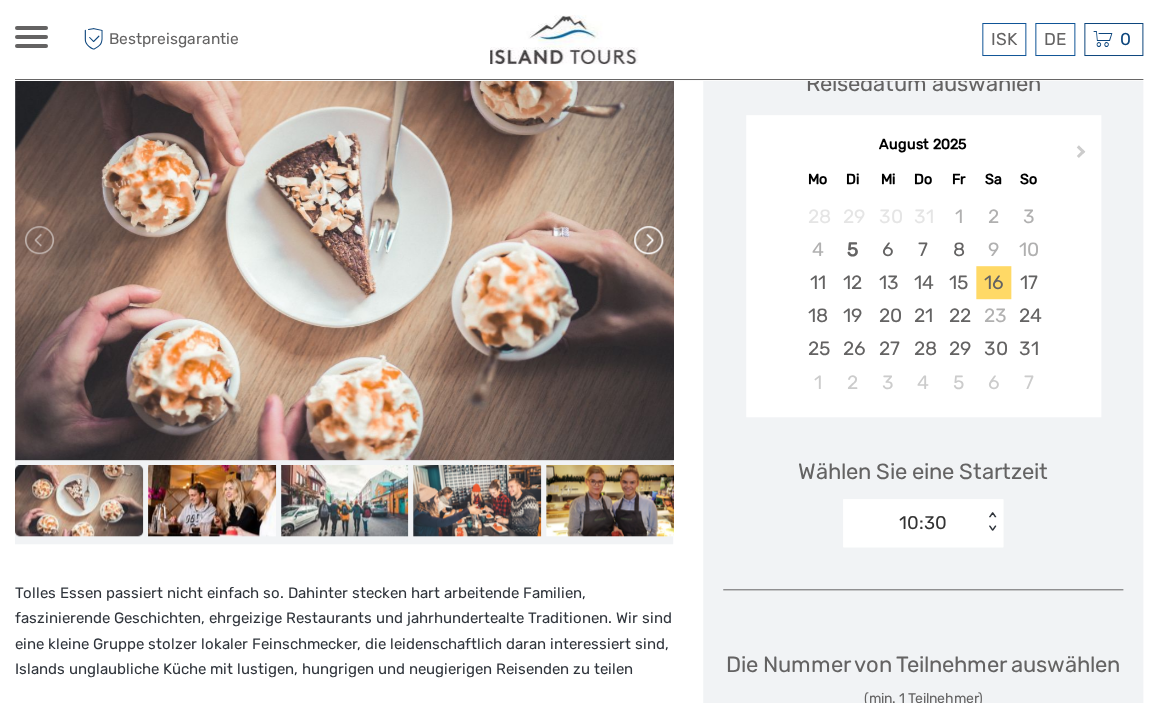 click at bounding box center (647, 240) 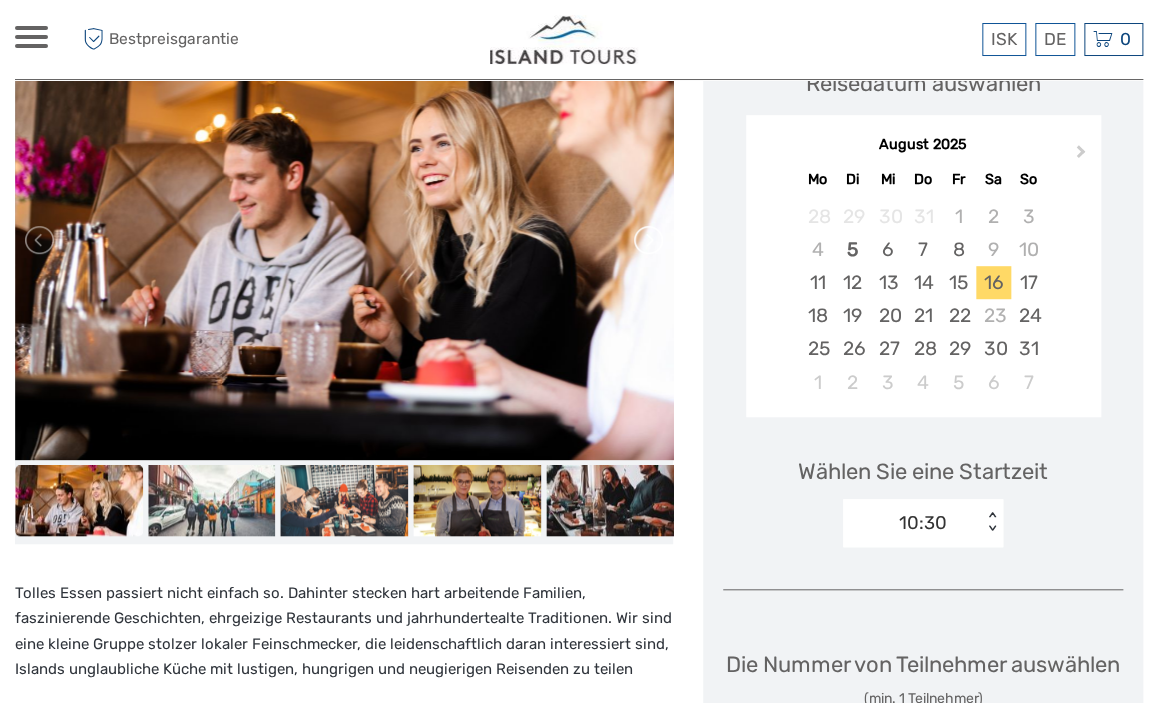click at bounding box center (647, 240) 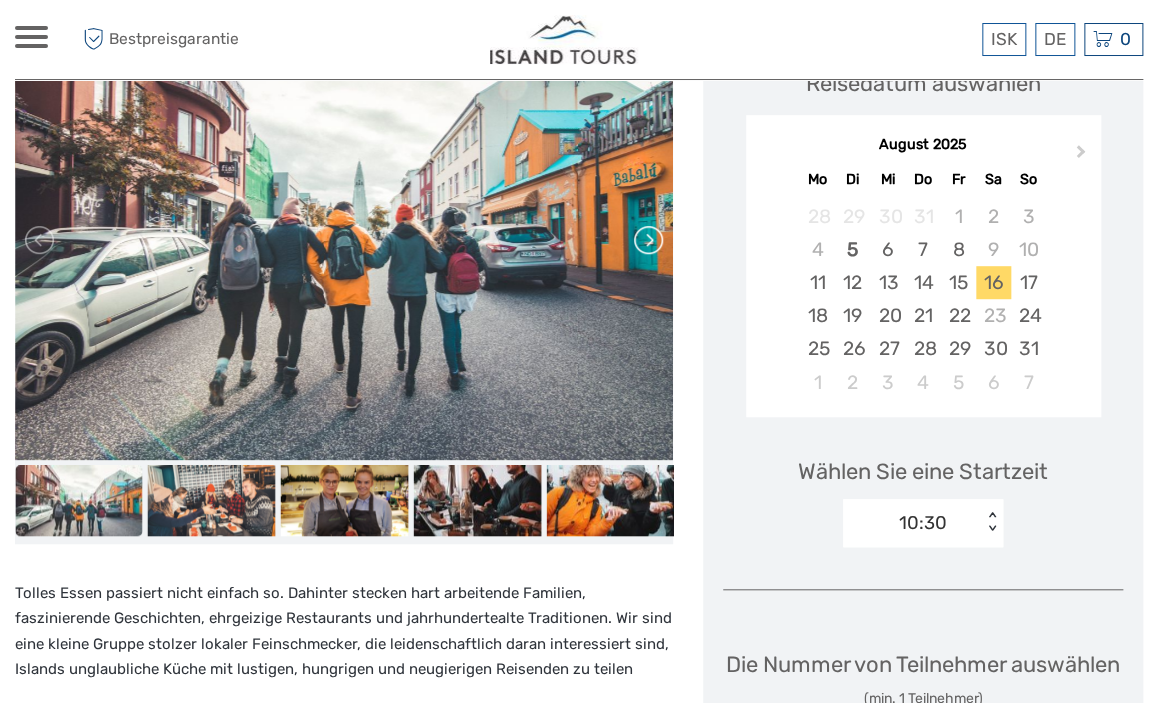 click at bounding box center (647, 240) 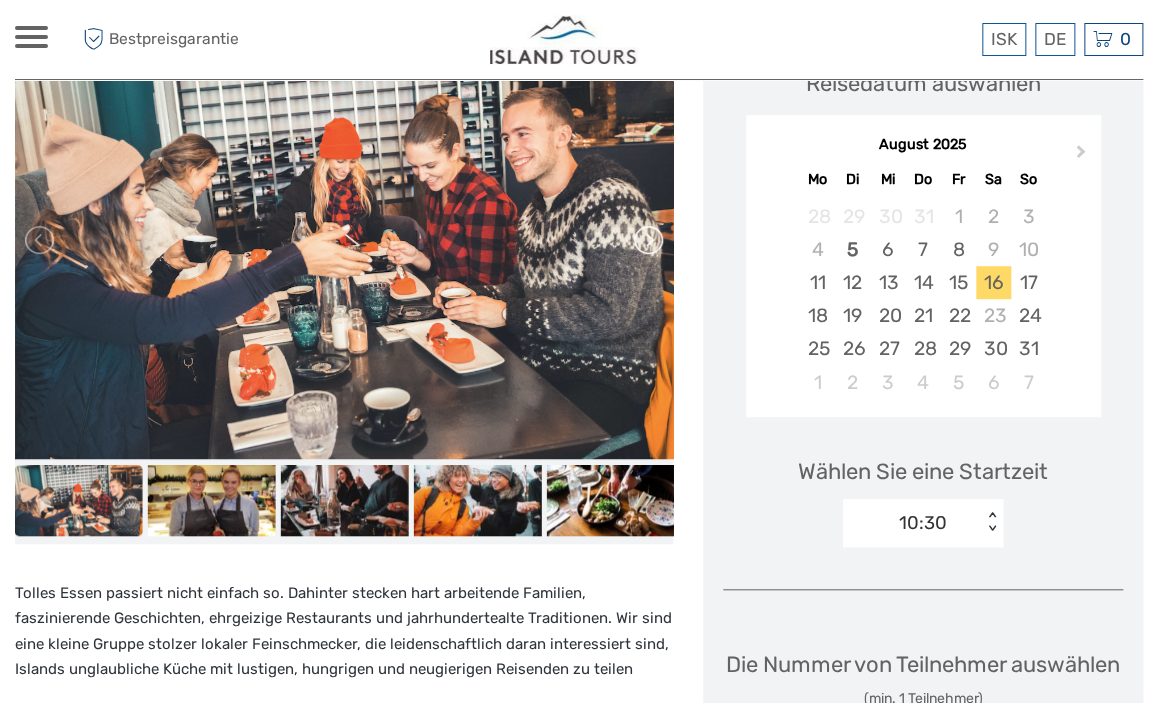 click at bounding box center (647, 240) 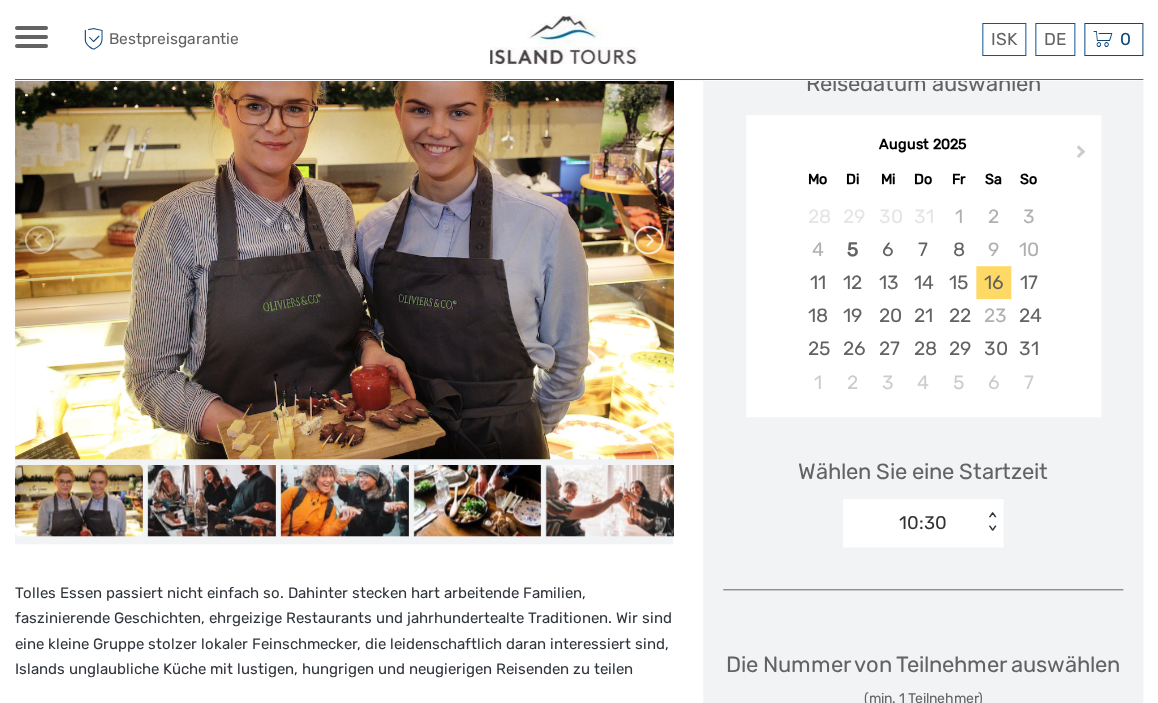 click at bounding box center (647, 240) 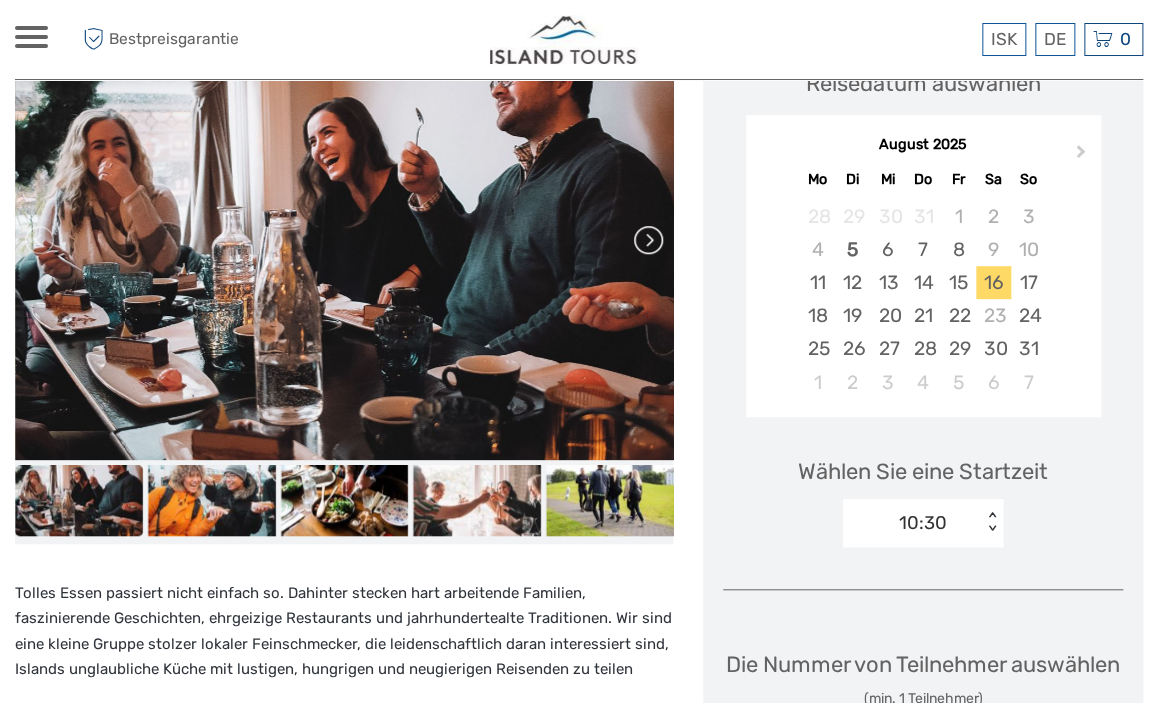 click at bounding box center (647, 240) 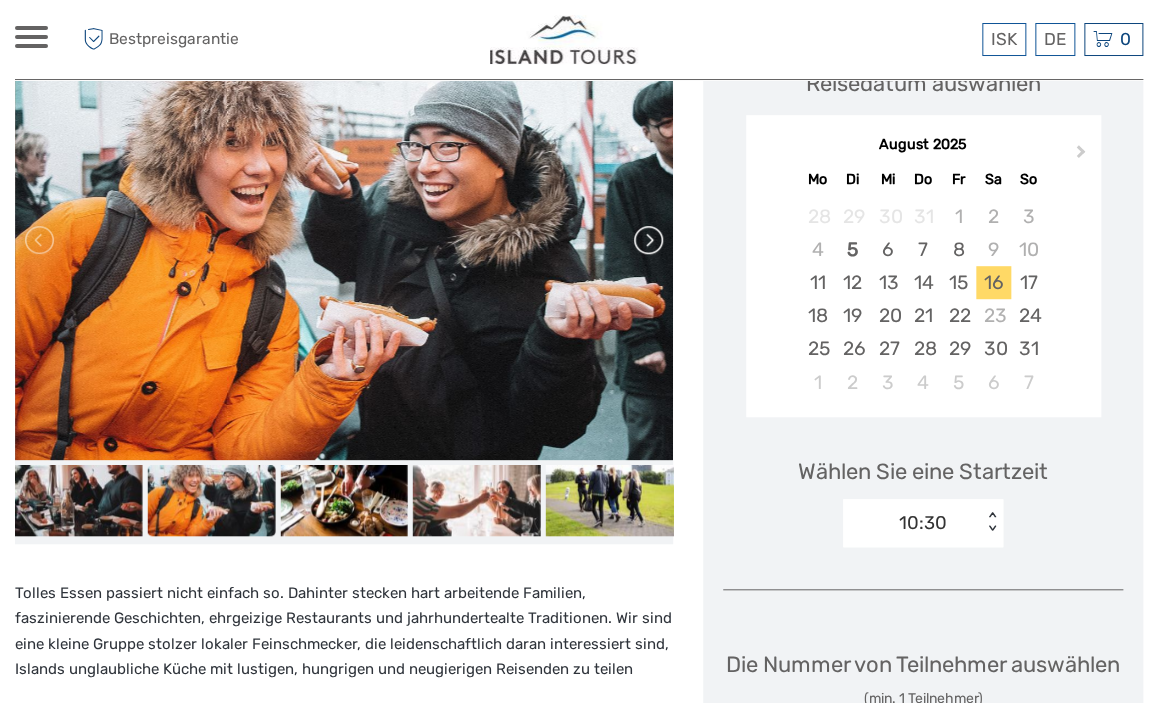 click at bounding box center (647, 240) 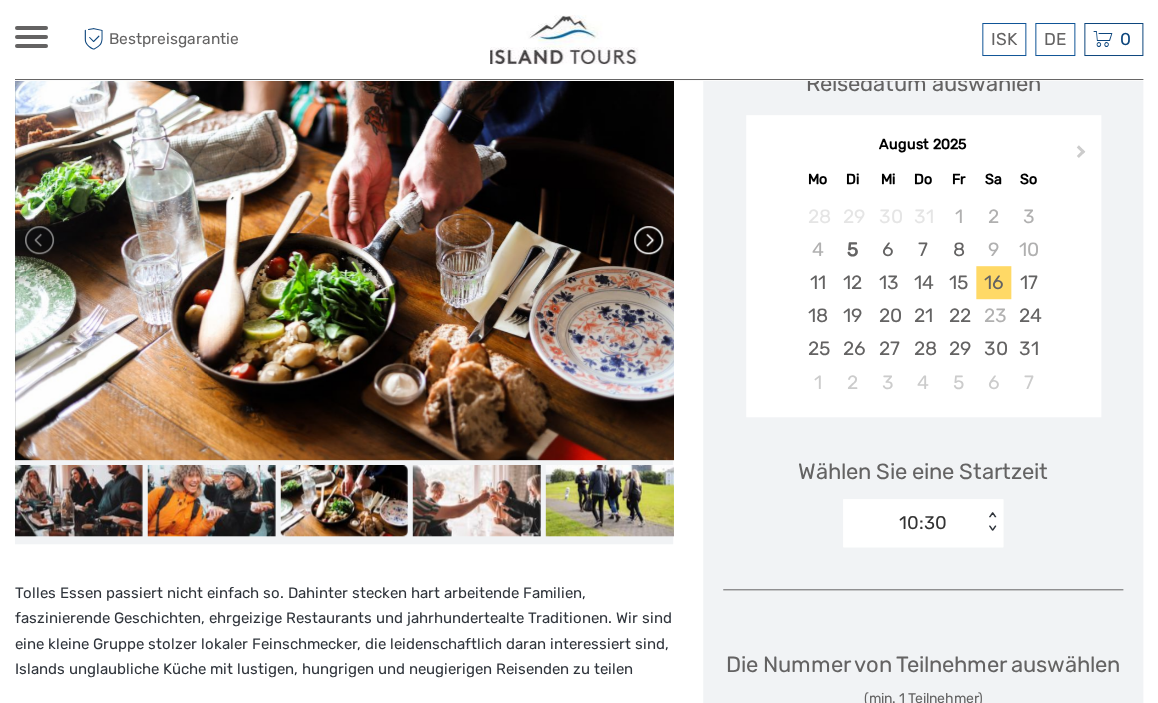 click at bounding box center (647, 240) 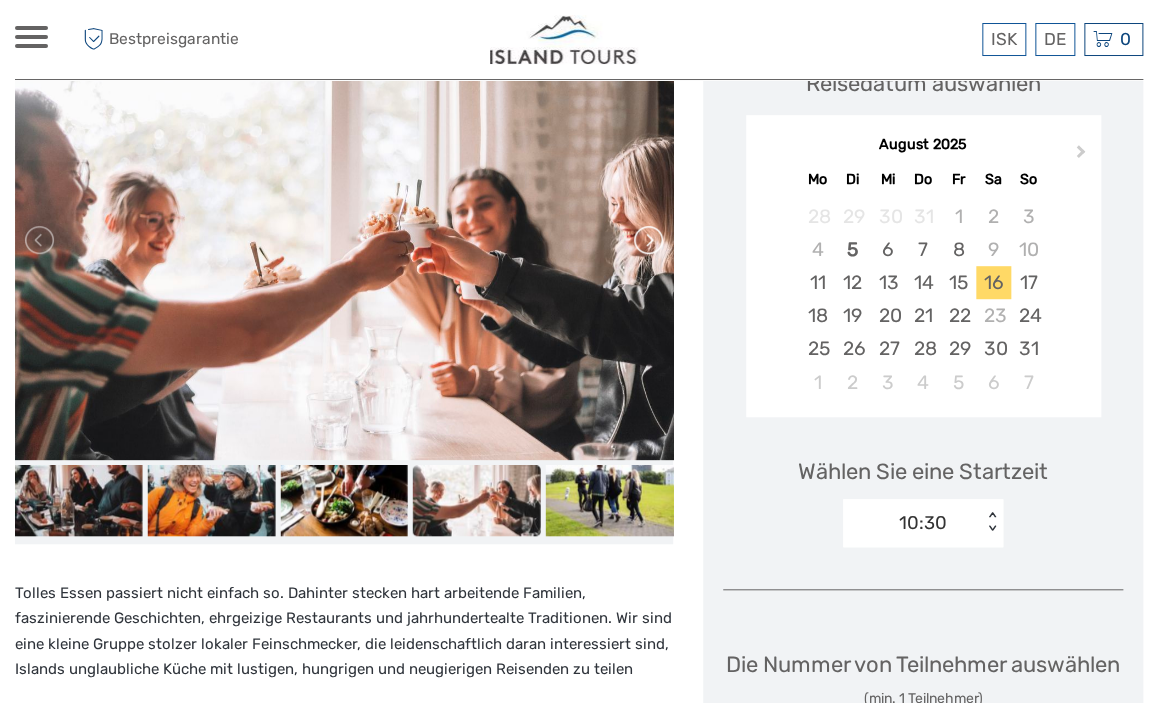 click at bounding box center [647, 240] 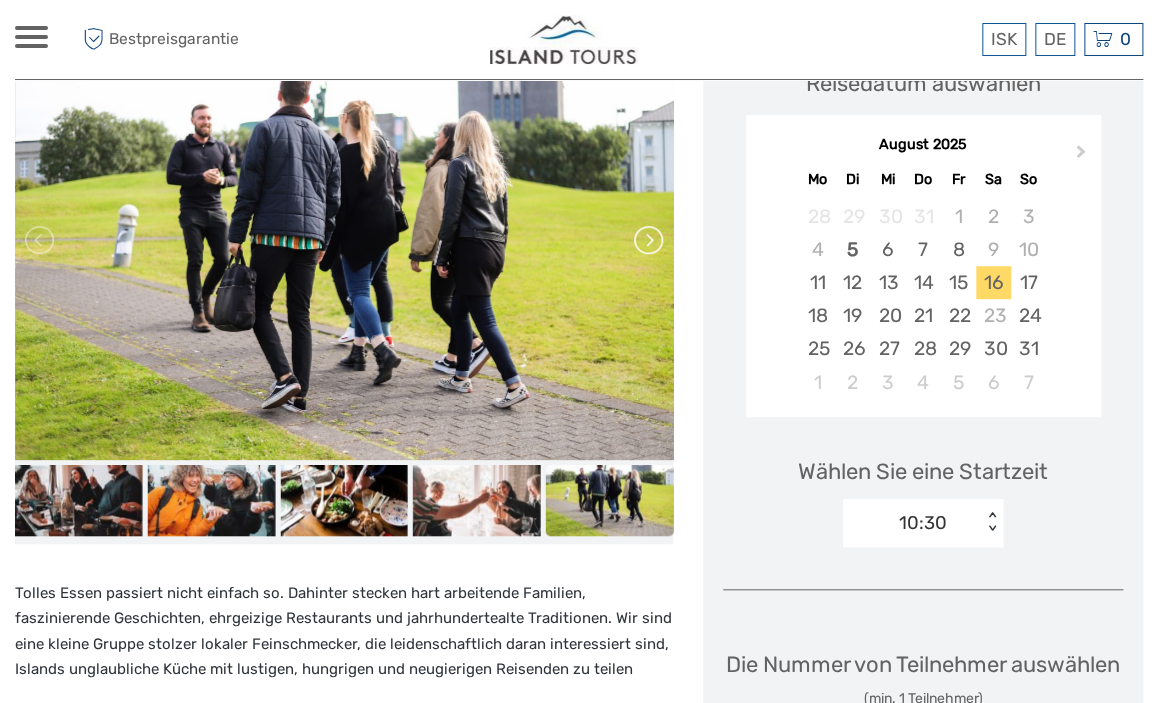 click at bounding box center (647, 240) 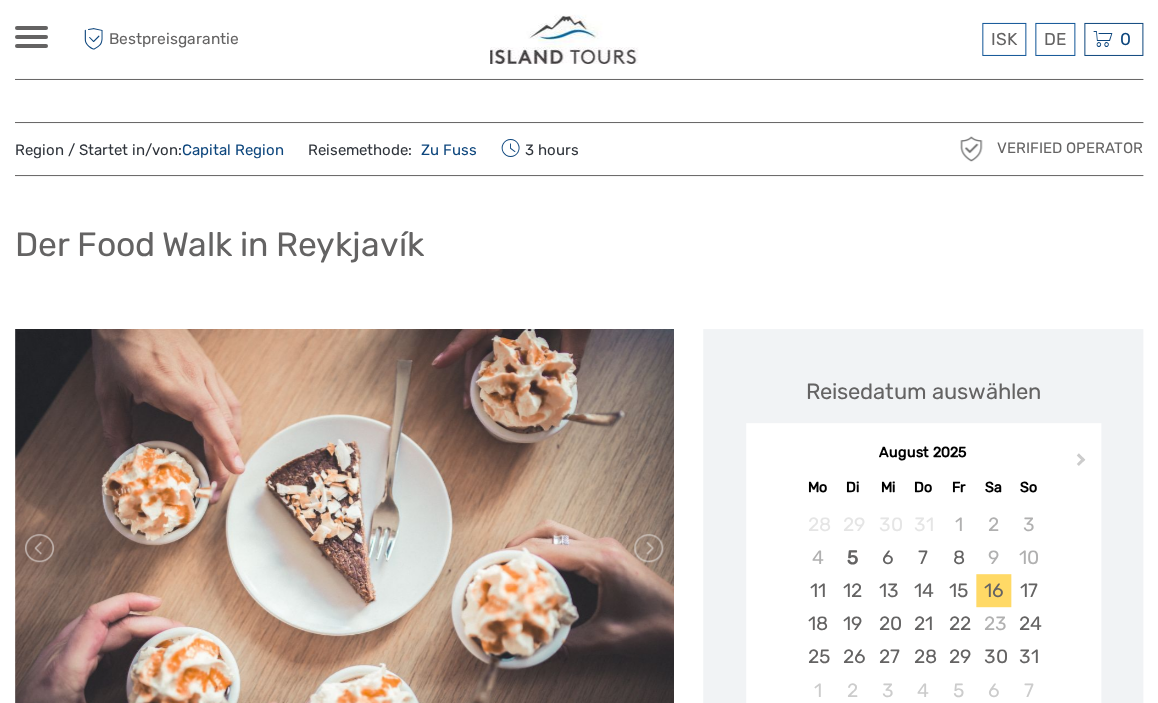 scroll, scrollTop: 0, scrollLeft: 0, axis: both 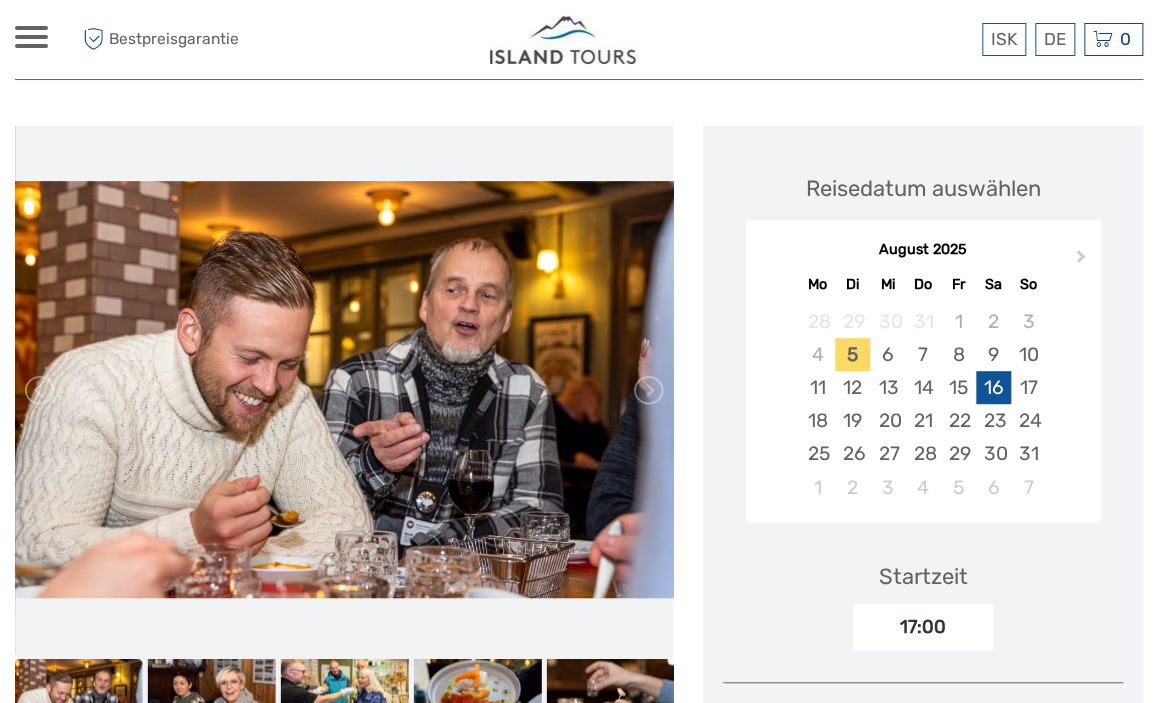 click on "16" at bounding box center (993, 387) 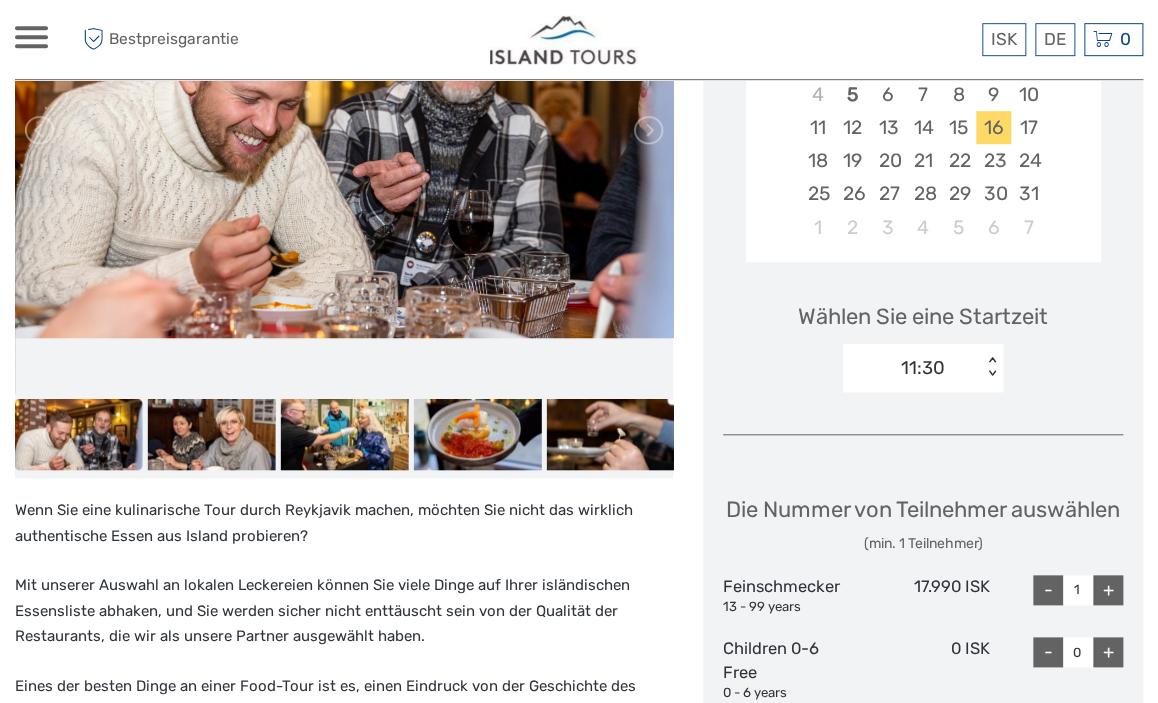 scroll, scrollTop: 528, scrollLeft: 0, axis: vertical 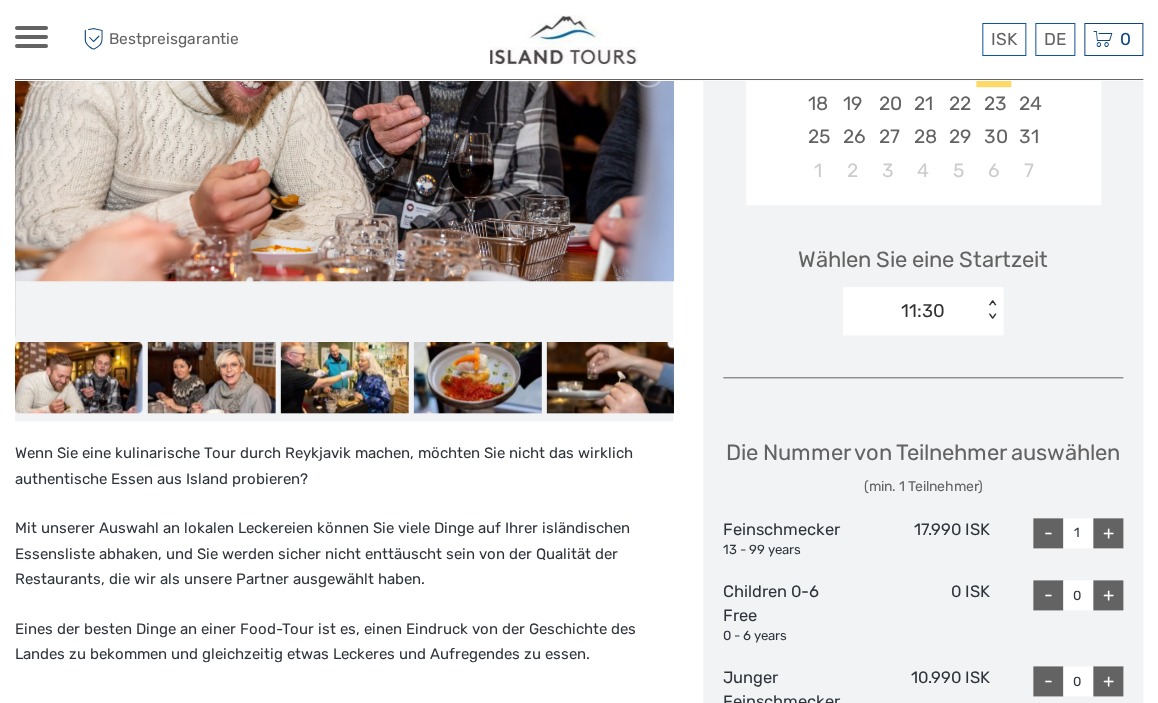 click on "< >" at bounding box center (992, 310) 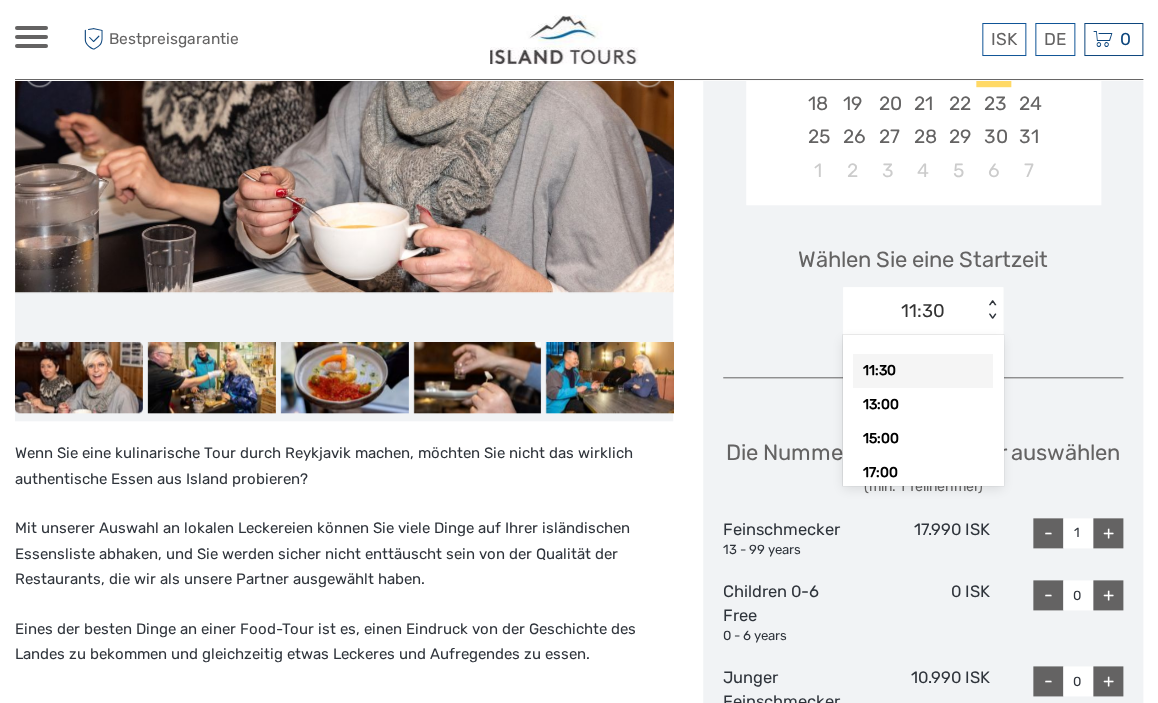 scroll, scrollTop: 57, scrollLeft: 0, axis: vertical 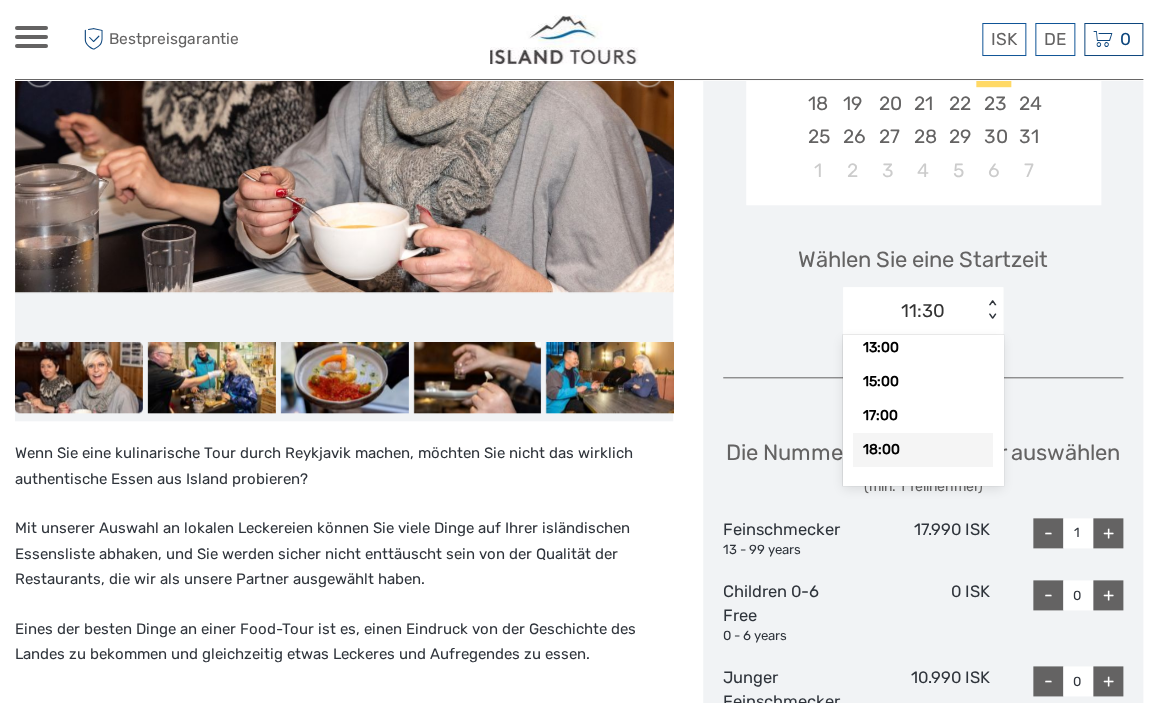 click on "18:00" at bounding box center (923, 450) 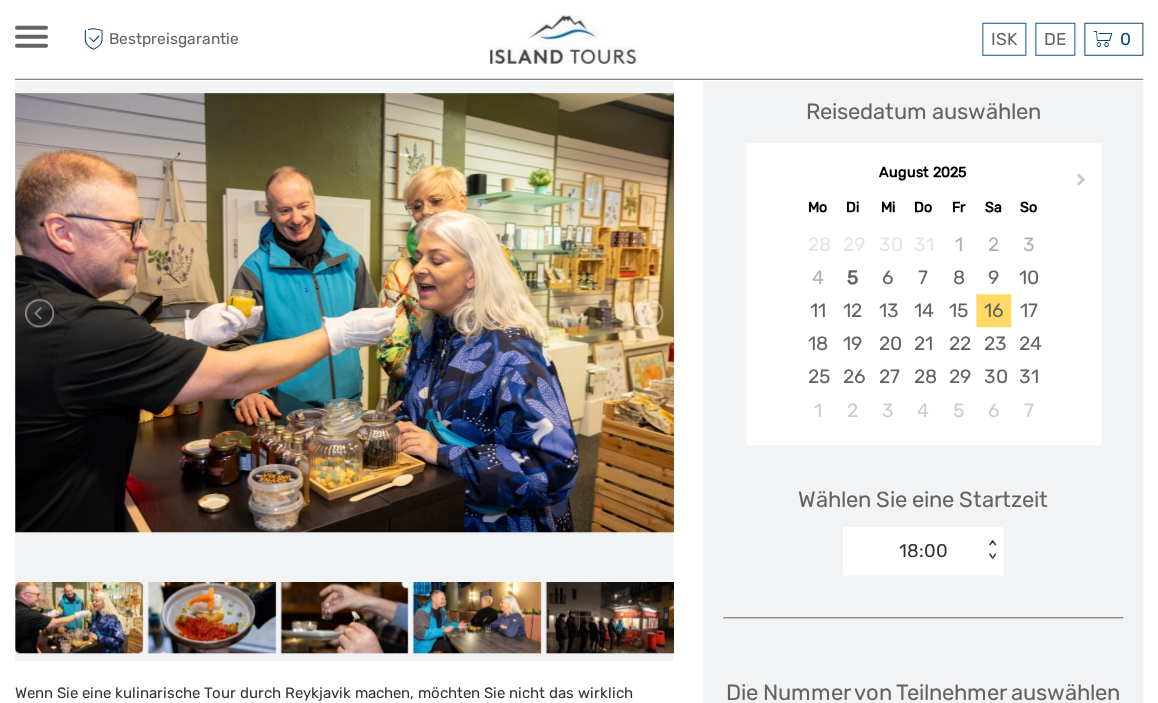 scroll, scrollTop: 211, scrollLeft: 0, axis: vertical 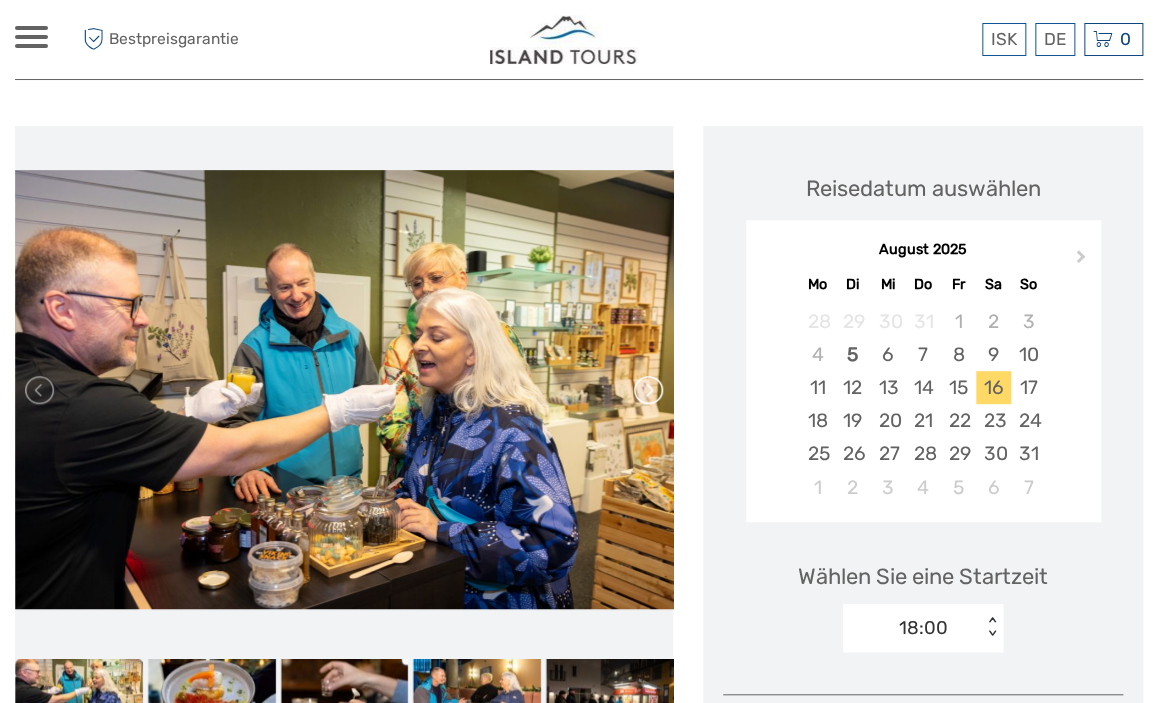 click at bounding box center (647, 390) 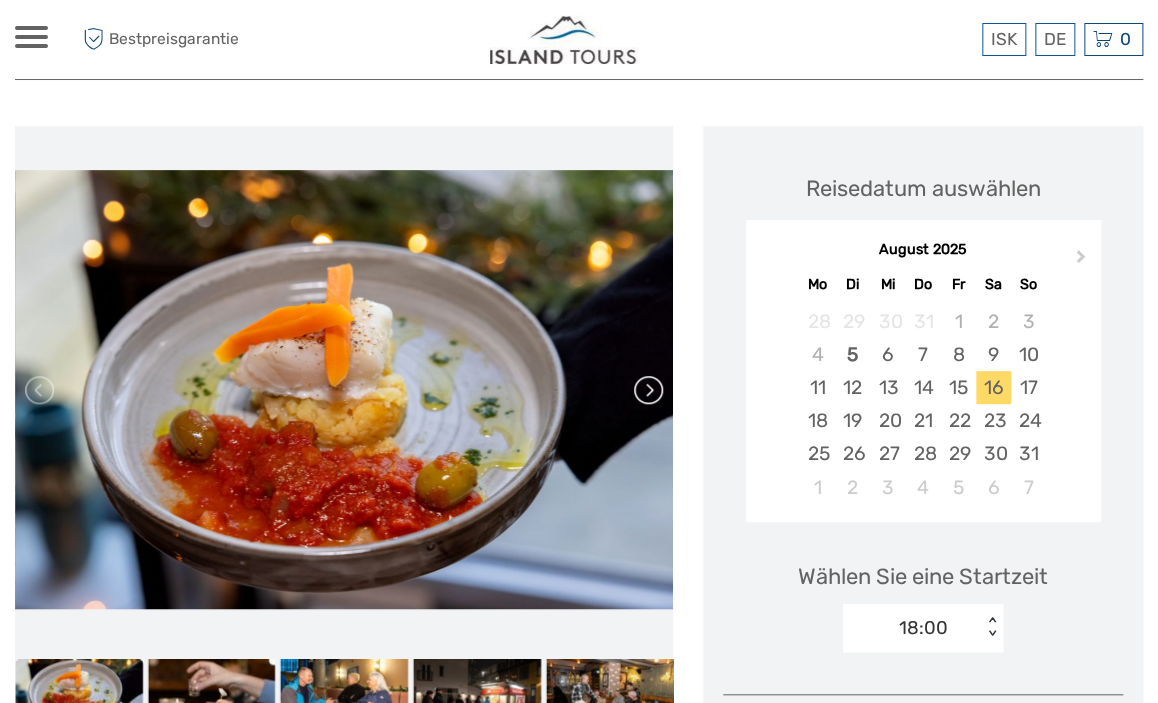 click at bounding box center [647, 390] 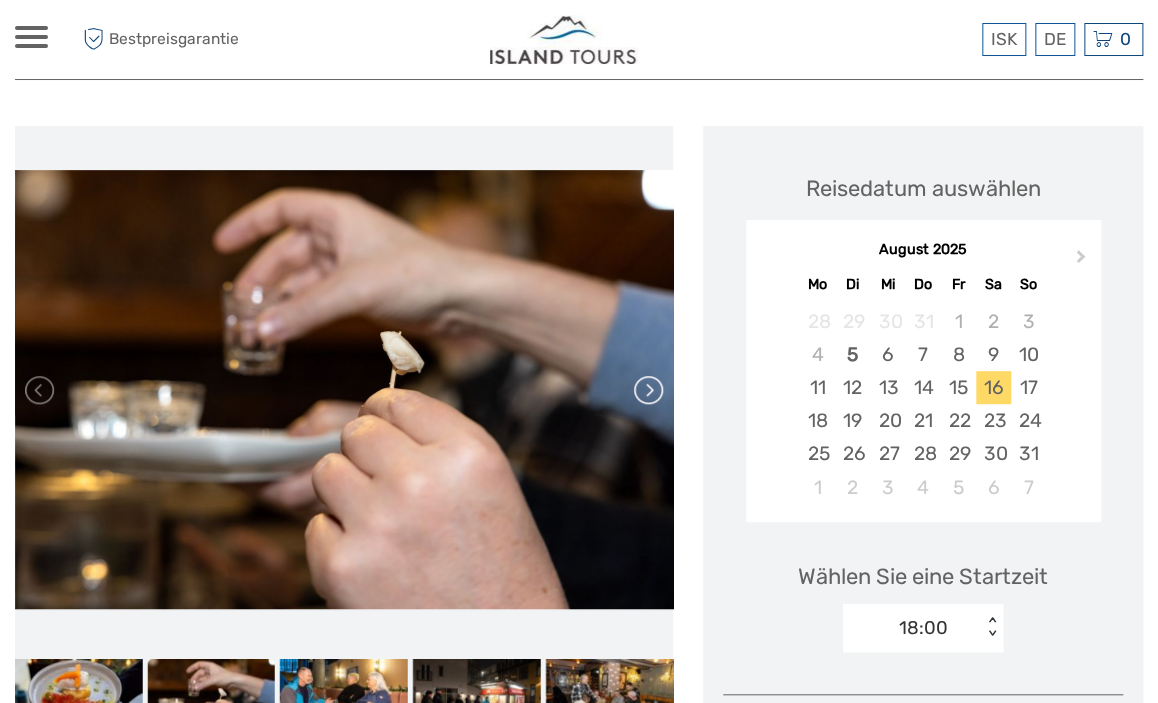 click at bounding box center (647, 390) 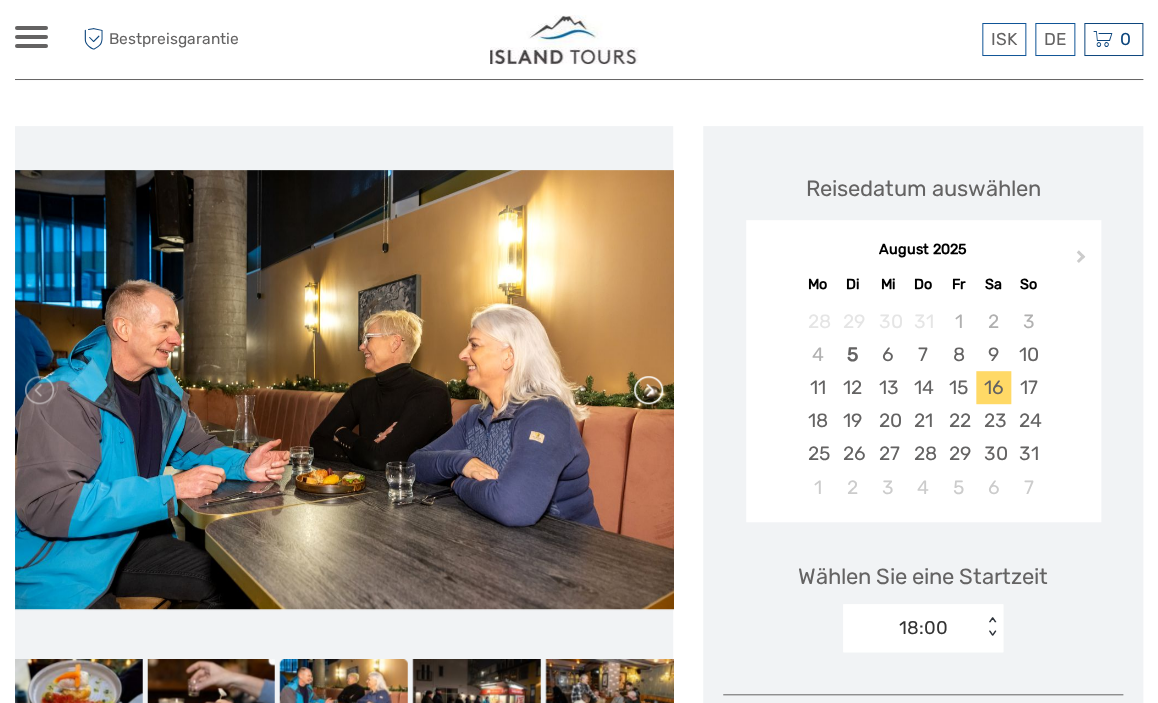 click at bounding box center (647, 390) 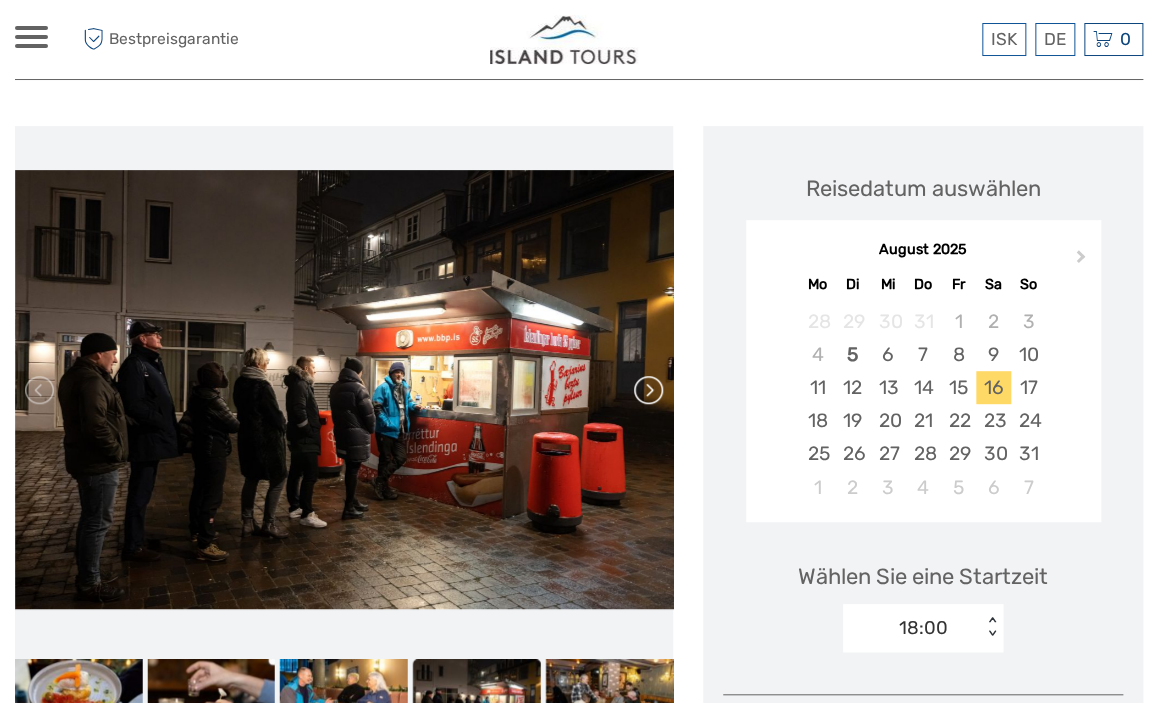 click at bounding box center [647, 390] 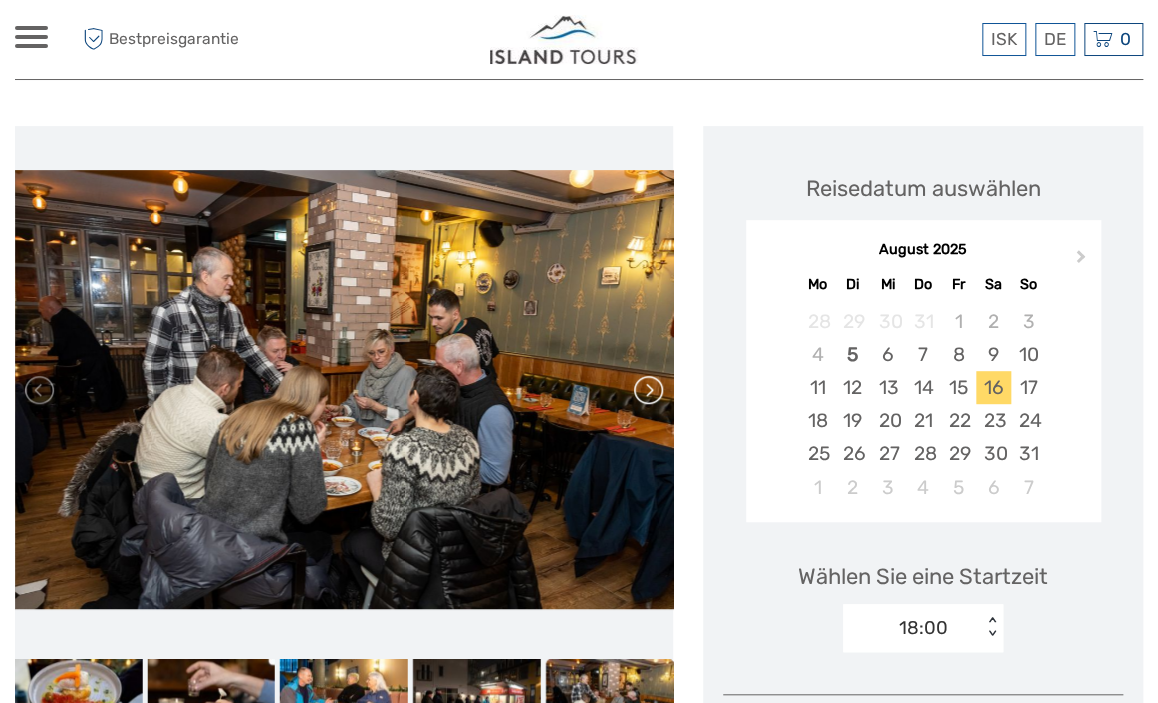 click at bounding box center (647, 390) 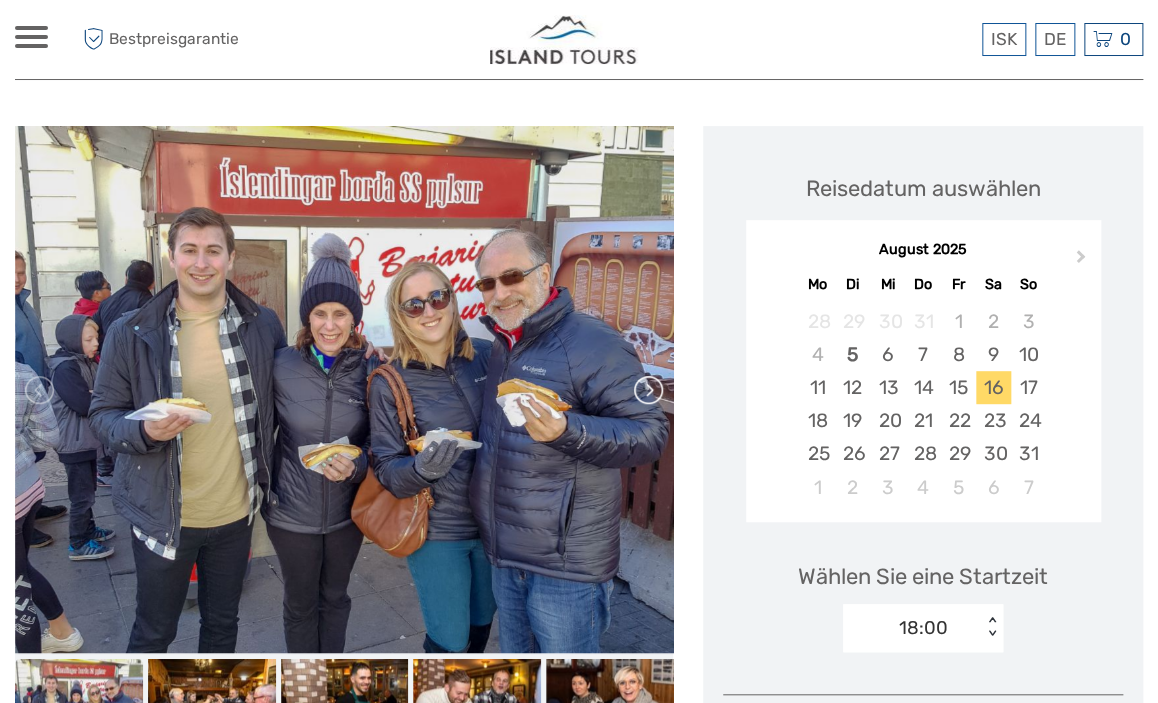 click at bounding box center [647, 390] 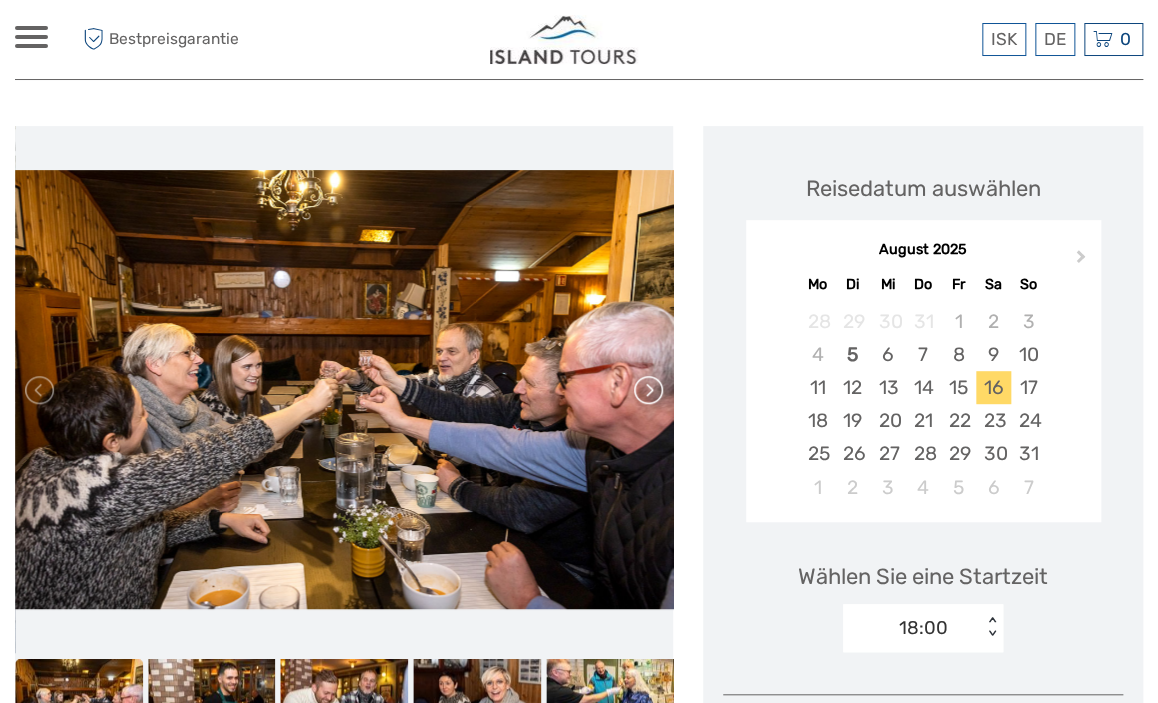 click at bounding box center (647, 390) 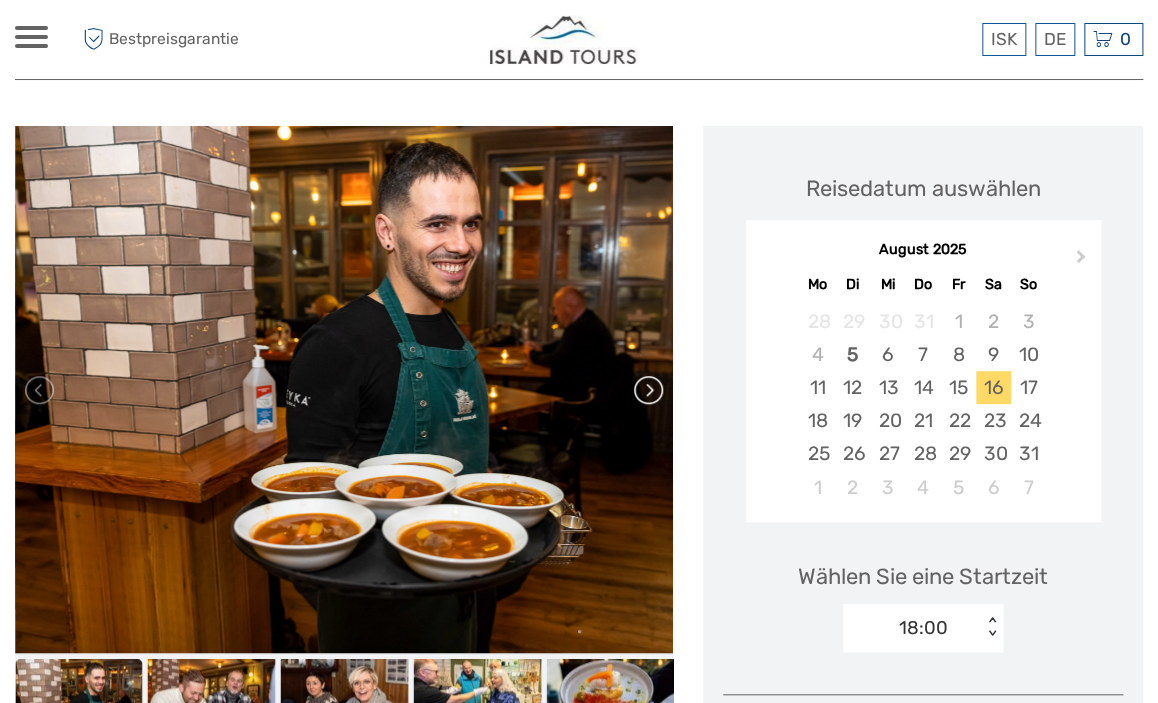 click at bounding box center [647, 390] 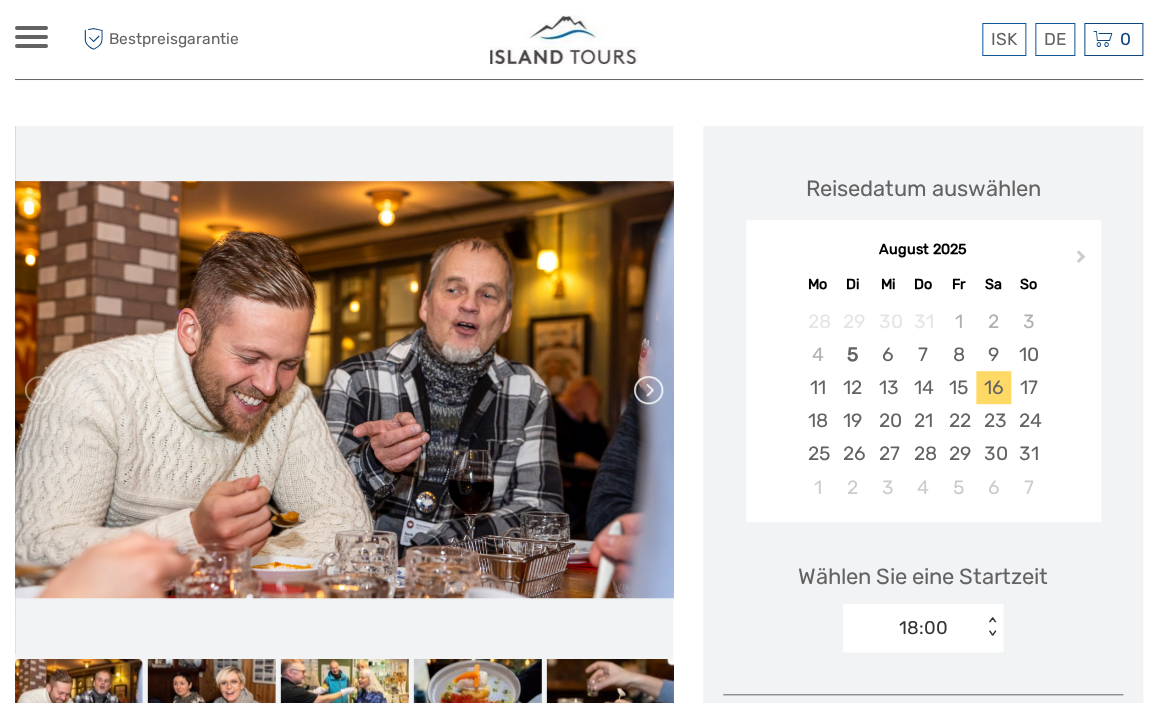 click at bounding box center (647, 390) 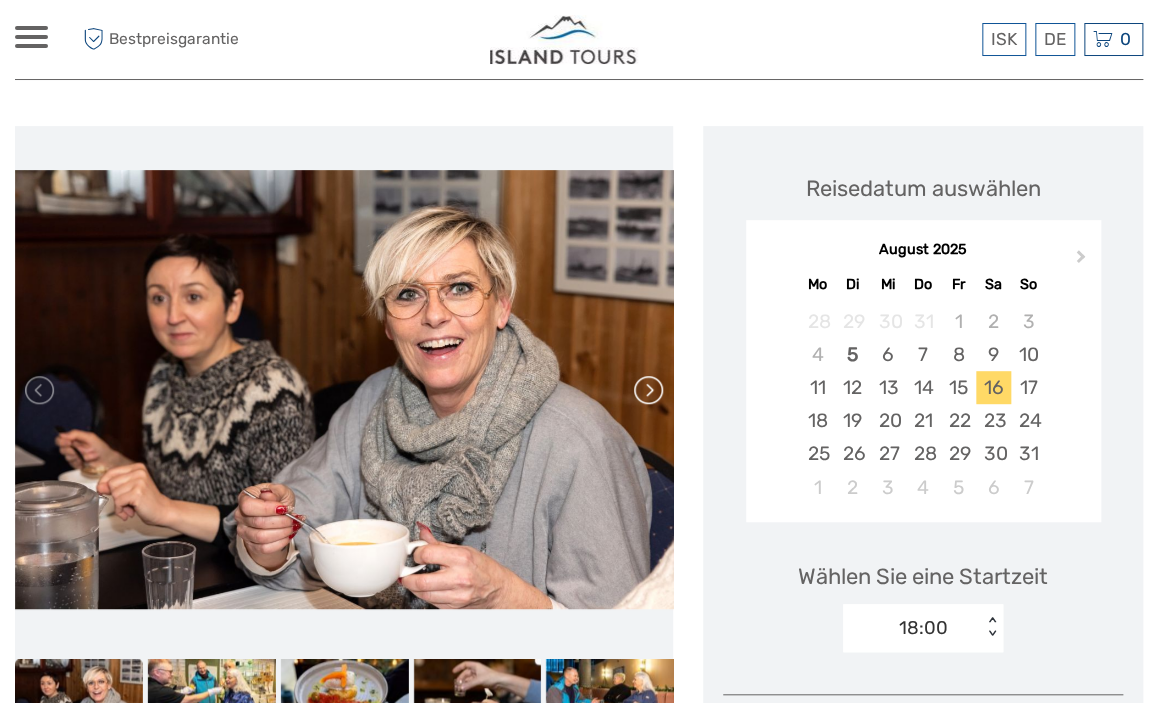 click at bounding box center (647, 390) 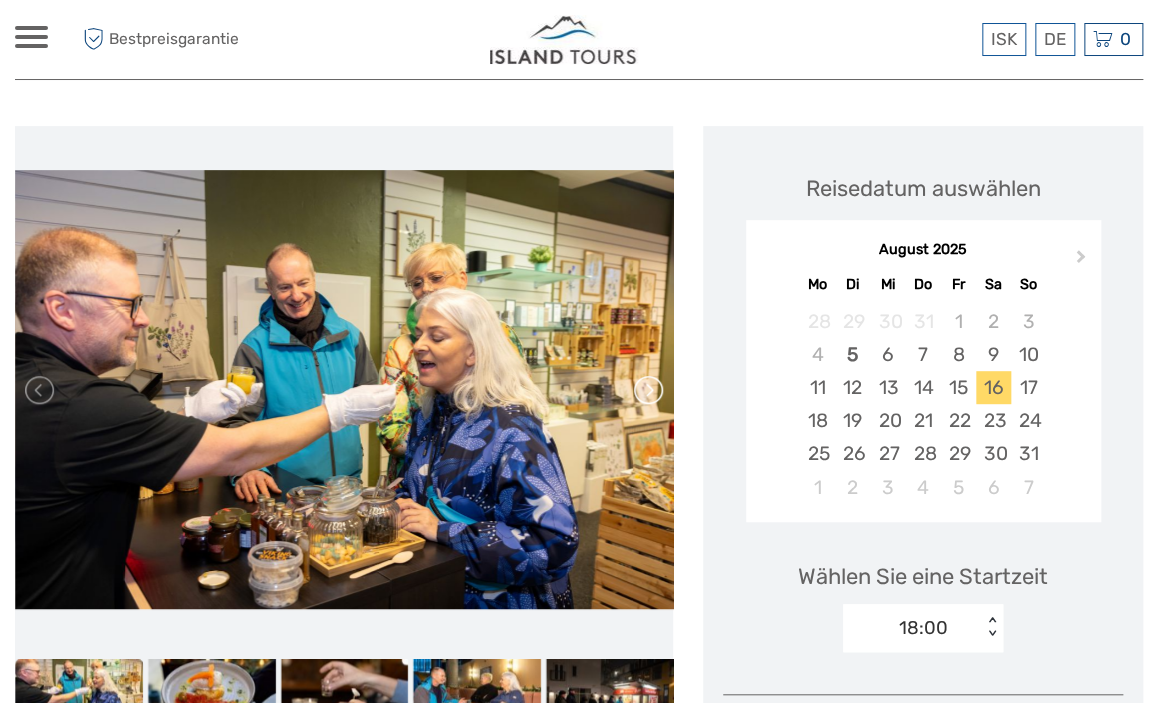 click at bounding box center [647, 390] 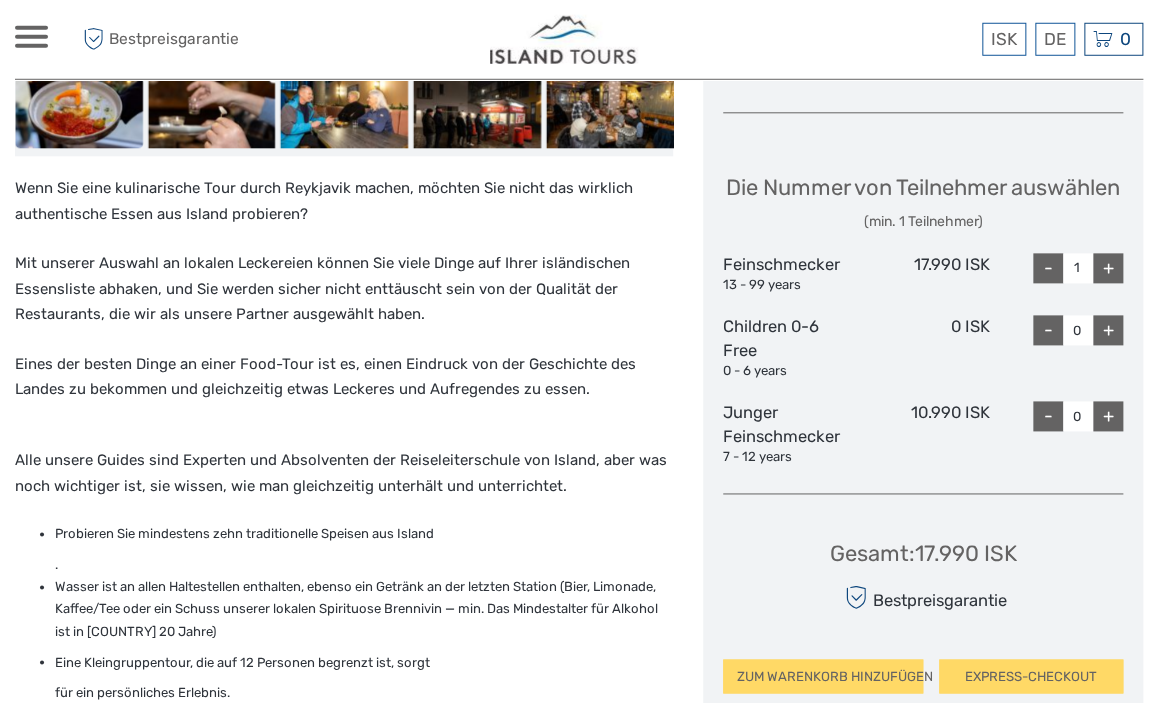 scroll, scrollTop: 844, scrollLeft: 0, axis: vertical 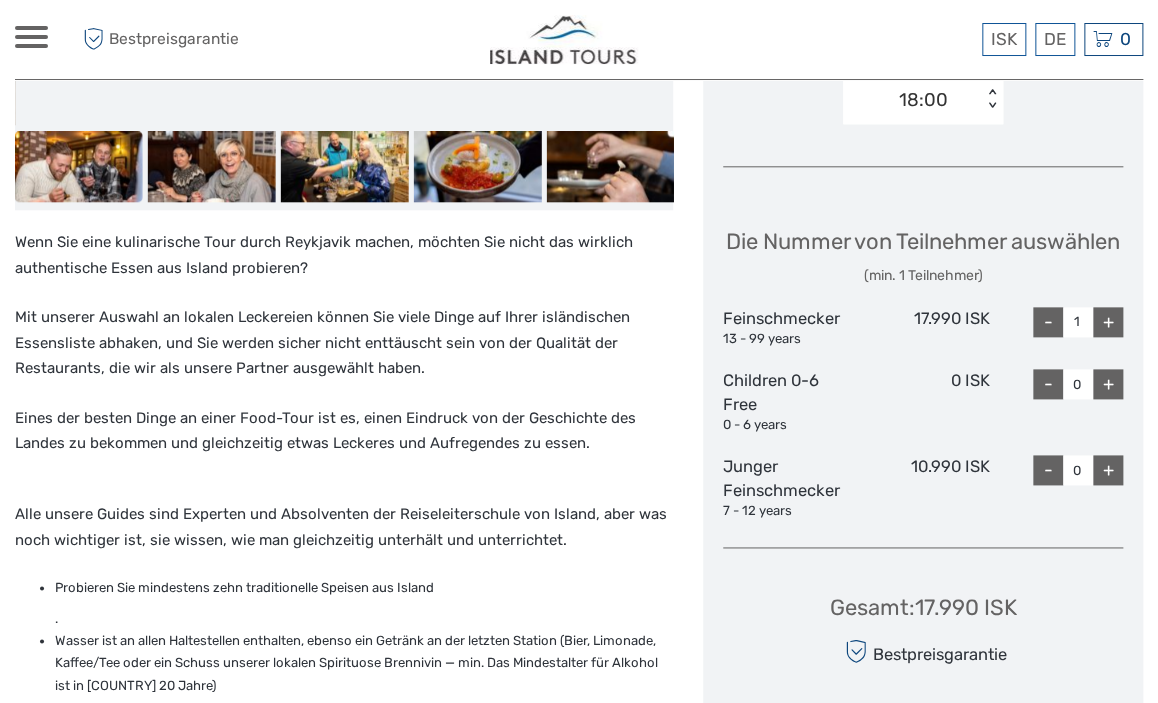 click on "+" at bounding box center [1108, 322] 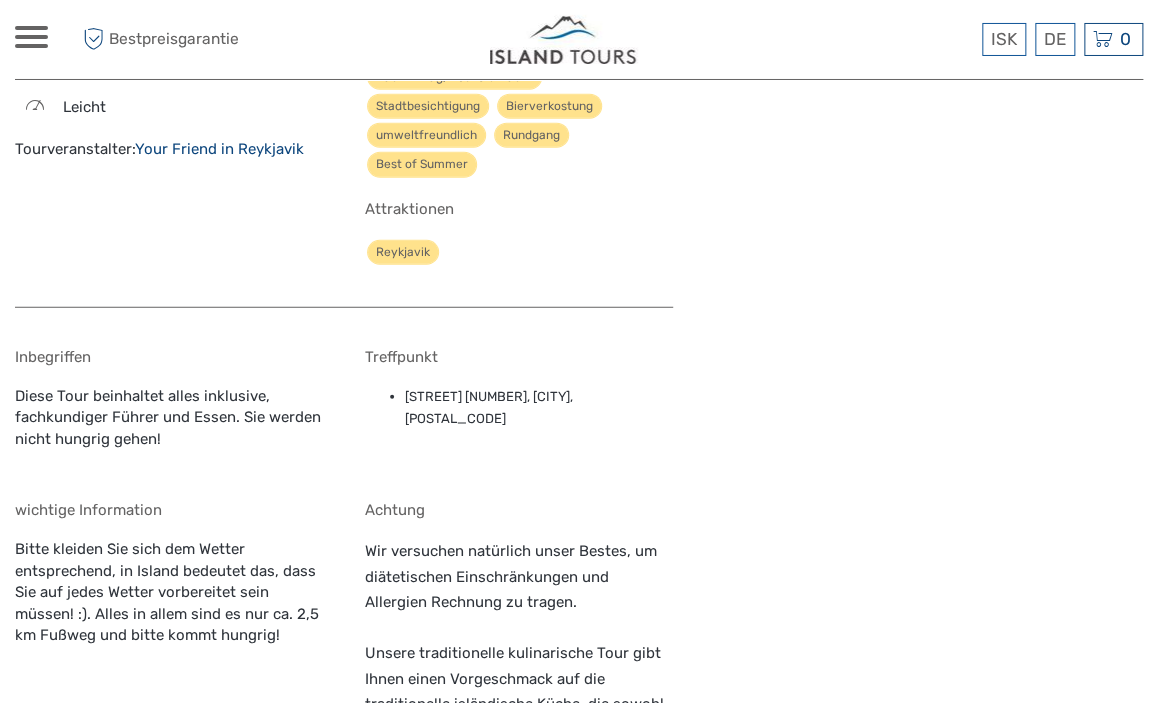 scroll, scrollTop: 1900, scrollLeft: 0, axis: vertical 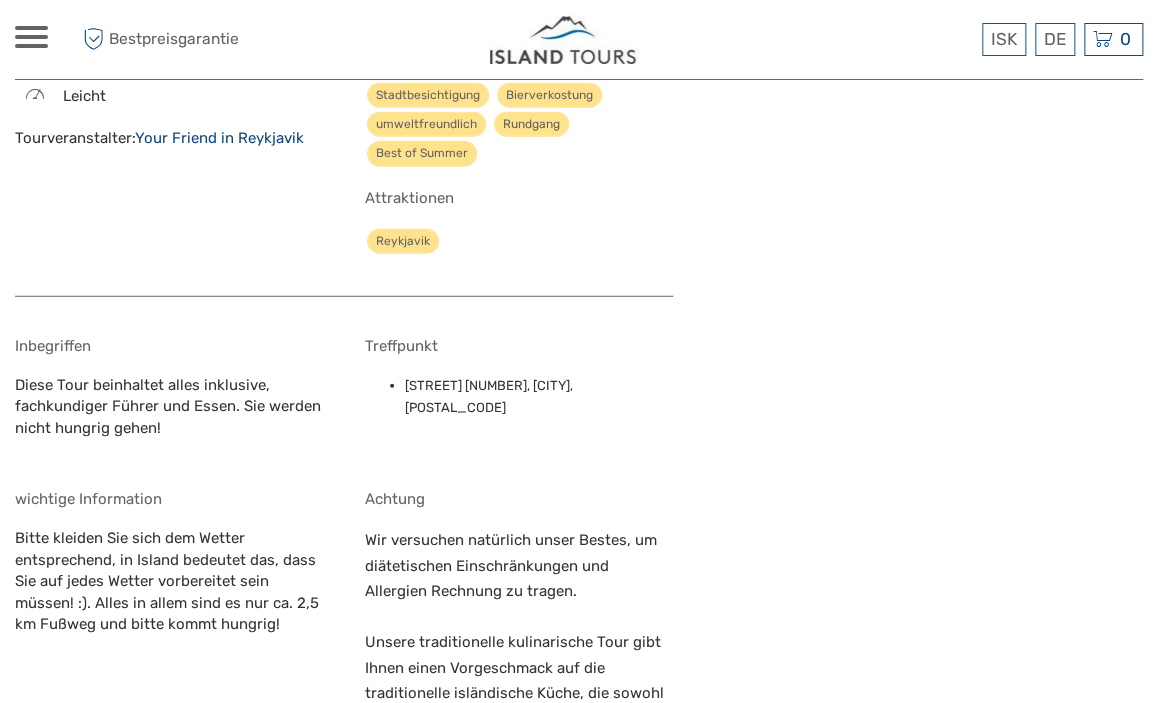 drag, startPoint x: 406, startPoint y: 353, endPoint x: 679, endPoint y: 363, distance: 273.18307 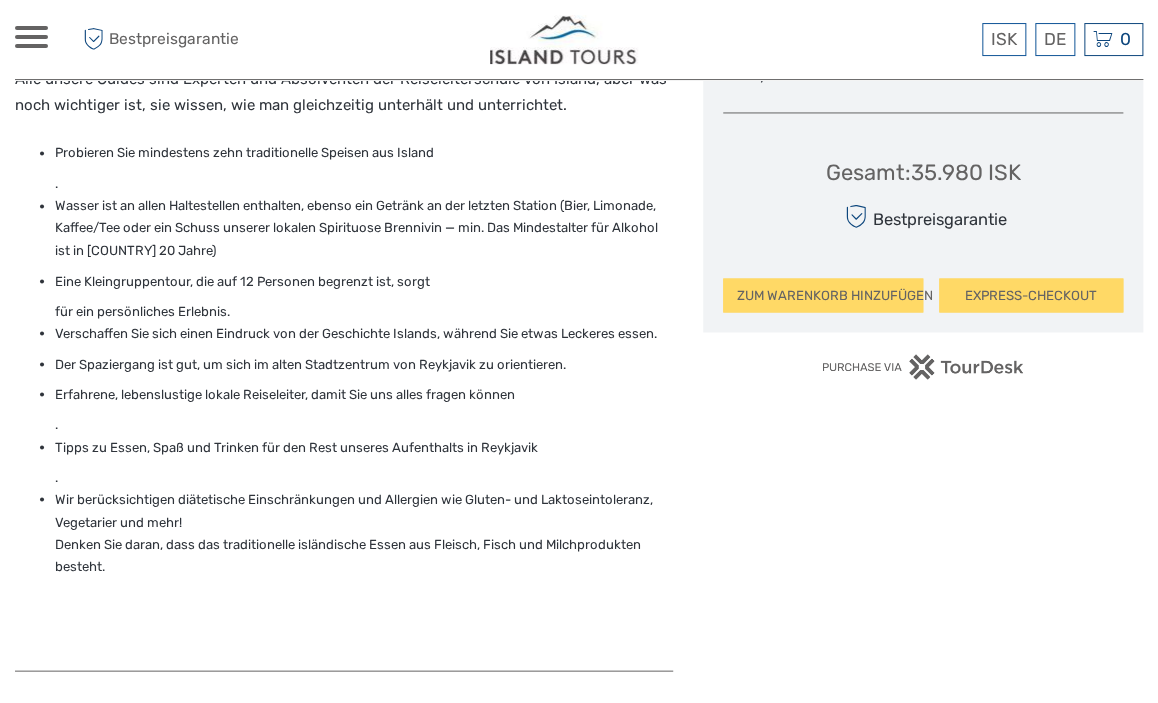 scroll, scrollTop: 1132, scrollLeft: 0, axis: vertical 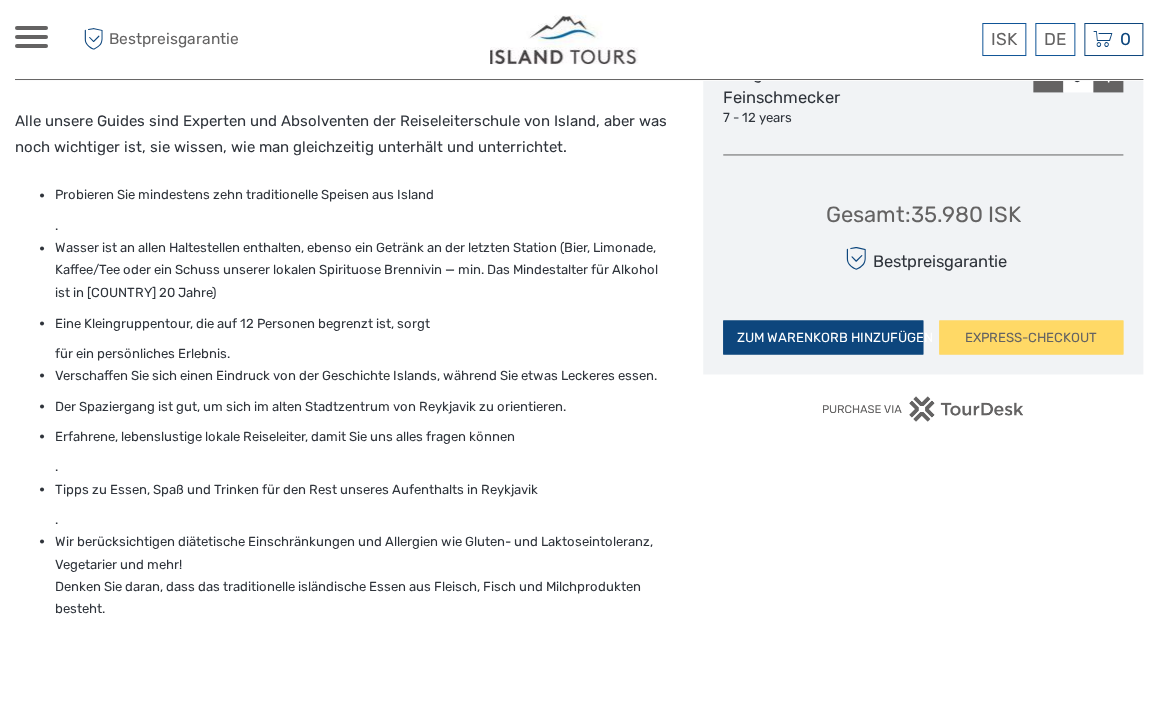 click on "ZUM WARENKORB HINZUFÜGEN" at bounding box center (823, 337) 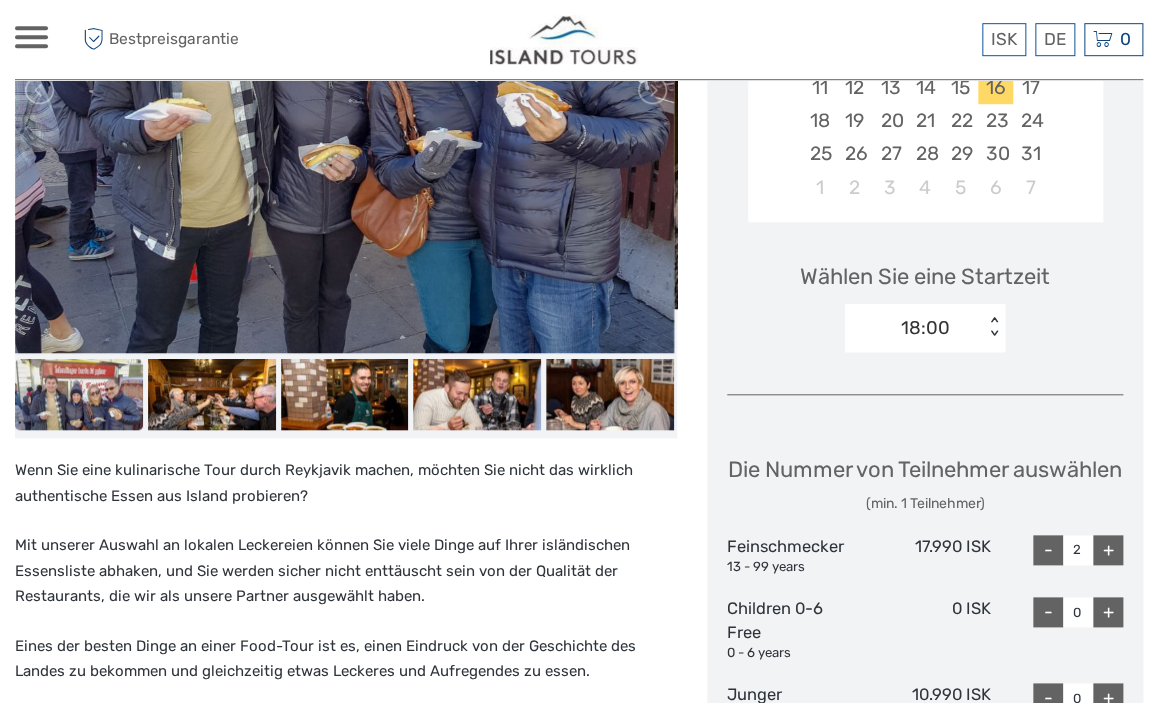 scroll, scrollTop: 604, scrollLeft: 0, axis: vertical 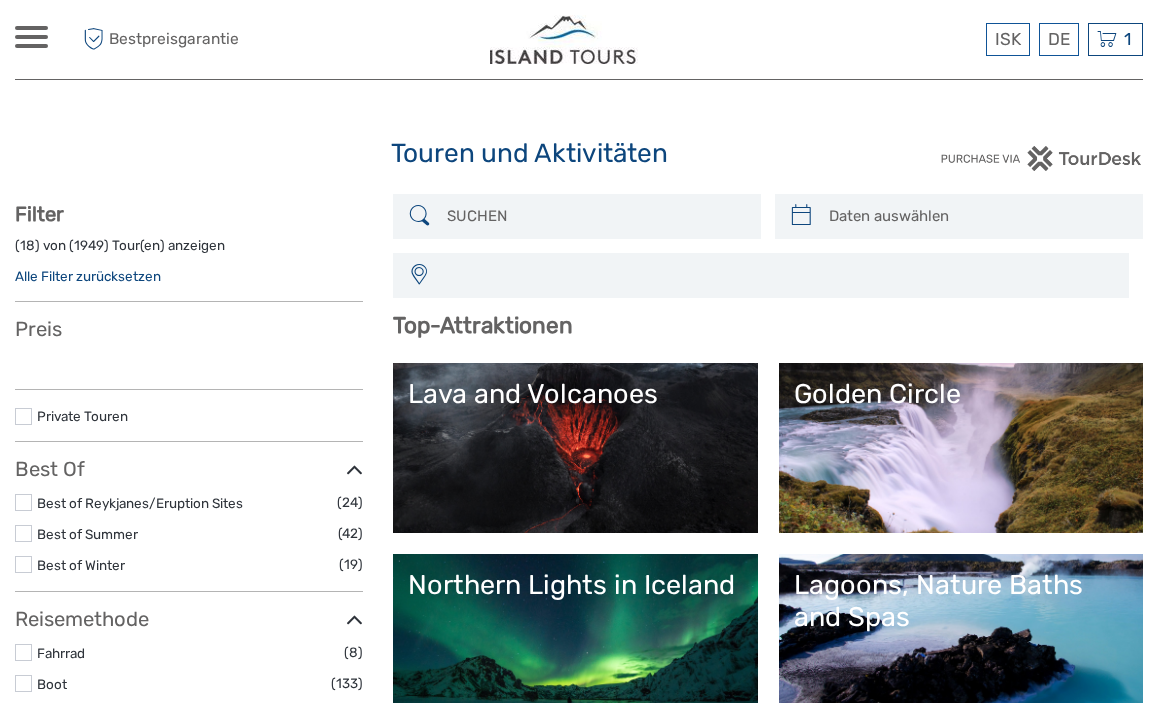 select 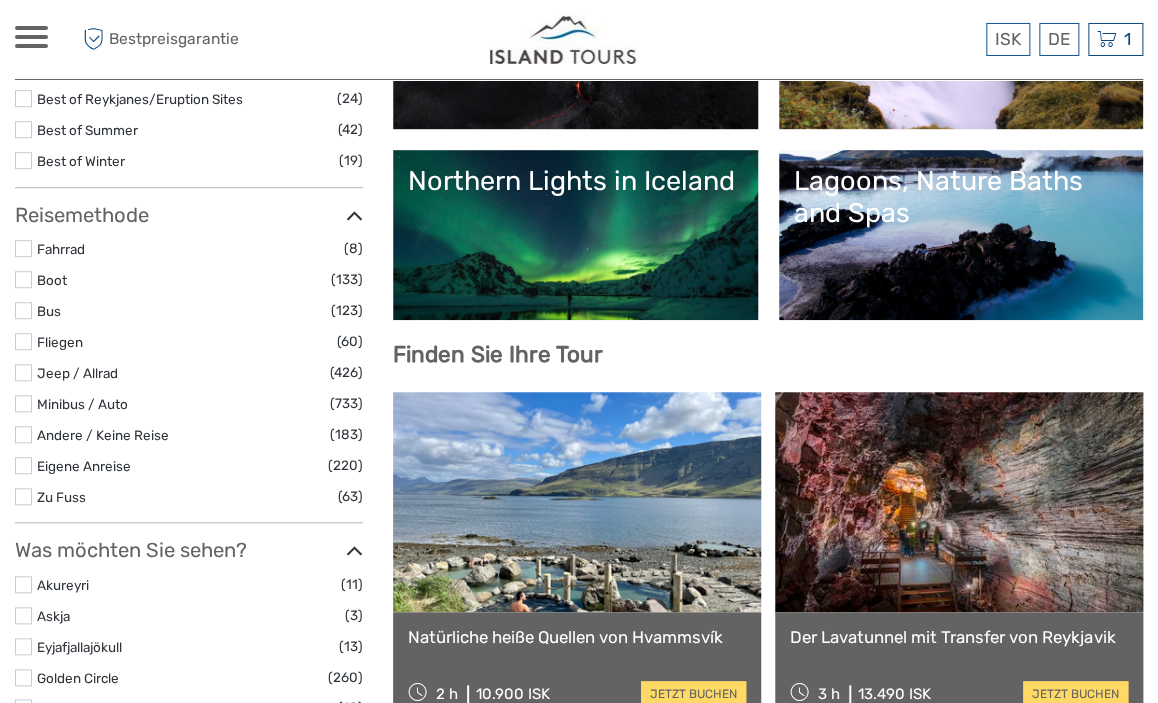 select 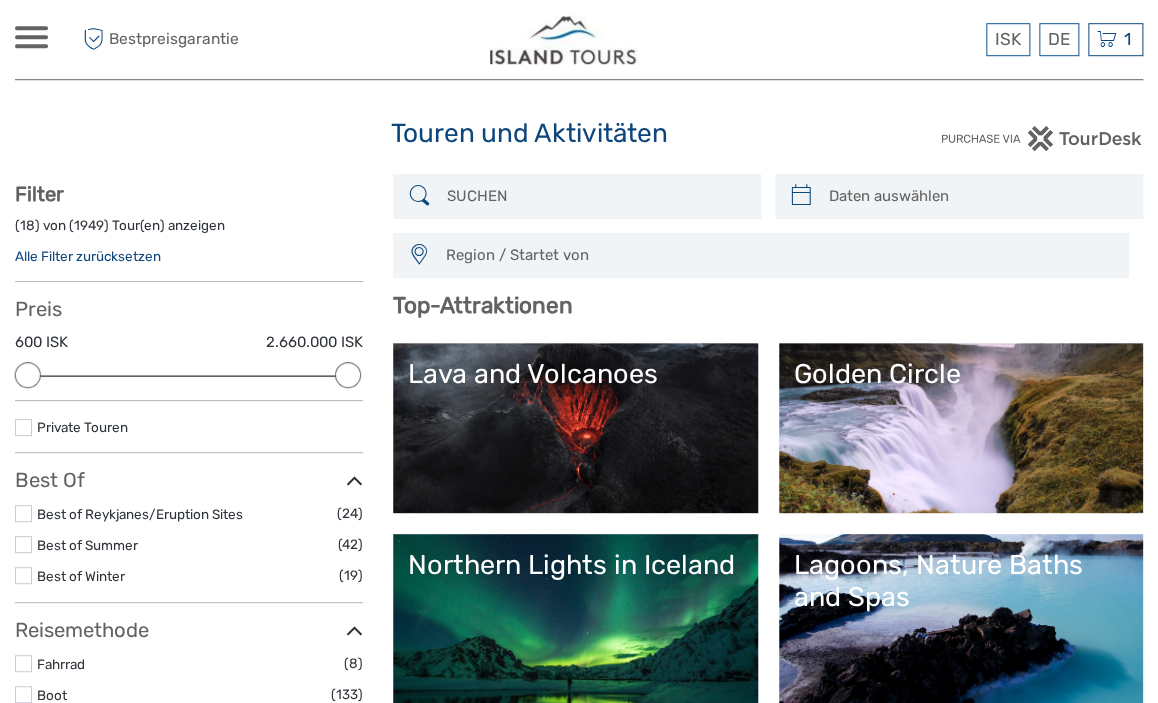 scroll, scrollTop: 0, scrollLeft: 0, axis: both 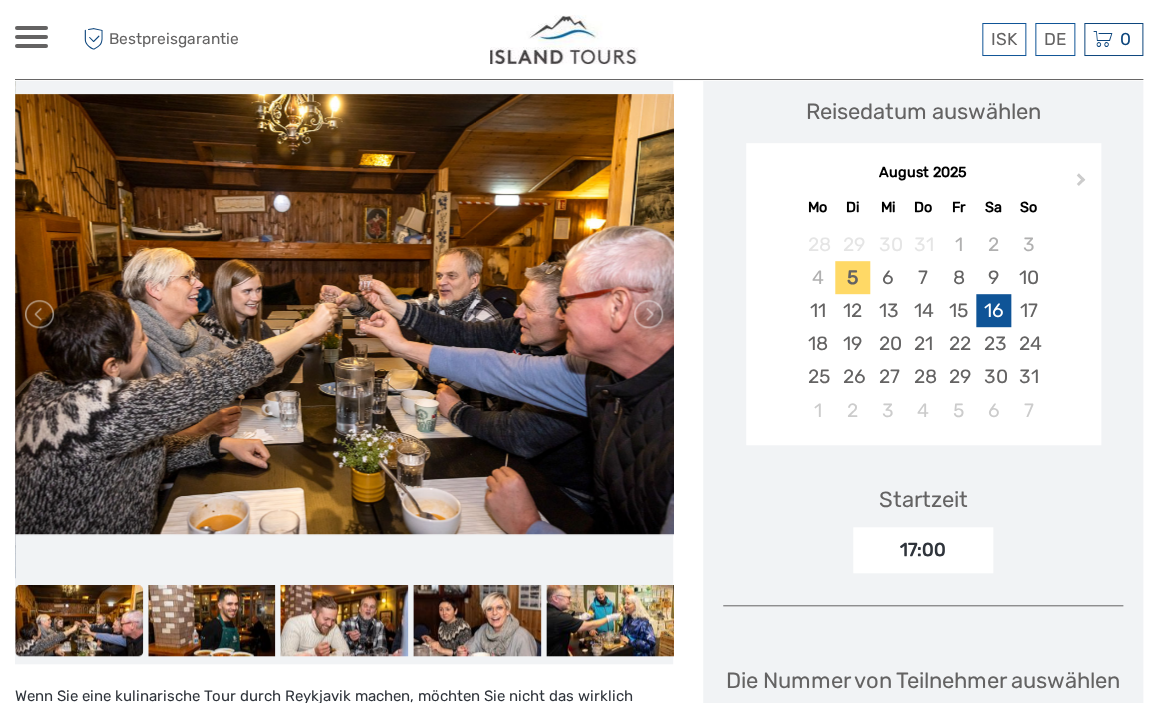 click on "16" at bounding box center [993, 310] 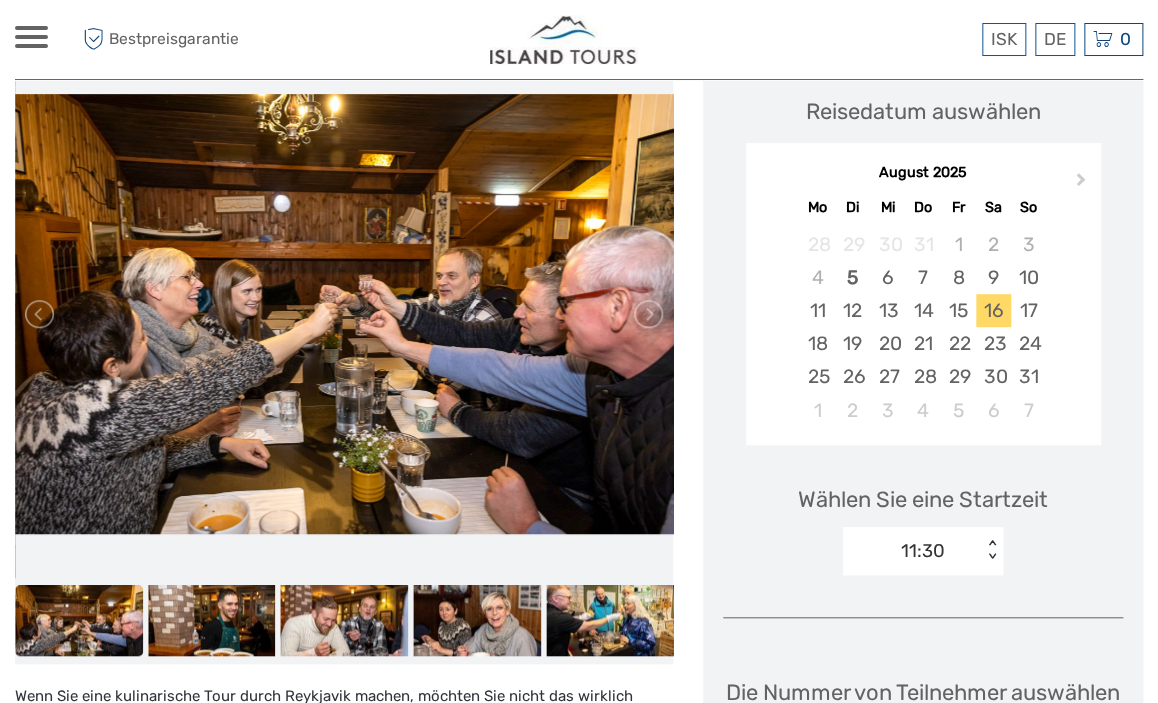 click on "11:30 < >" at bounding box center [923, 551] 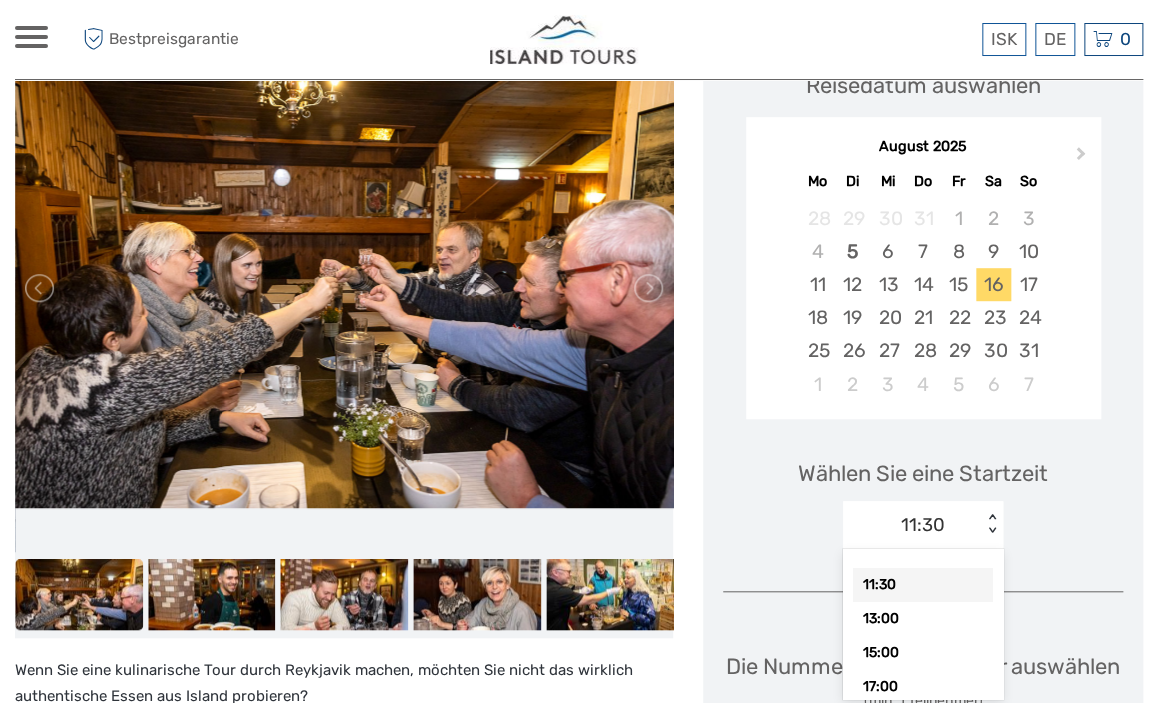 scroll, scrollTop: 316, scrollLeft: 0, axis: vertical 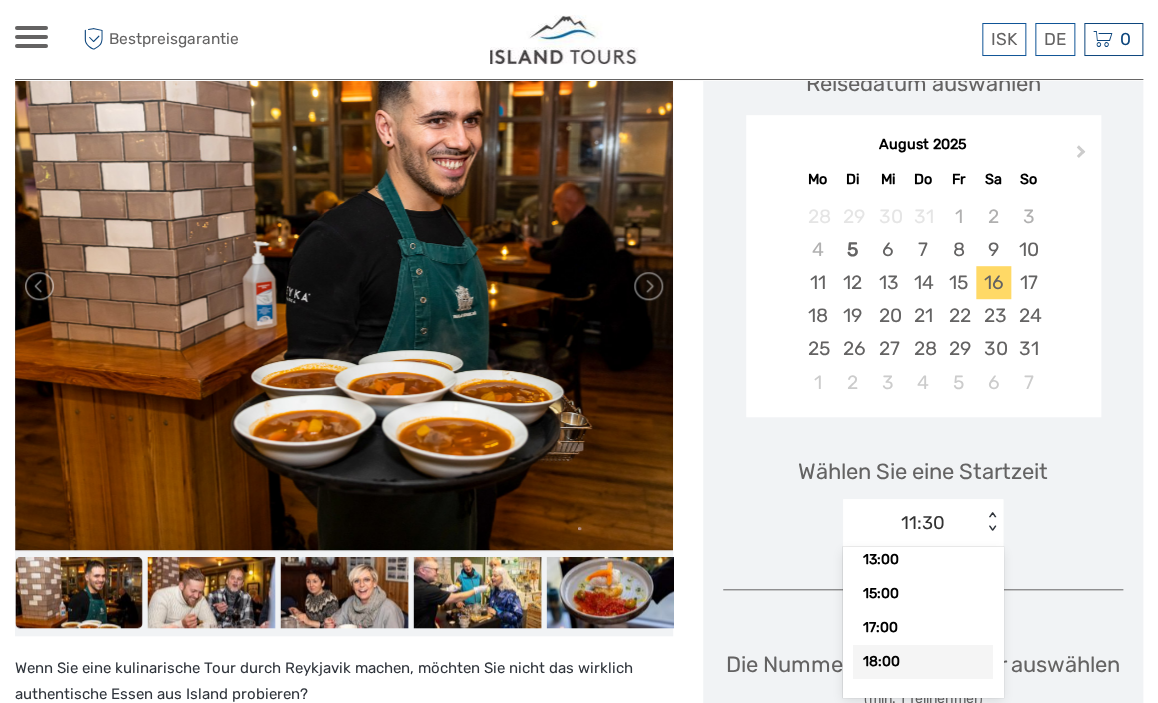 click on "18:00" at bounding box center [923, 662] 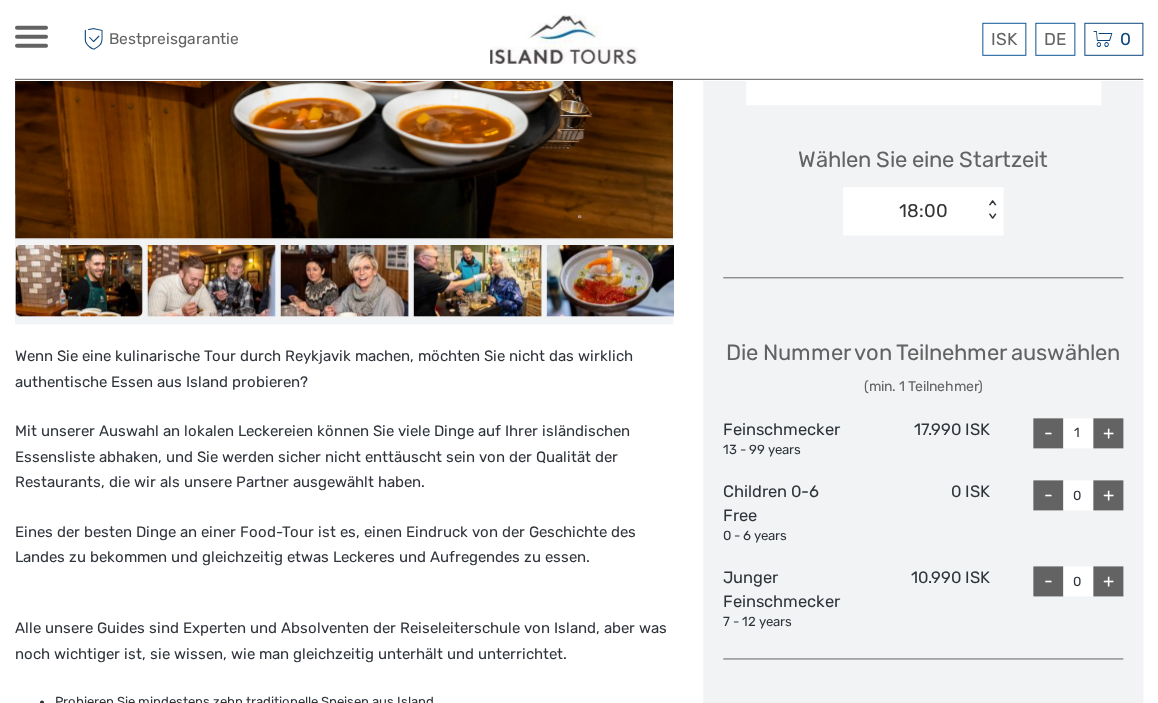 scroll, scrollTop: 633, scrollLeft: 0, axis: vertical 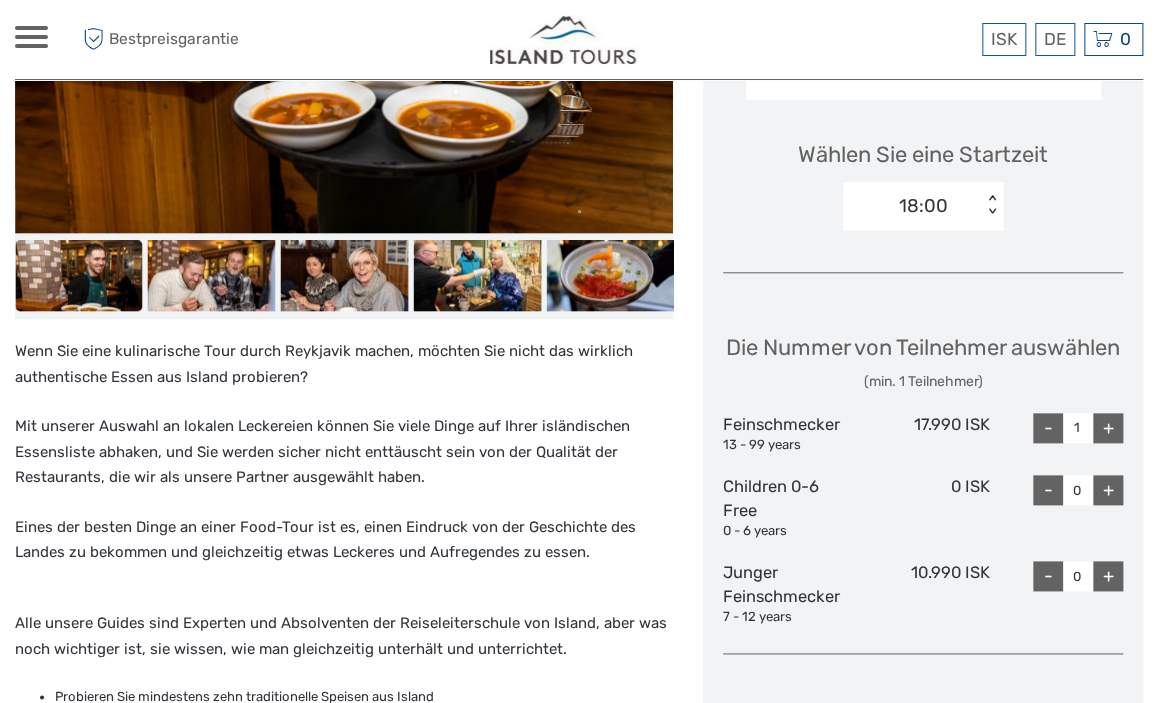 click on "+" at bounding box center [1108, 428] 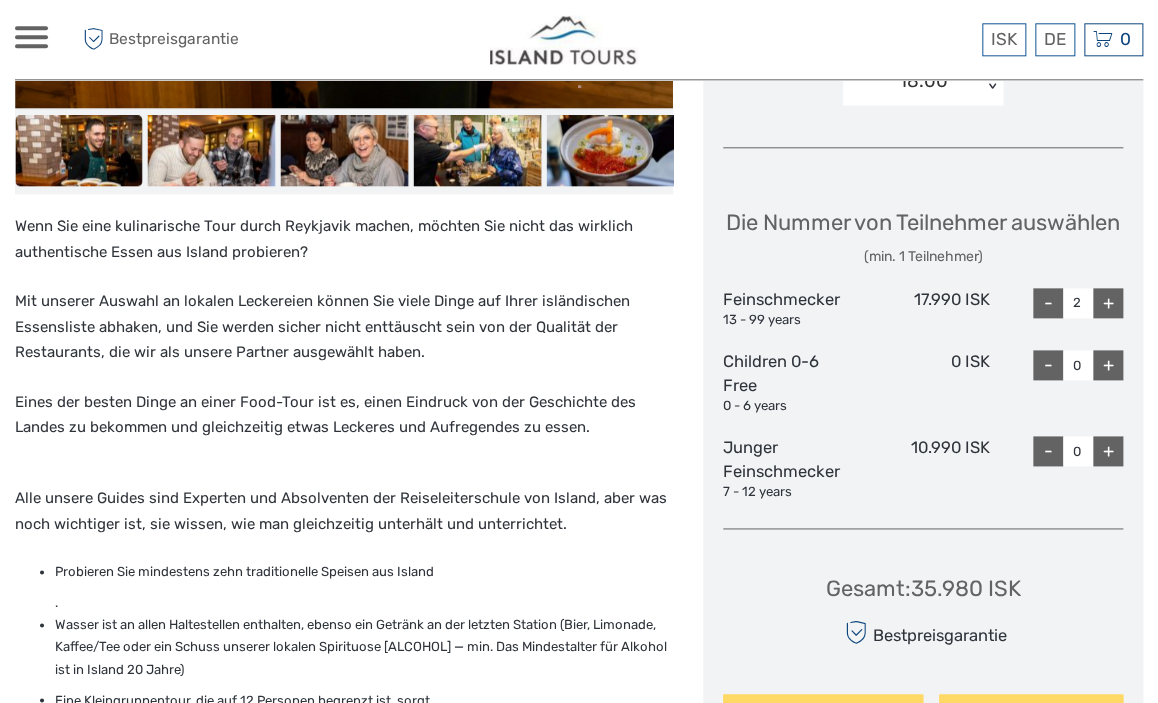scroll, scrollTop: 844, scrollLeft: 0, axis: vertical 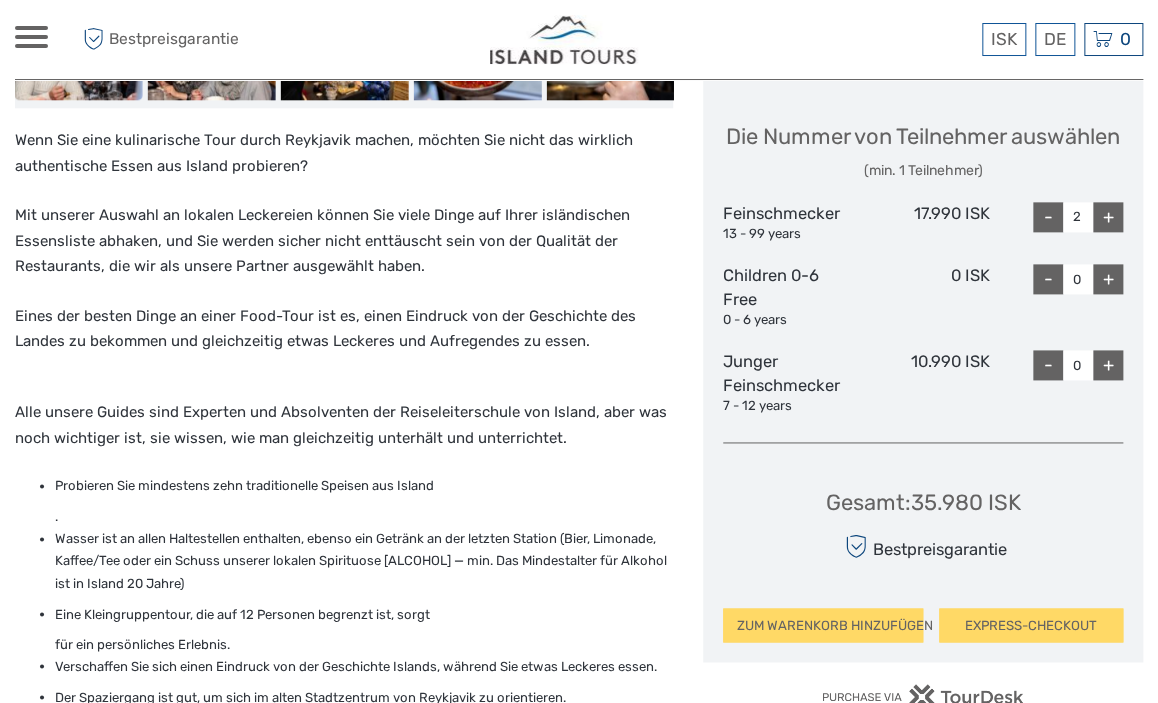 click on "Gesamt :  35.980 ISK Bestpreisgarantie ZUM WARENKORB HINZUFÜGEN EXPRESS-CHECKOUT" at bounding box center (923, 550) 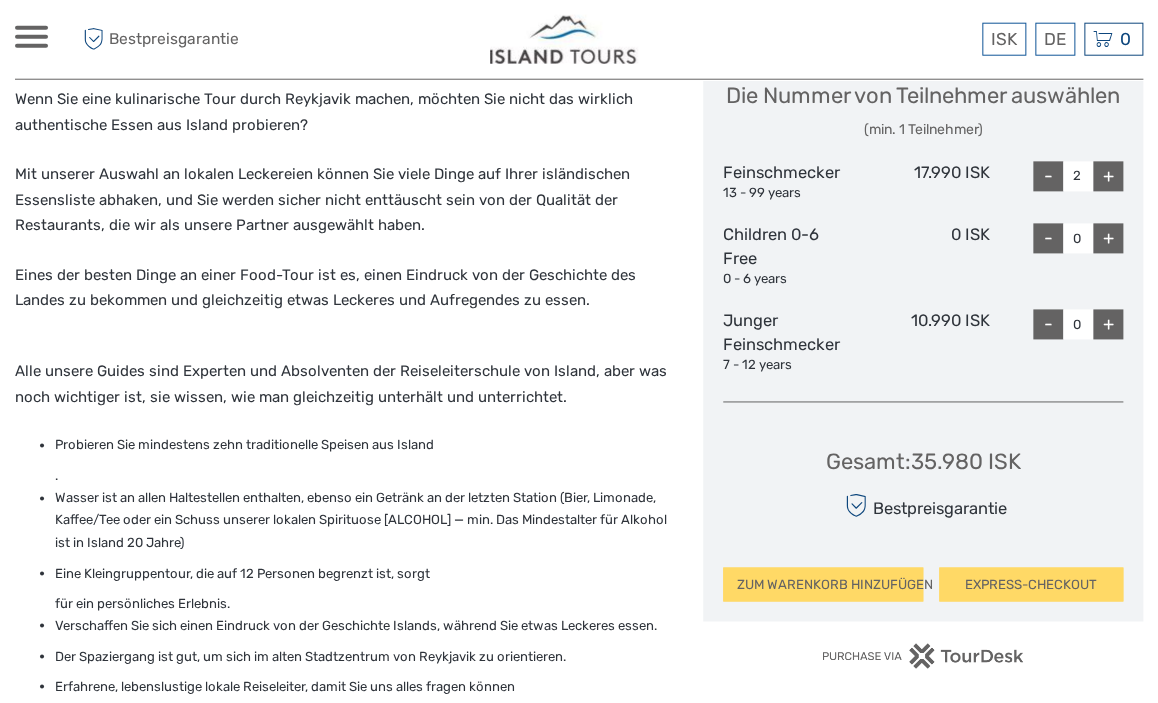 scroll, scrollTop: 950, scrollLeft: 0, axis: vertical 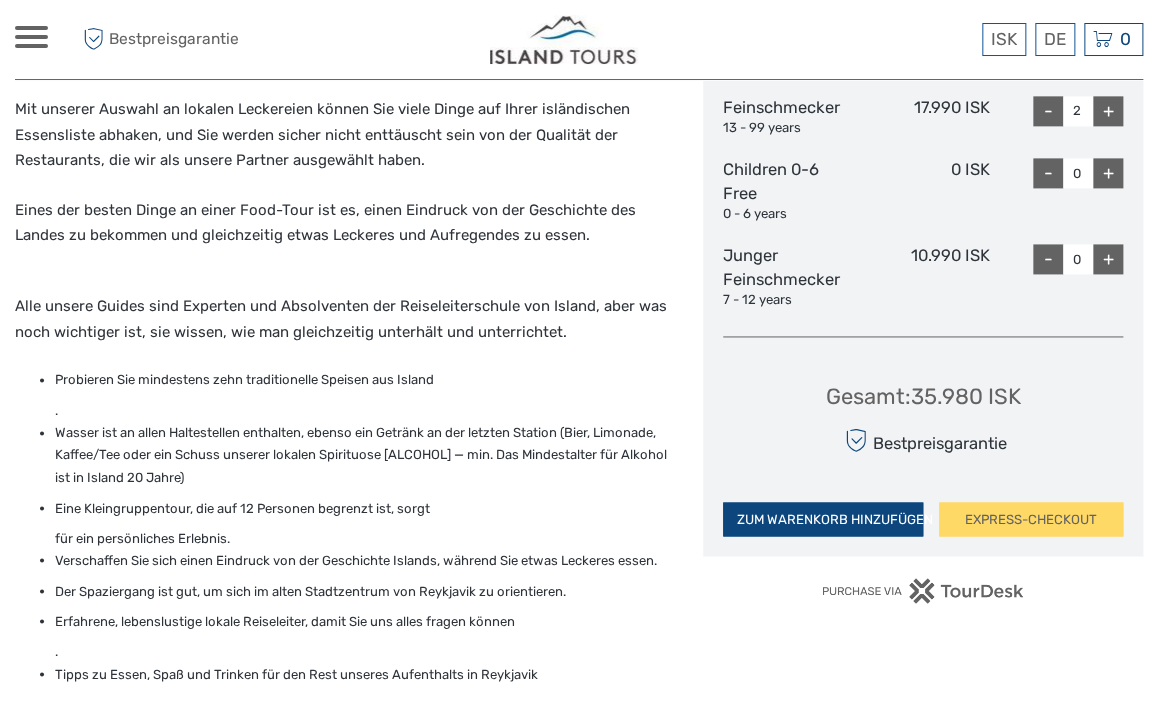 click on "ZUM WARENKORB HINZUFÜGEN" at bounding box center [823, 519] 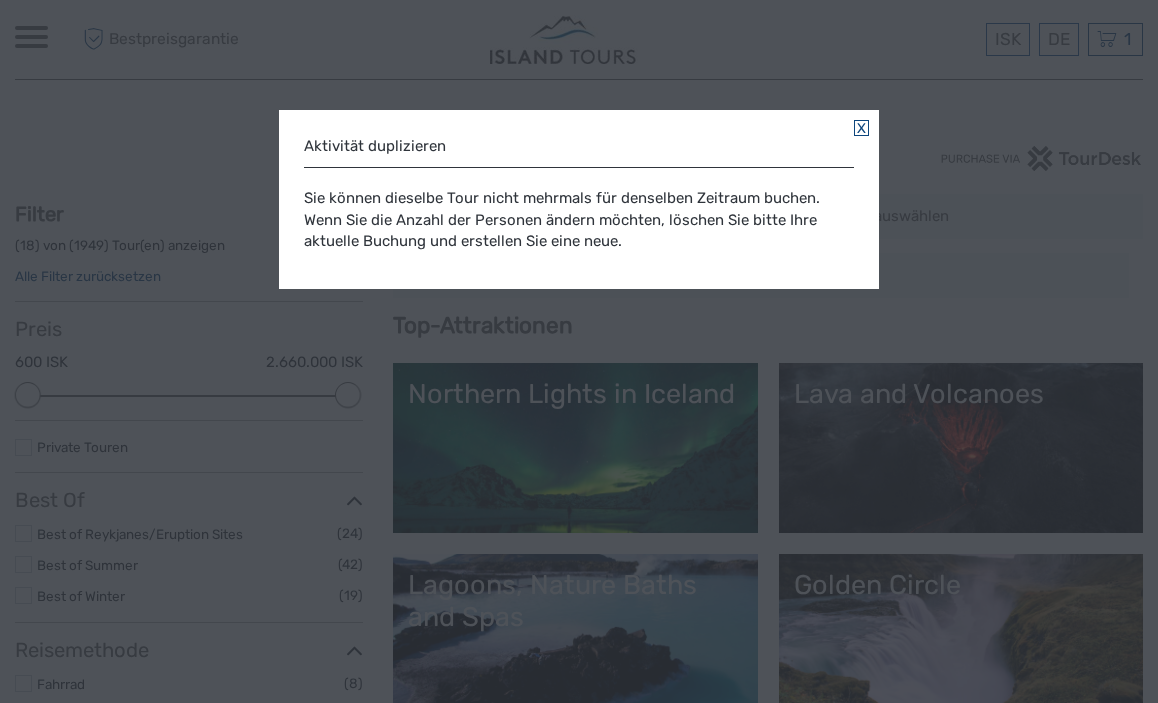 select 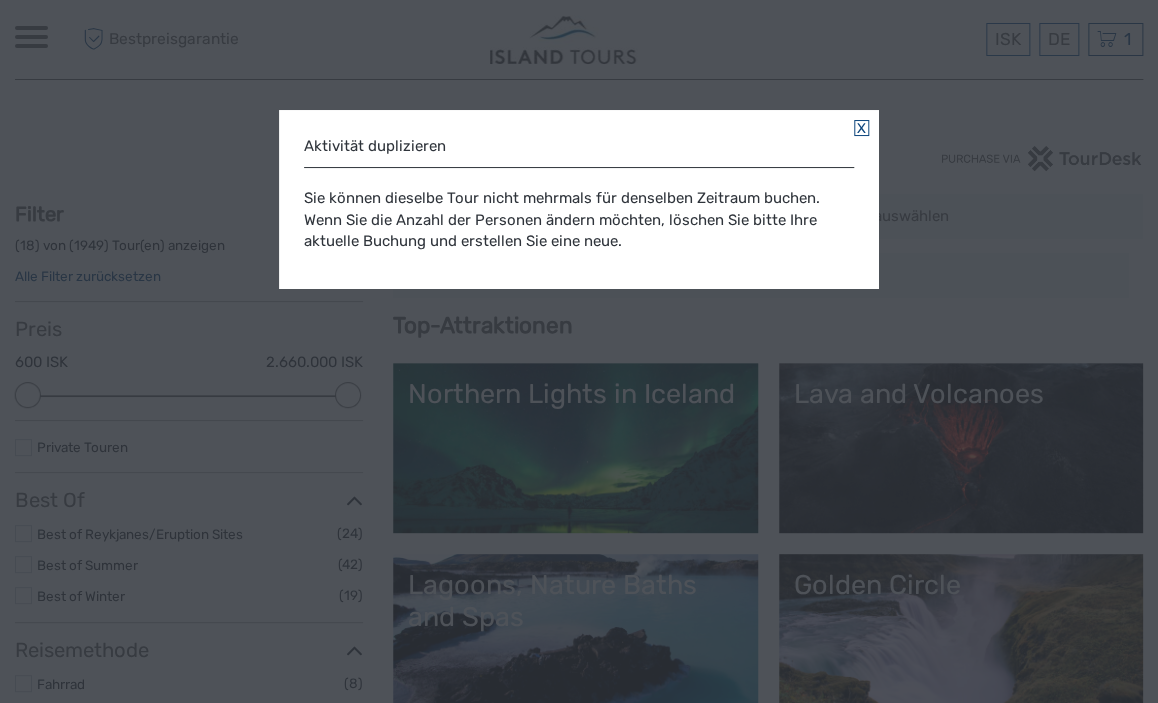 scroll, scrollTop: 0, scrollLeft: 0, axis: both 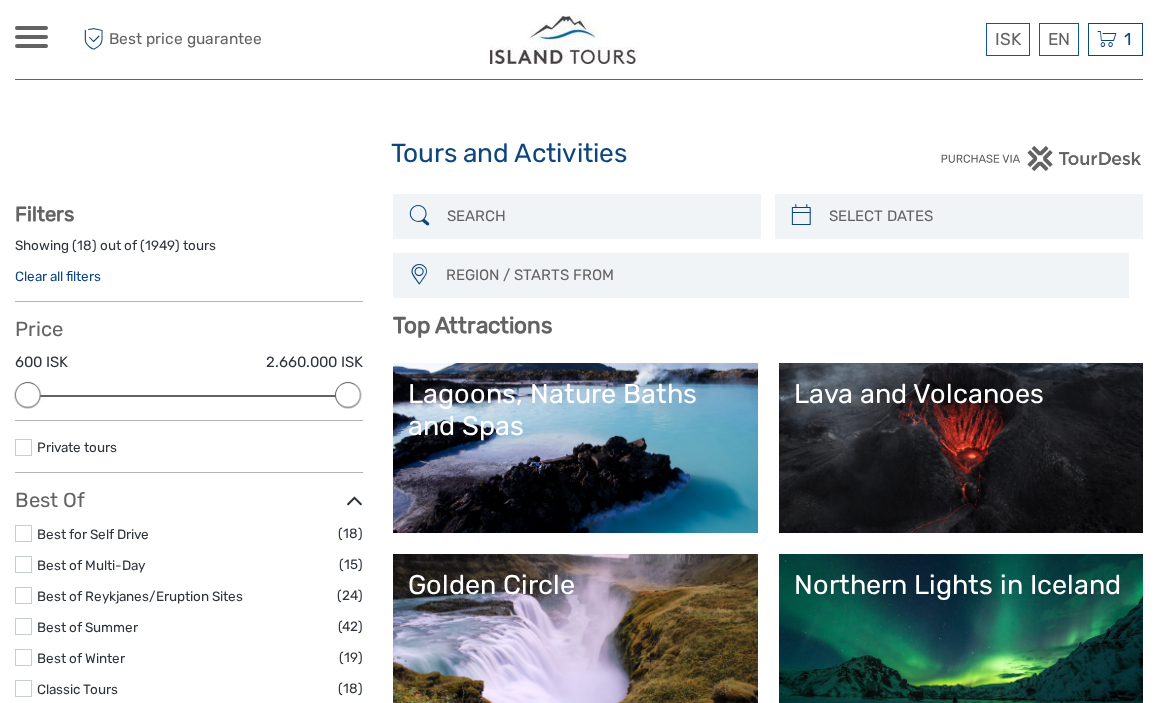 select 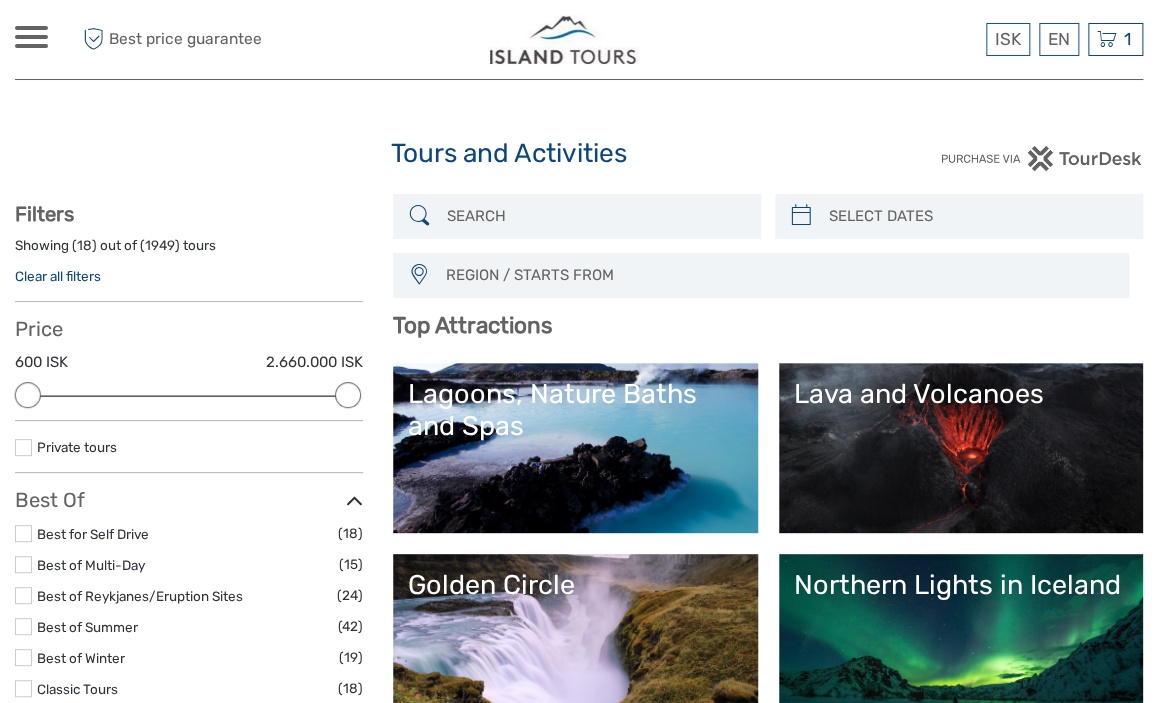 scroll, scrollTop: 0, scrollLeft: 0, axis: both 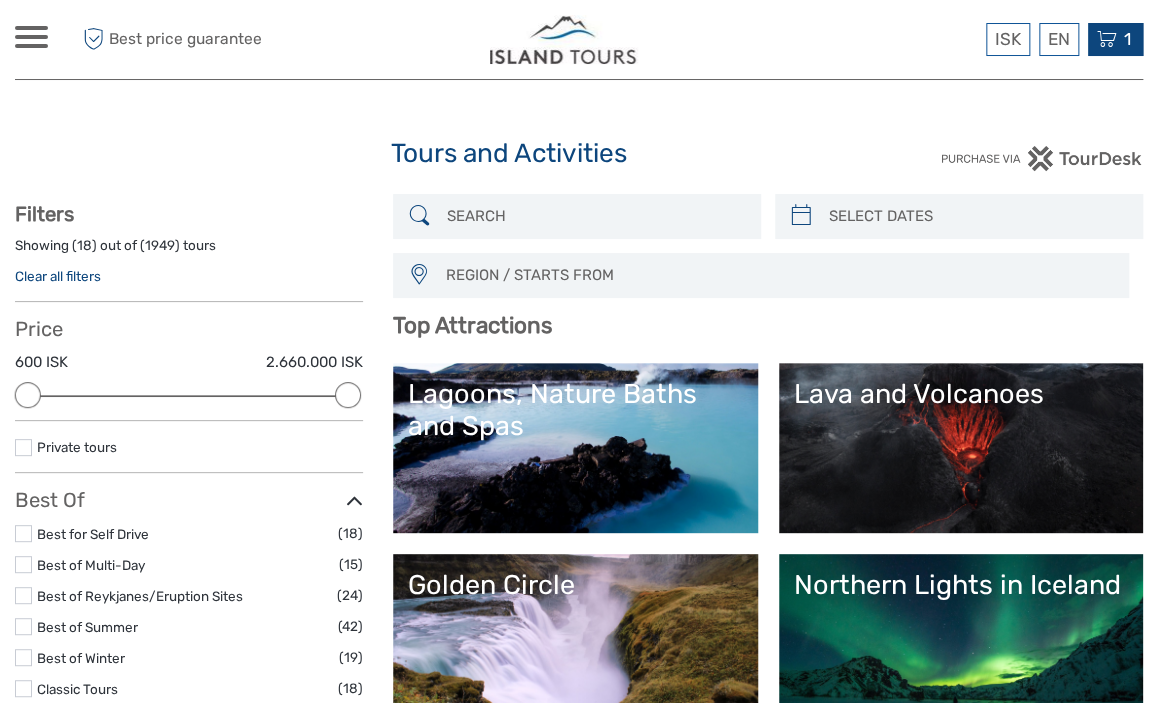 click on "1" at bounding box center (1127, 39) 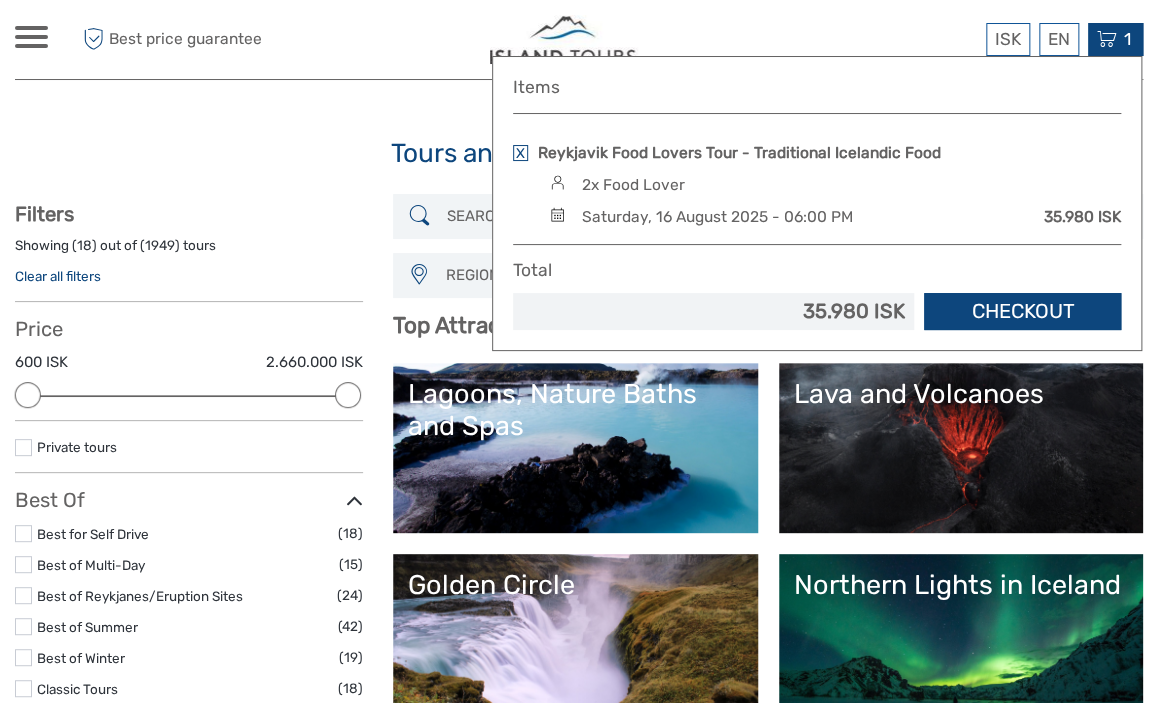 click on "Checkout" at bounding box center [1022, 311] 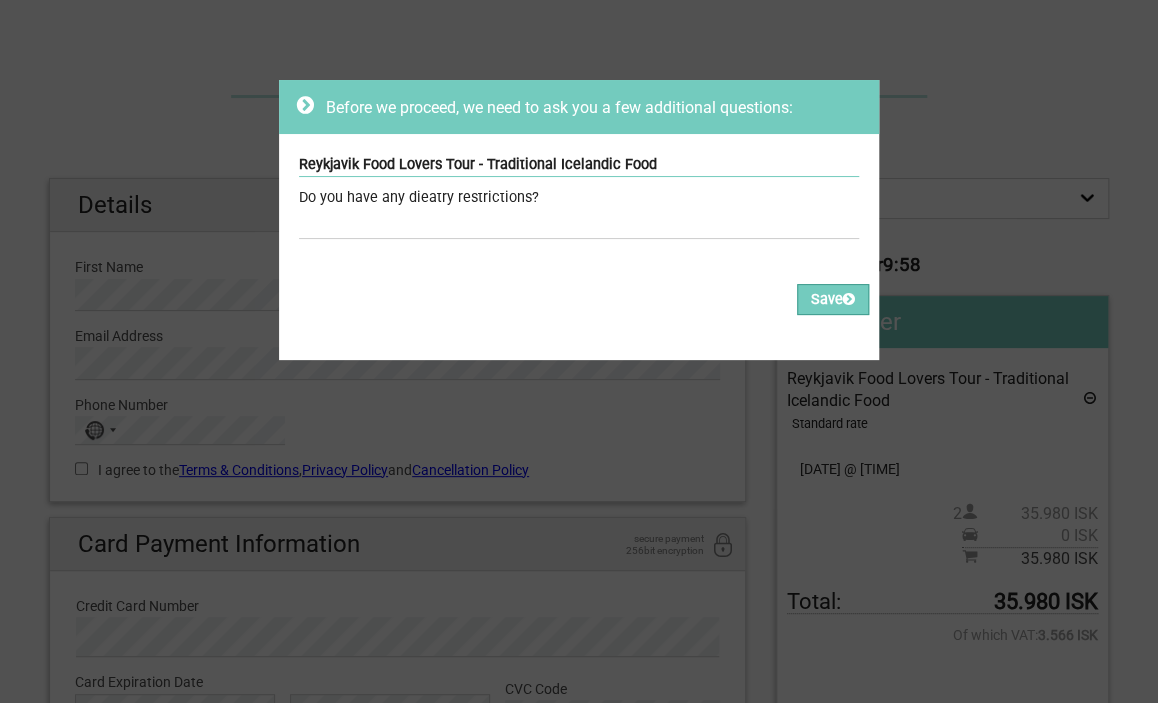 scroll, scrollTop: 0, scrollLeft: 0, axis: both 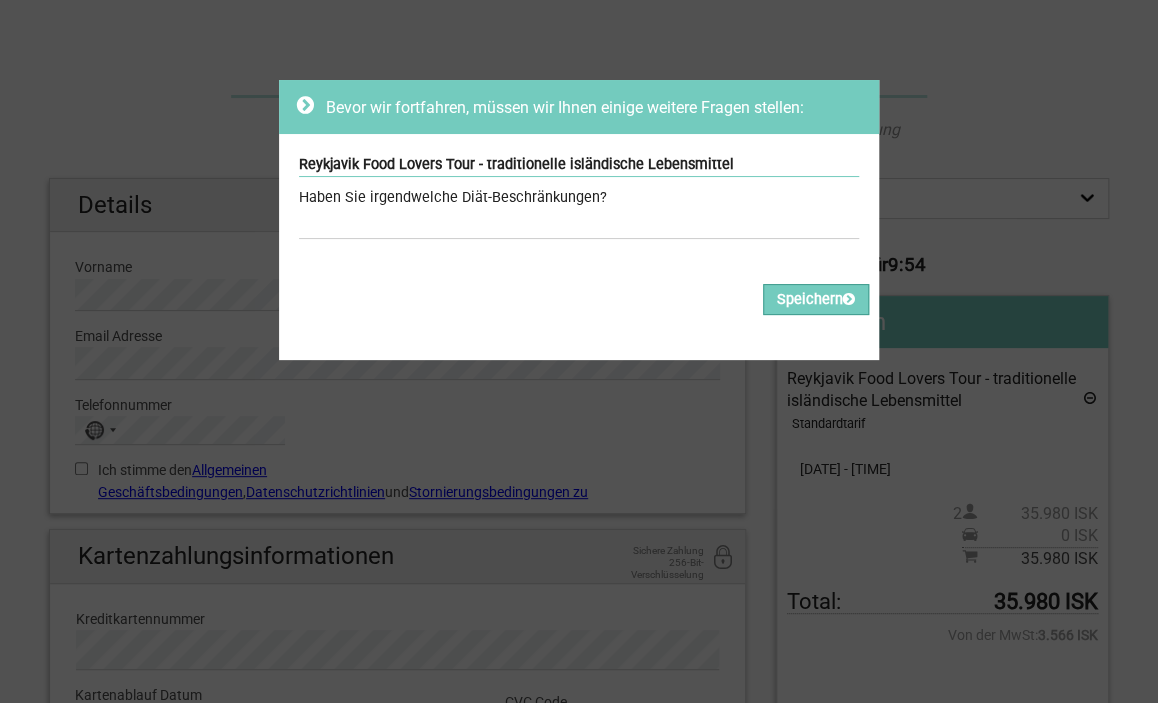 click on "Haben Sie irgendwelche Diät-Beschränkungen?" at bounding box center (579, 198) 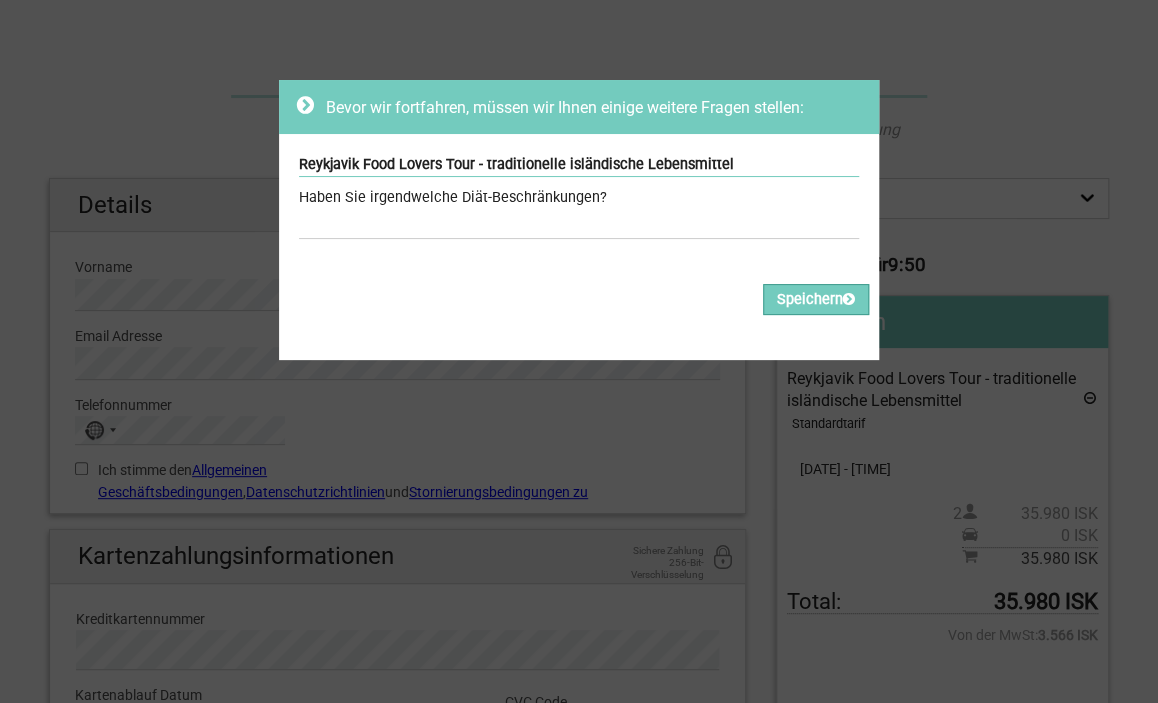 click on "Haben Sie irgendwelche Diät-Beschränkungen?" at bounding box center (579, 198) 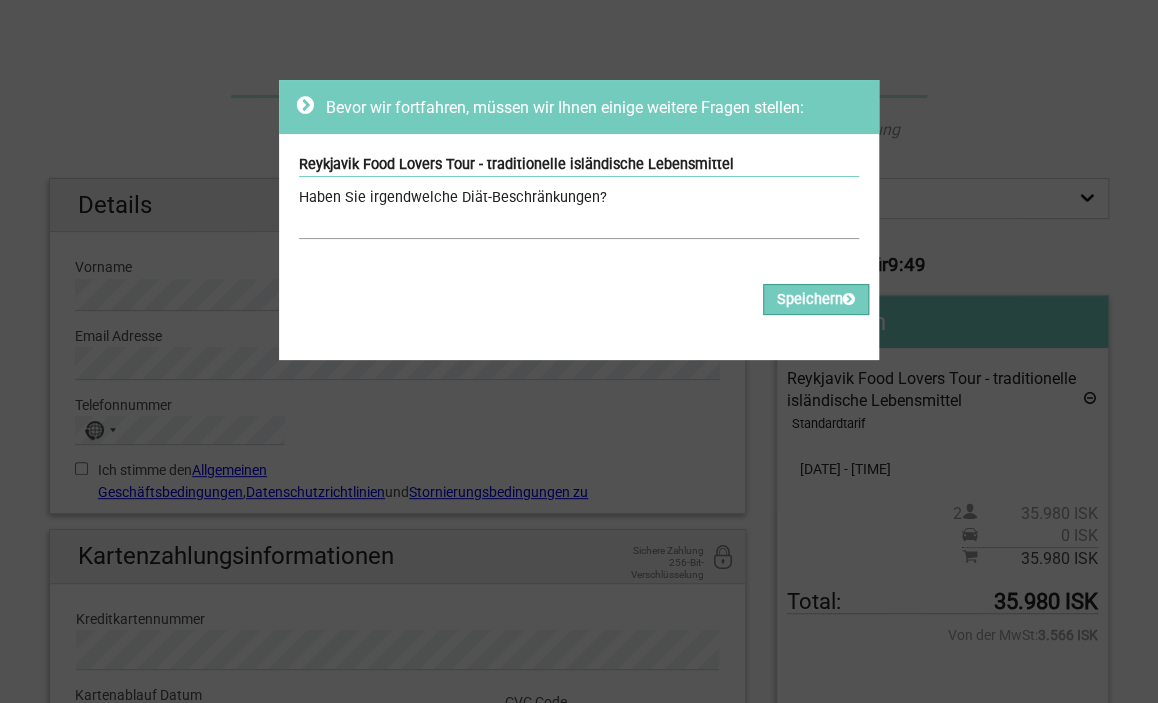 click at bounding box center [579, 224] 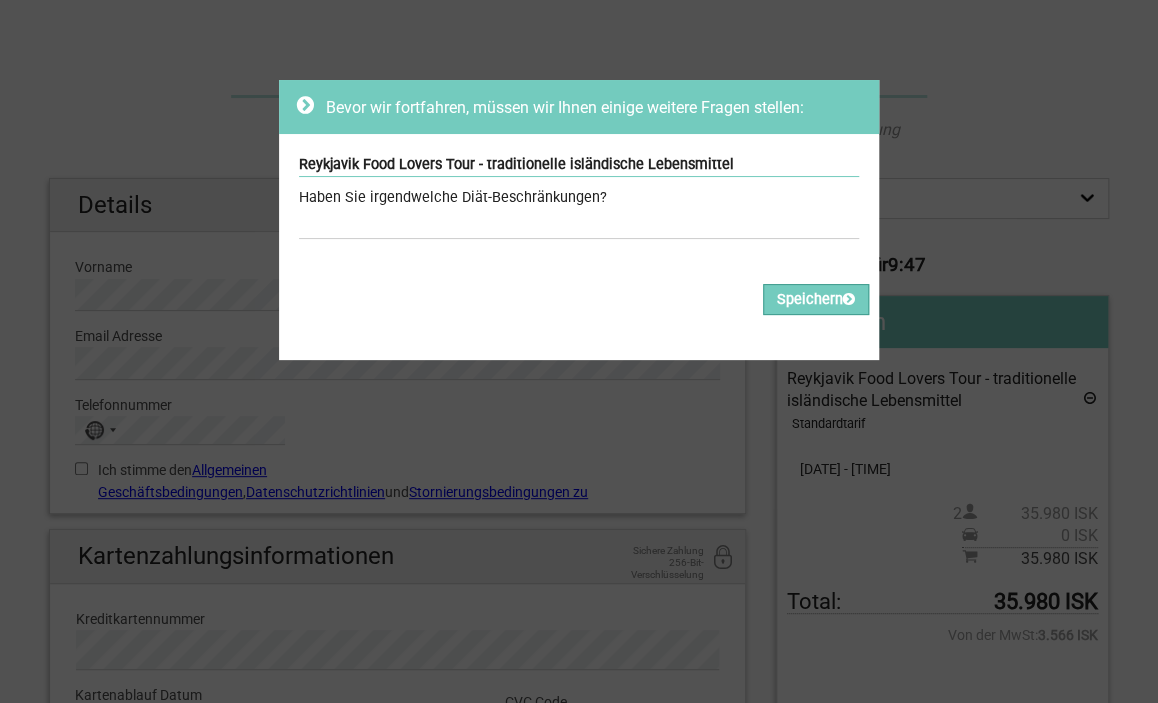 click on "Reykjavik Food Lovers Tour - traditionelle isländische Lebensmittel
Haben Sie irgendwelche Diät-Beschränkungen?" at bounding box center (579, 199) 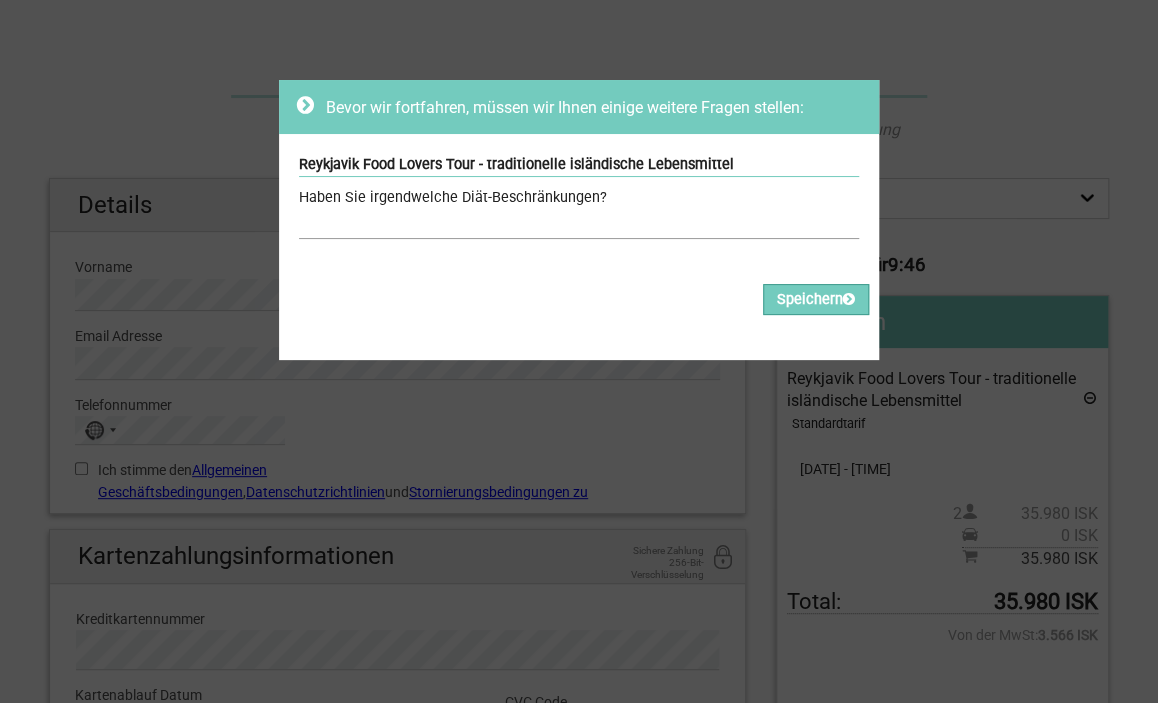 click at bounding box center (579, 224) 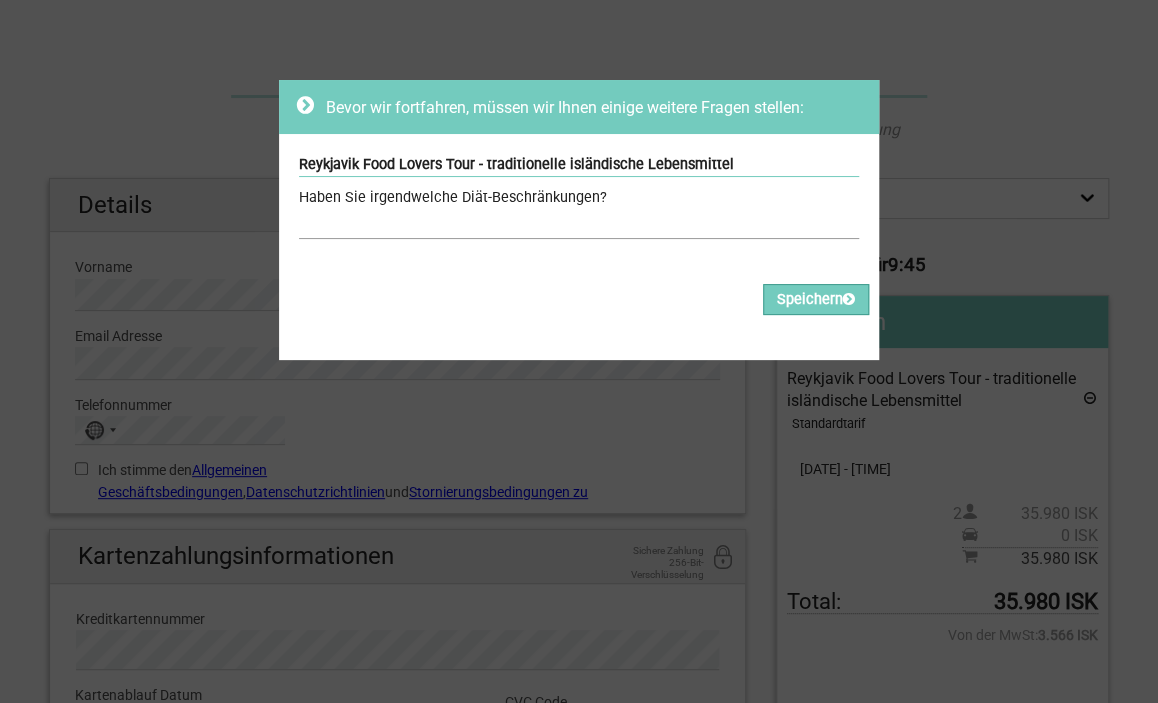 click at bounding box center (579, 224) 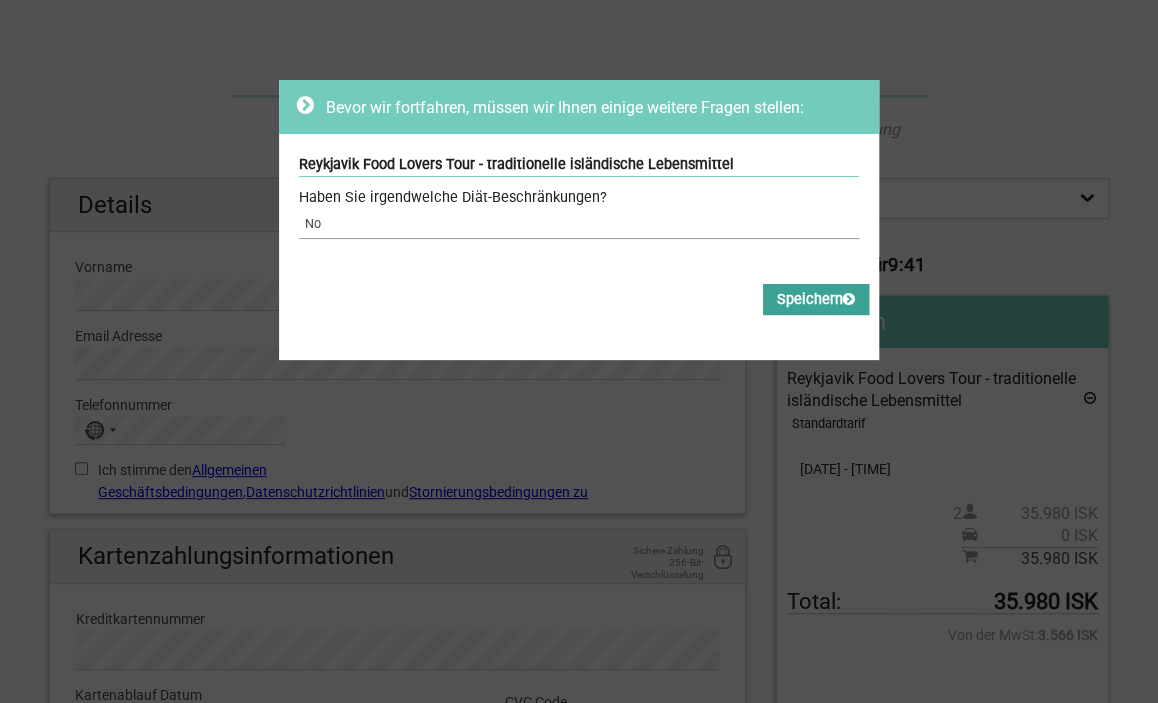 type on "No" 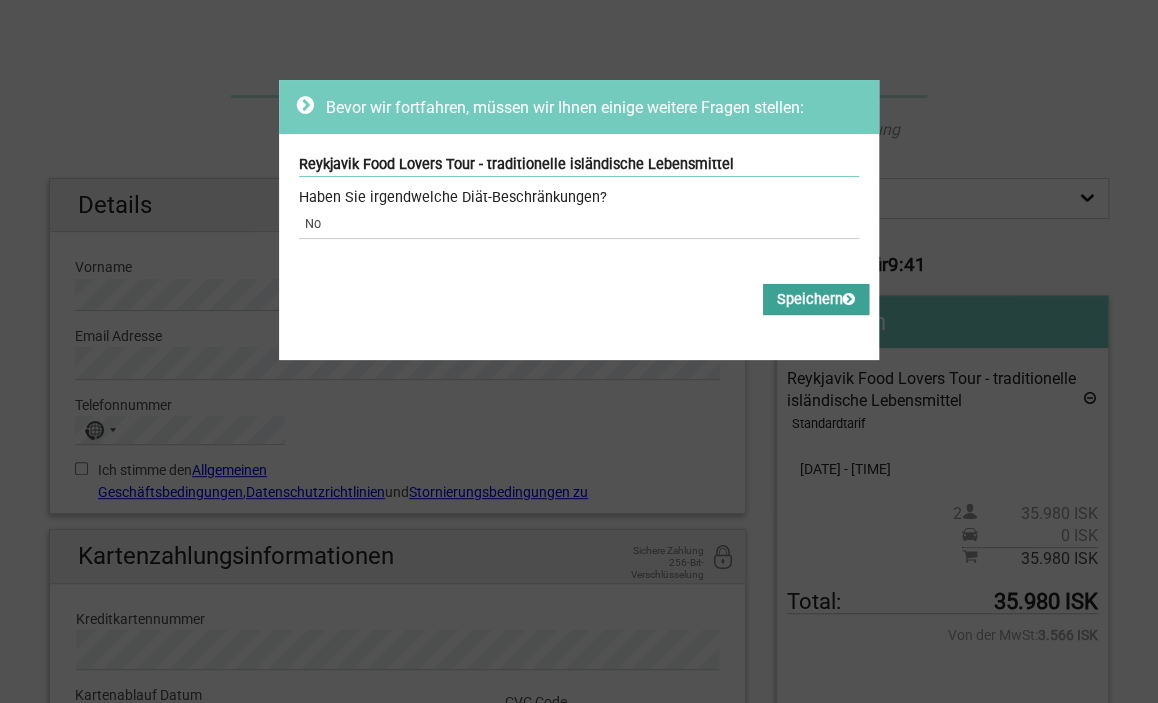 click on "Speichern" at bounding box center (816, 299) 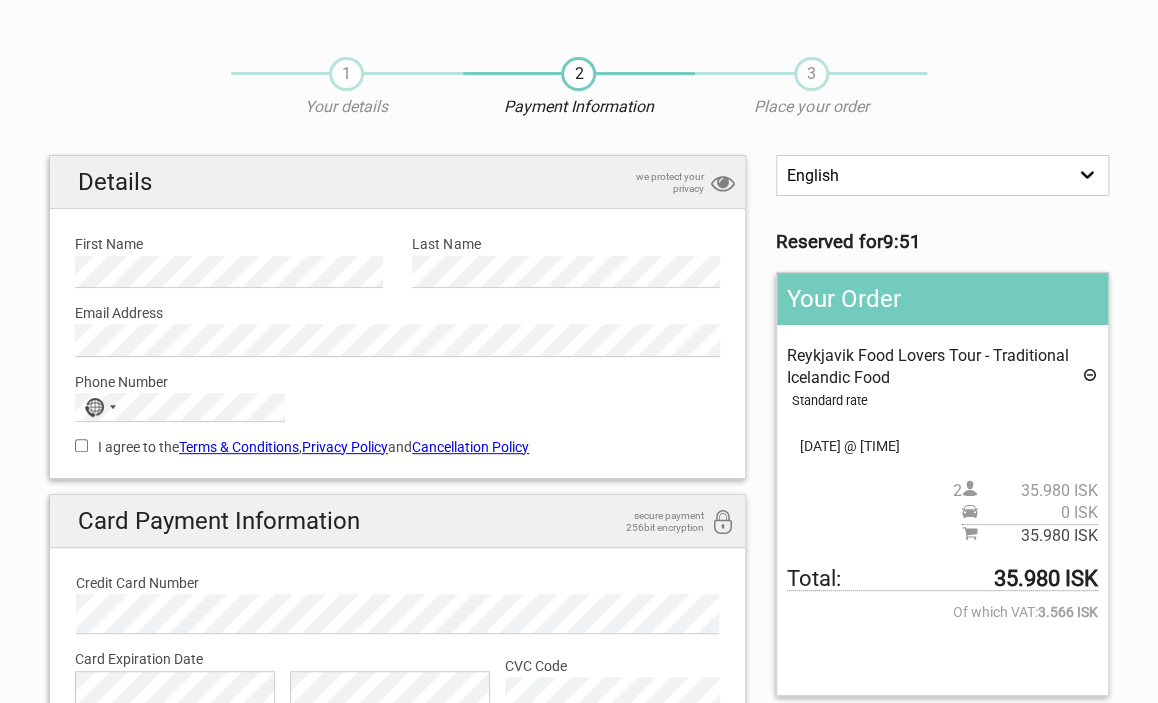 scroll, scrollTop: 0, scrollLeft: 0, axis: both 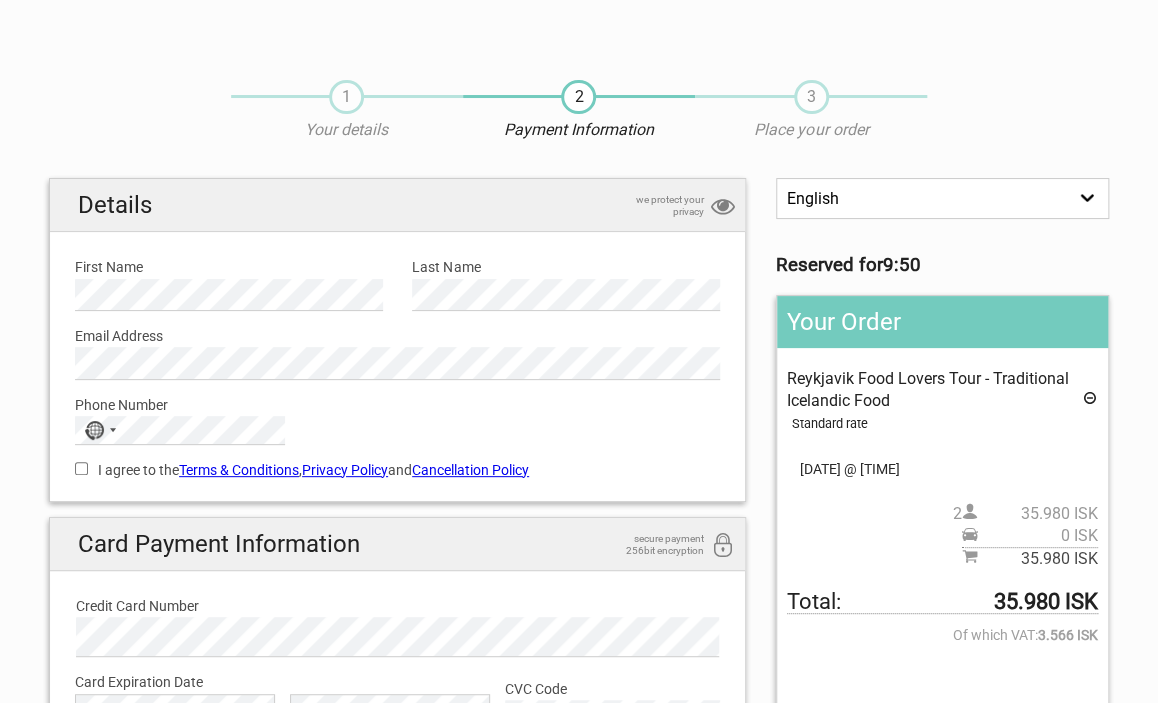 click on "English
Español
Deutsch" at bounding box center [942, 198] 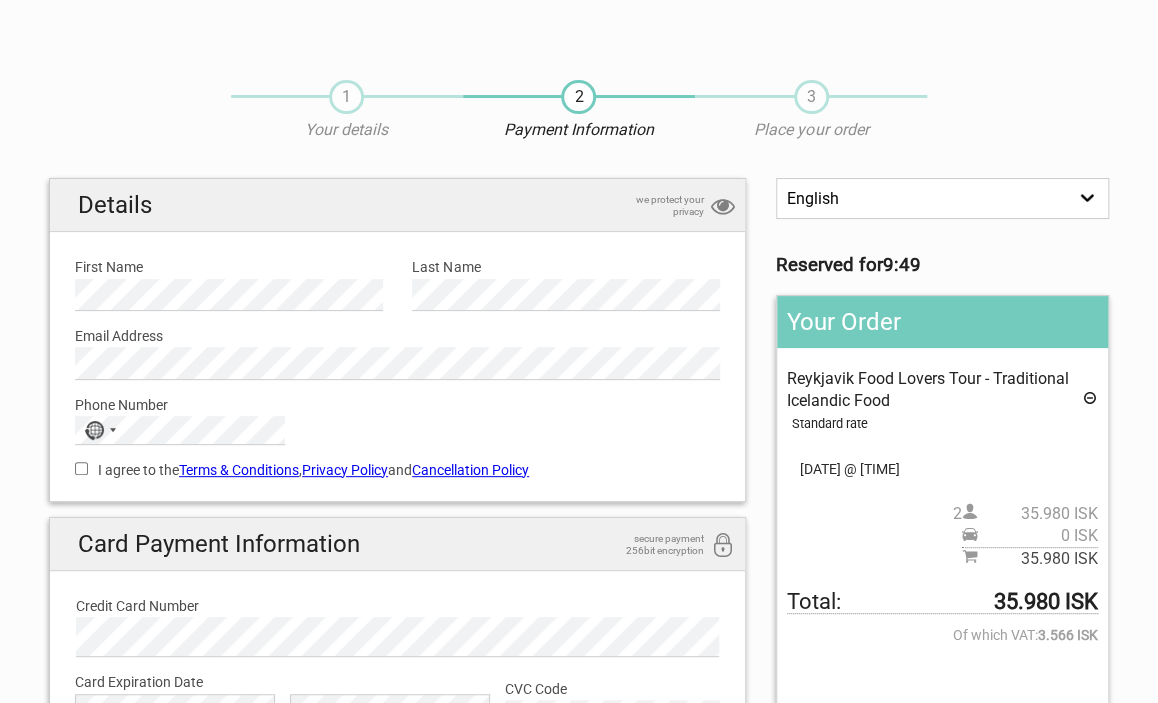 click on "English
Español
Deutsch" at bounding box center (942, 198) 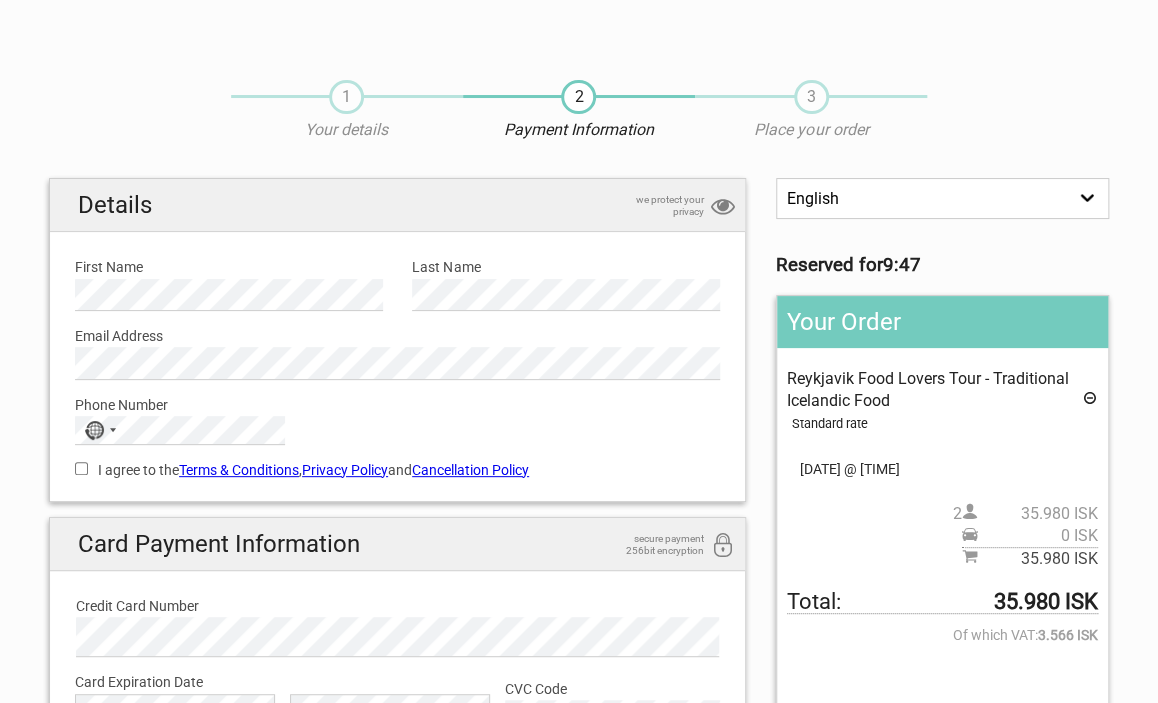 select on "/de/HandleOrder/Info/648028/a2db86a521a35e891093565215a7f6b4" 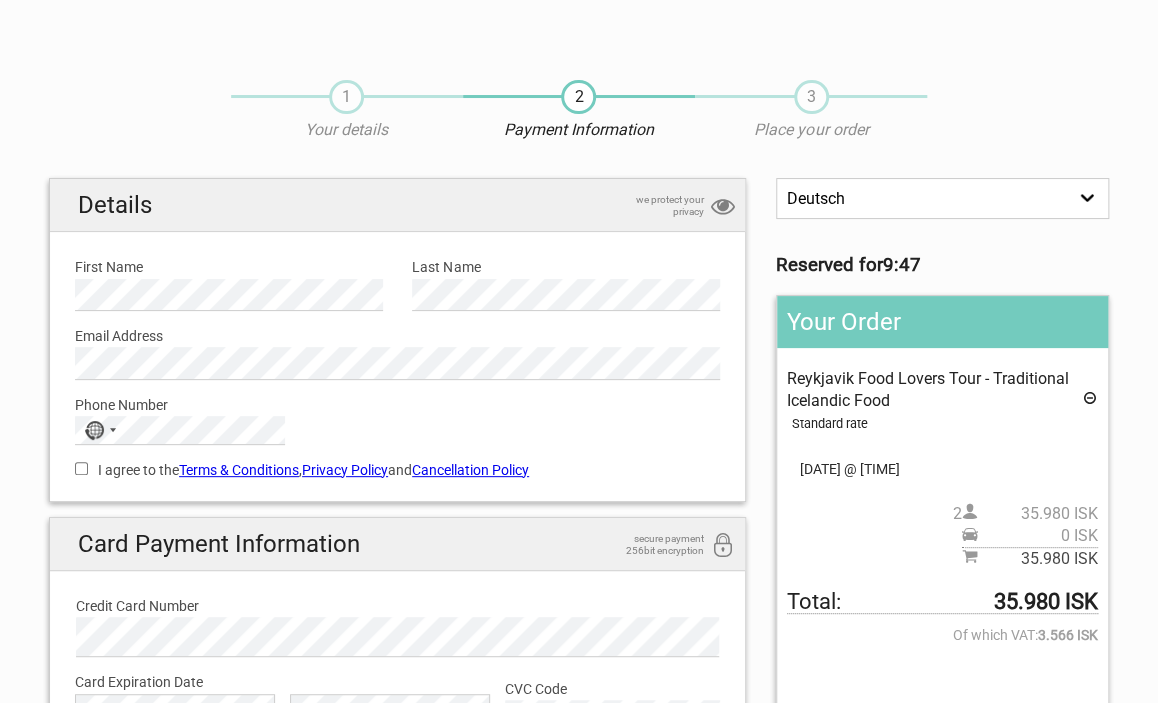 click on "Deutsch" at bounding box center [0, 0] 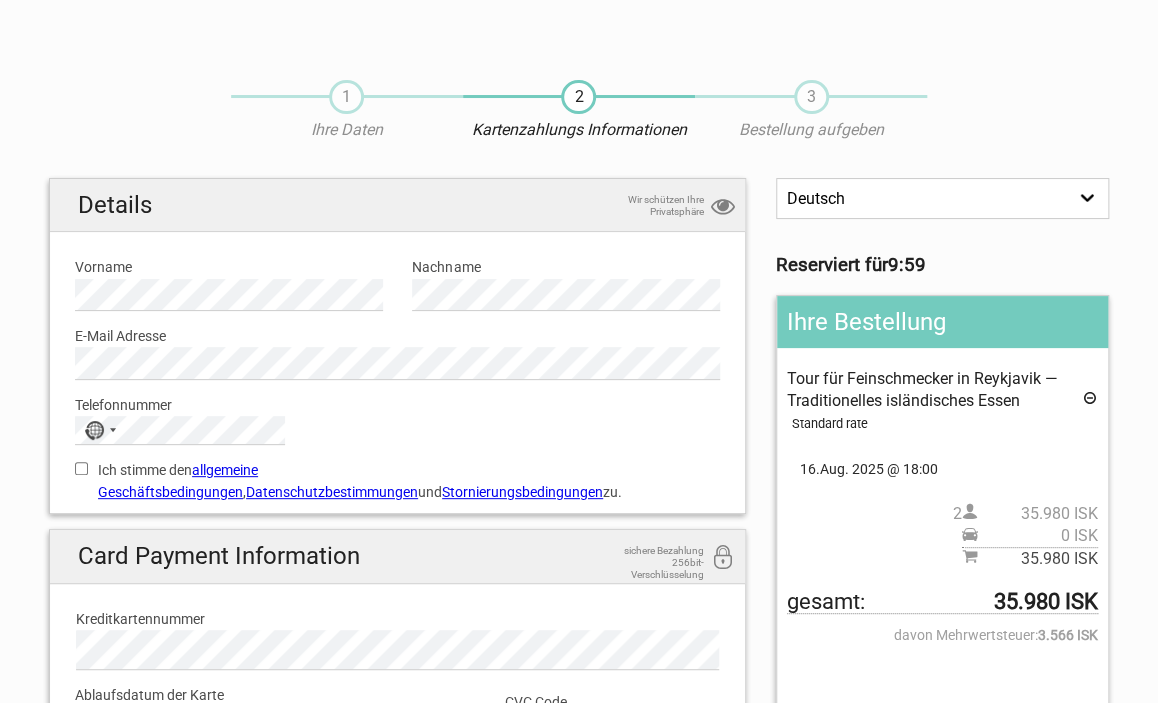 scroll, scrollTop: 0, scrollLeft: 0, axis: both 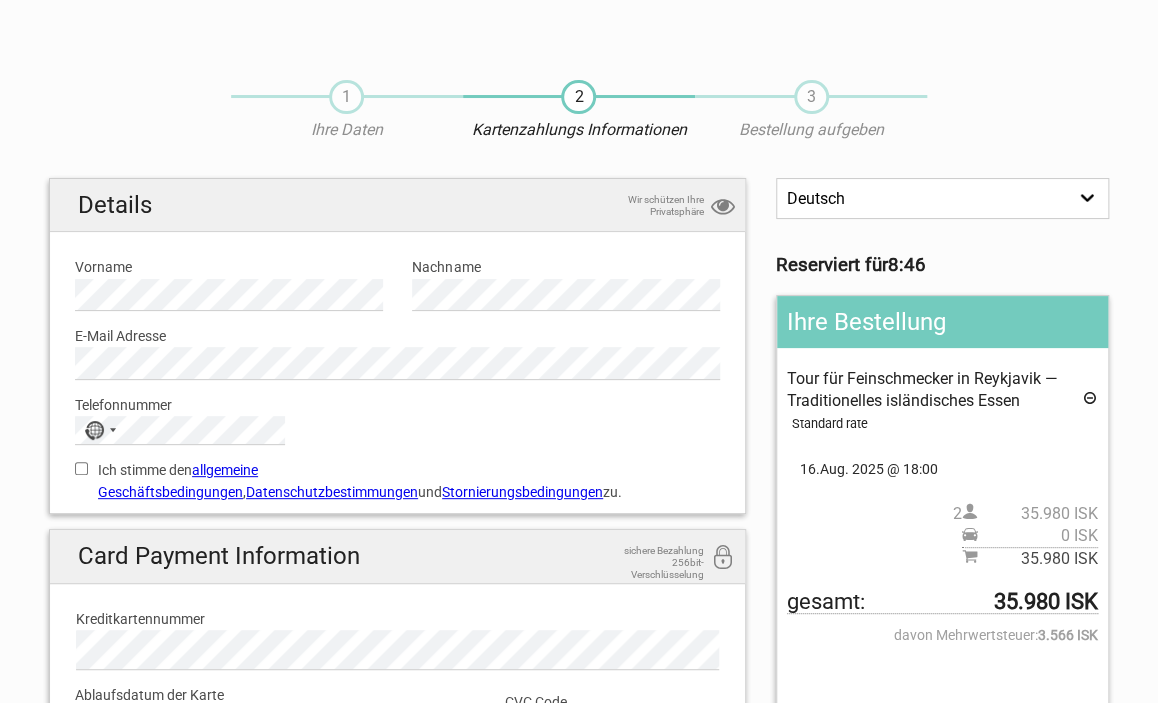 type 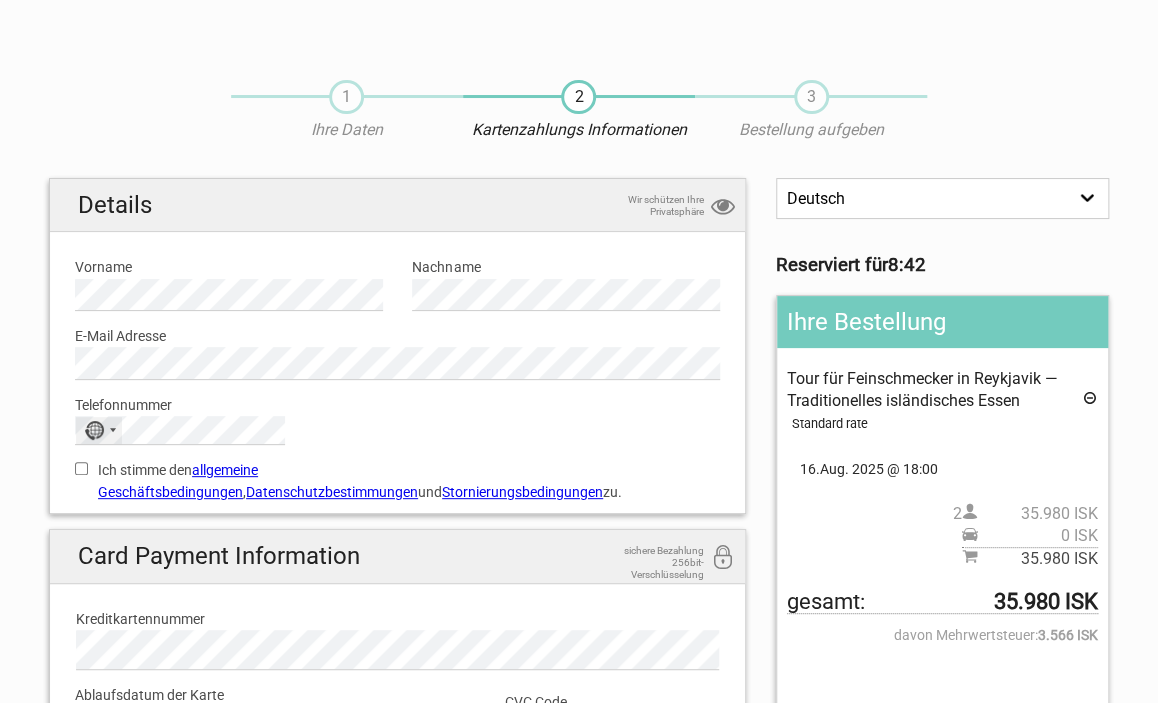 click on "No country selected" at bounding box center (99, 430) 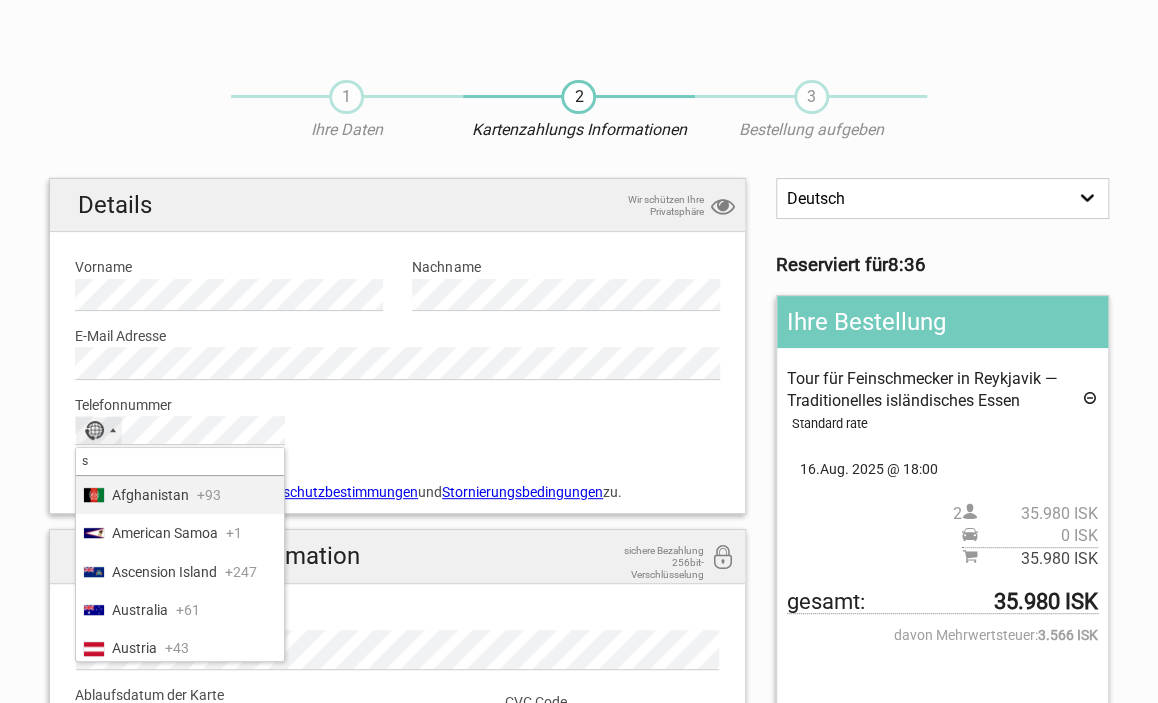 type on "sw" 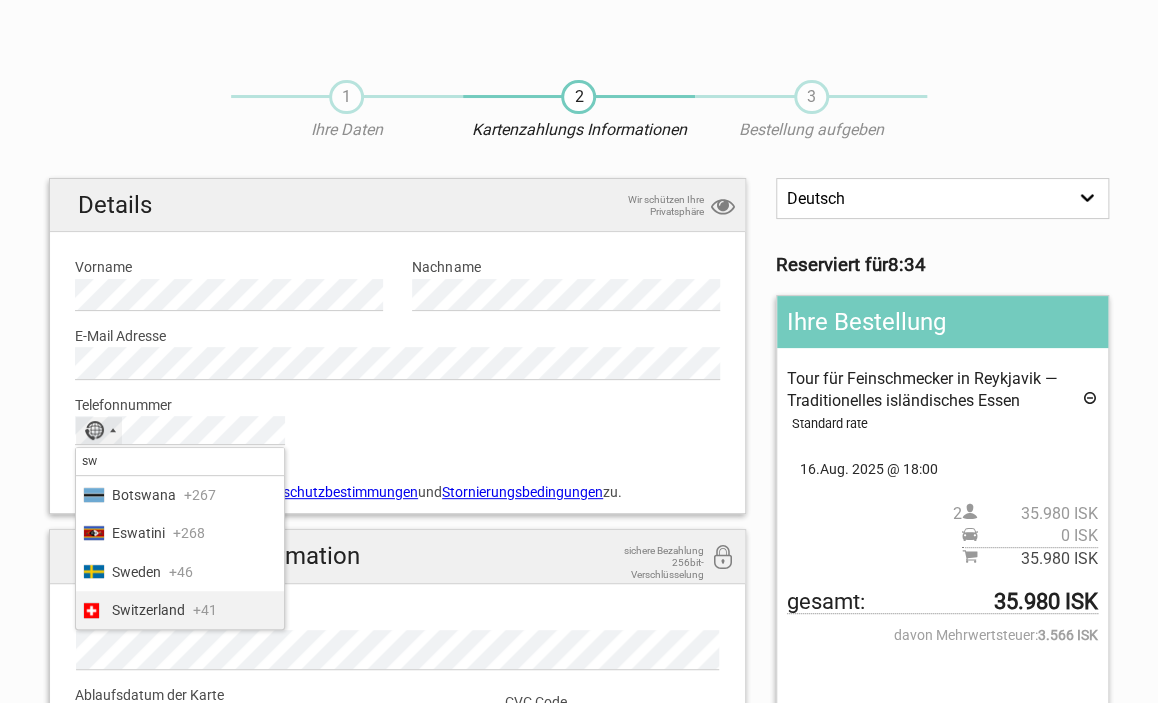 click on "Switzerland" at bounding box center [148, 610] 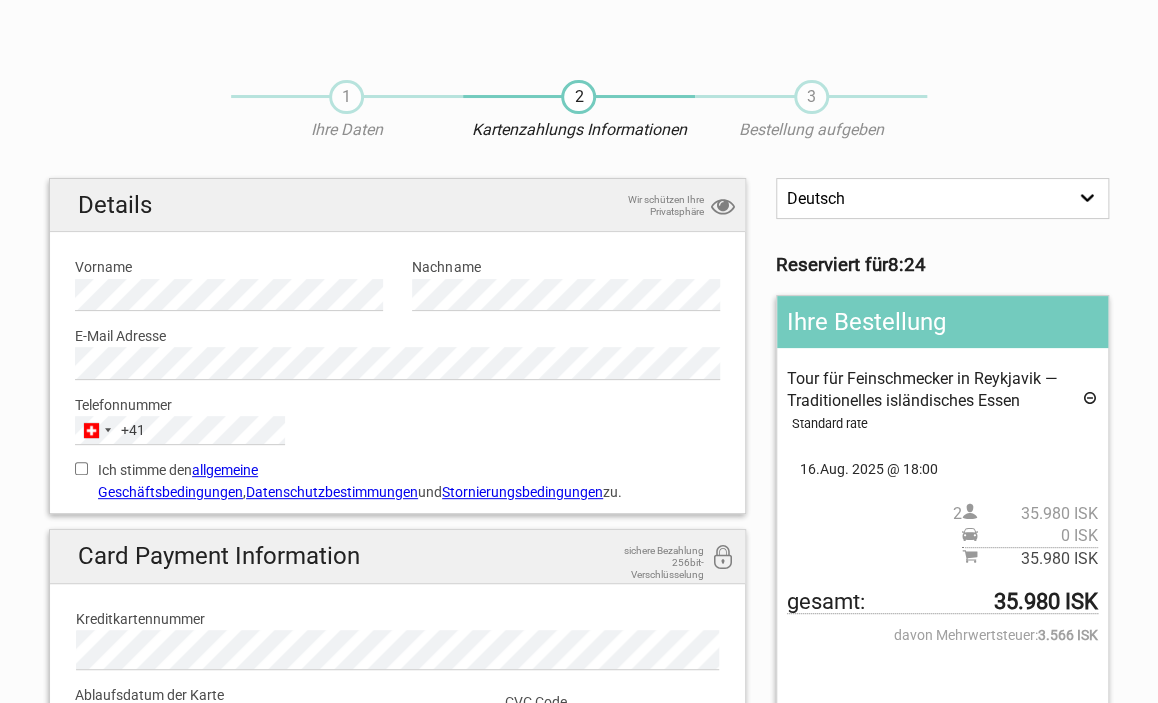 click on "Ich stimme den  allgemeine Geschäftsbedingungen ,  Datenschutzbestimmungen  und  Stornierungsbedingungen  zu." at bounding box center (81, 468) 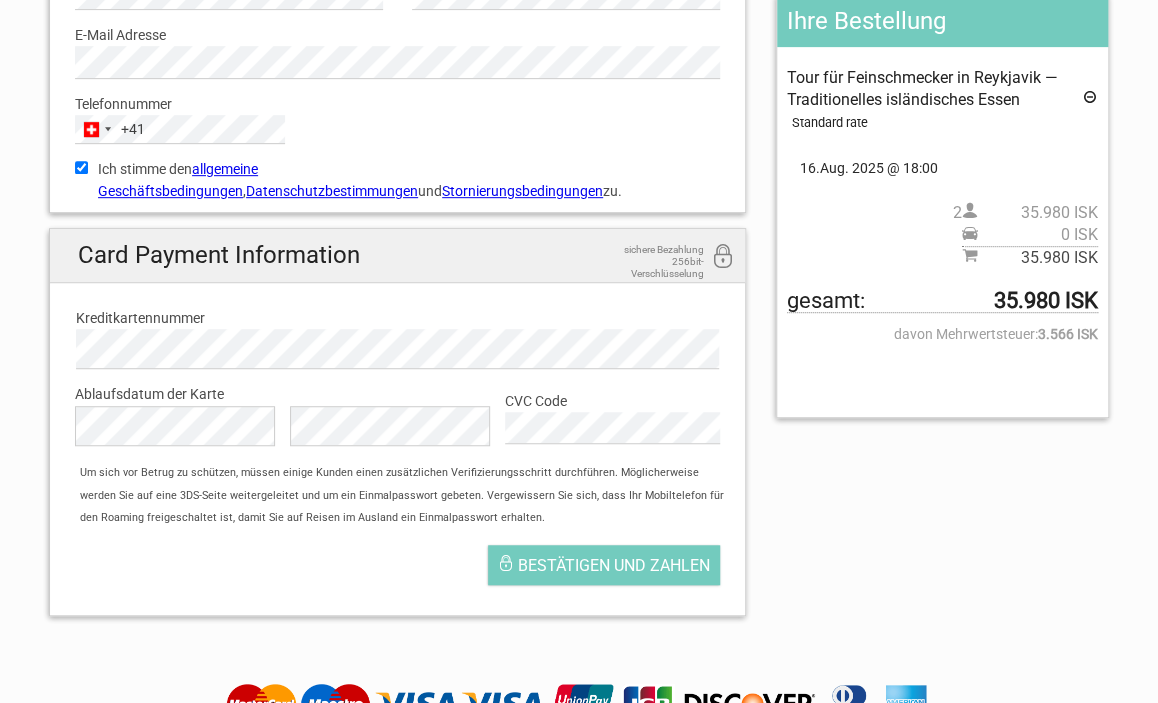 scroll, scrollTop: 316, scrollLeft: 0, axis: vertical 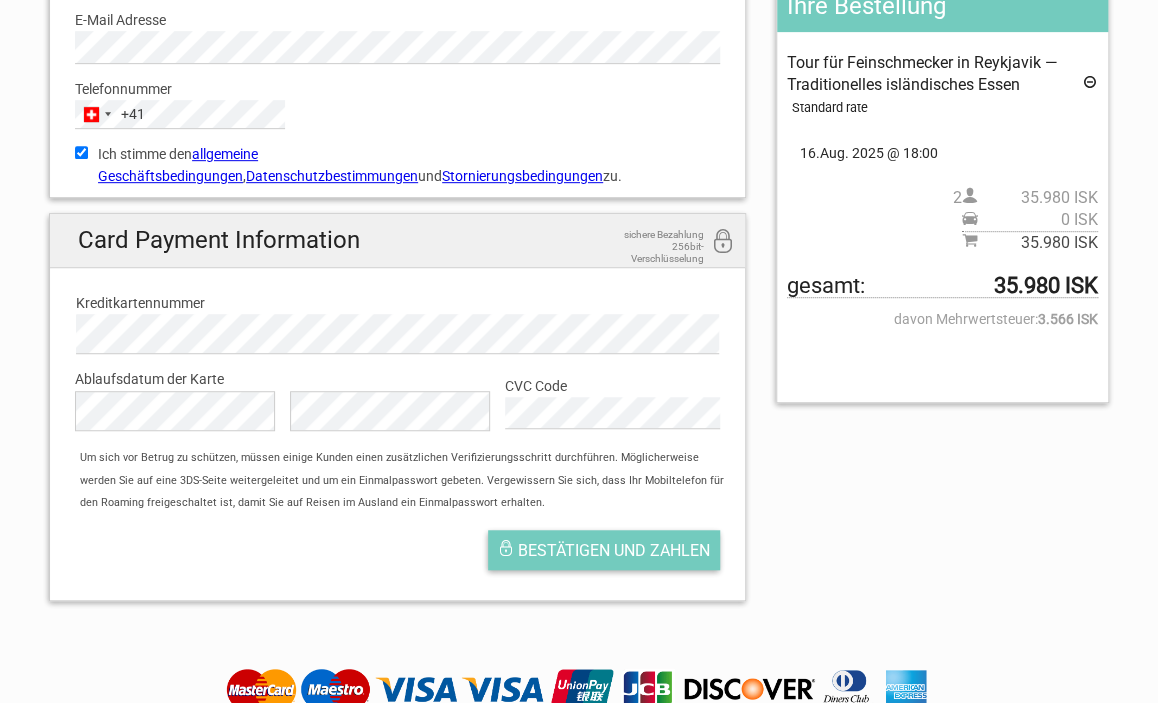click on "Bestätigen und zahlen" at bounding box center (614, 550) 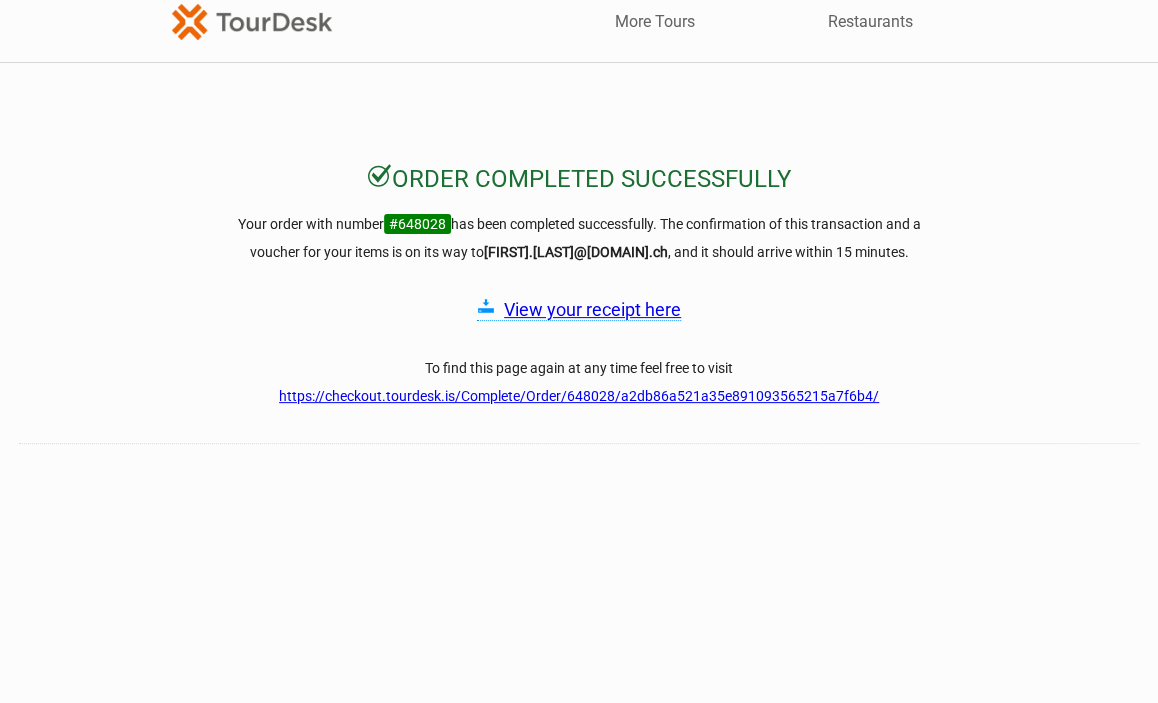 scroll, scrollTop: 0, scrollLeft: 0, axis: both 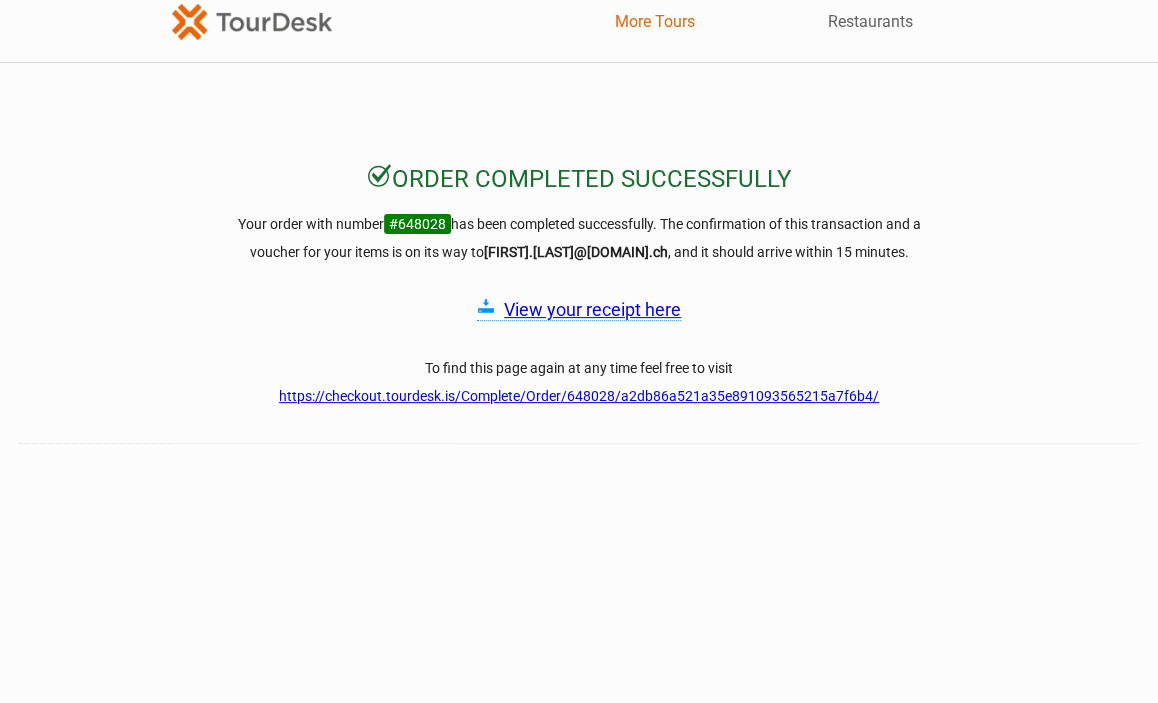 click on "More Tours" at bounding box center (655, 22) 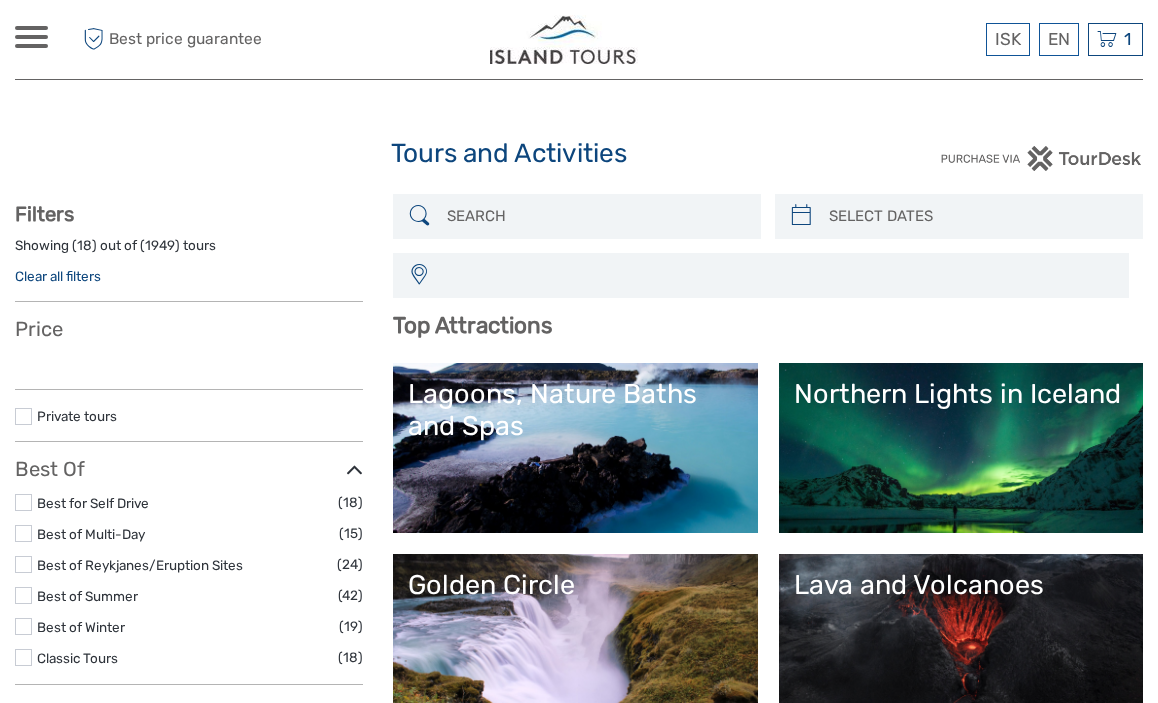 select 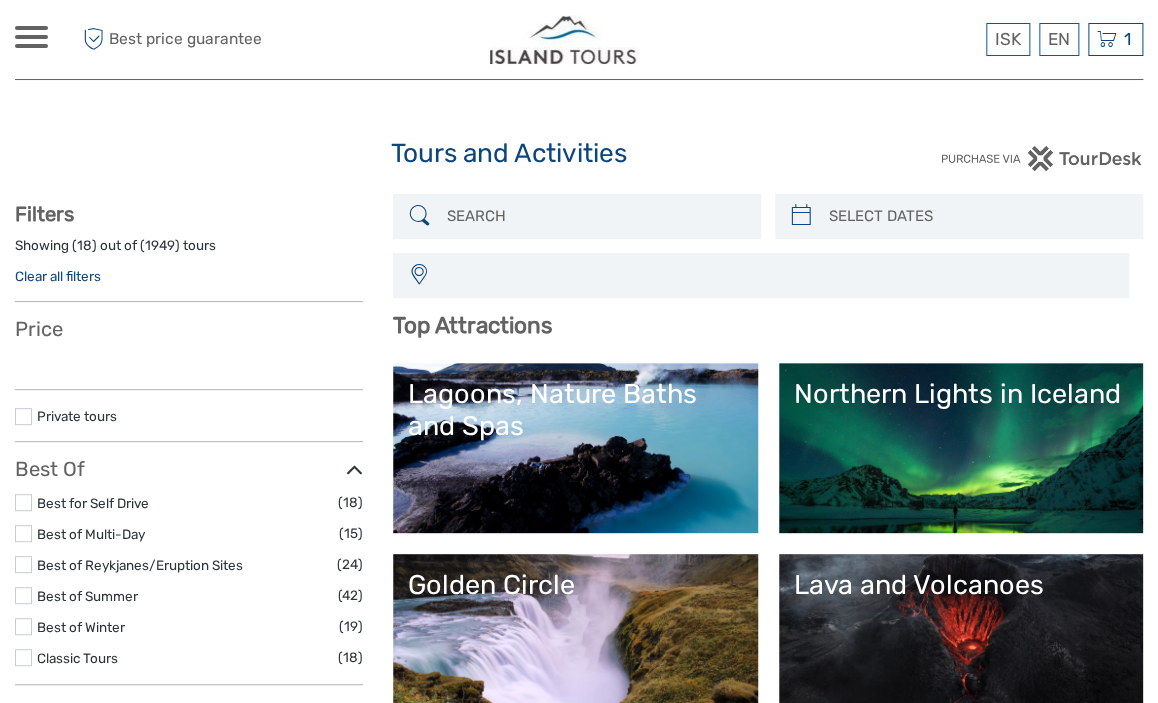 select 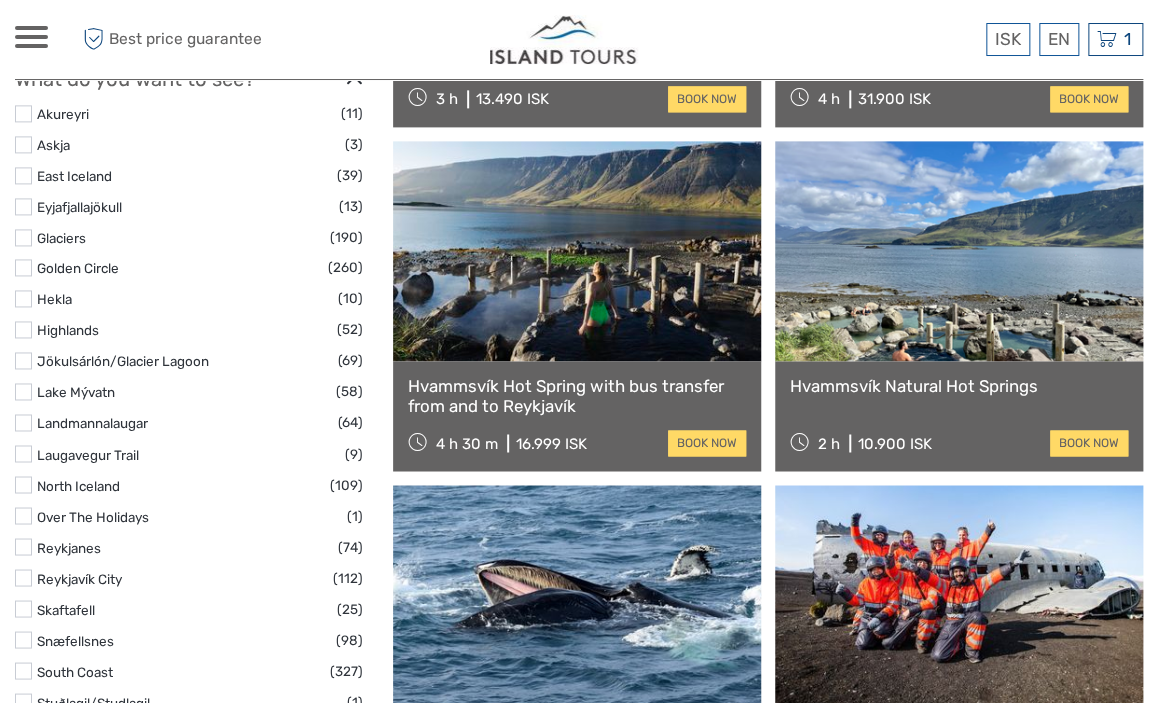 scroll, scrollTop: 950, scrollLeft: 0, axis: vertical 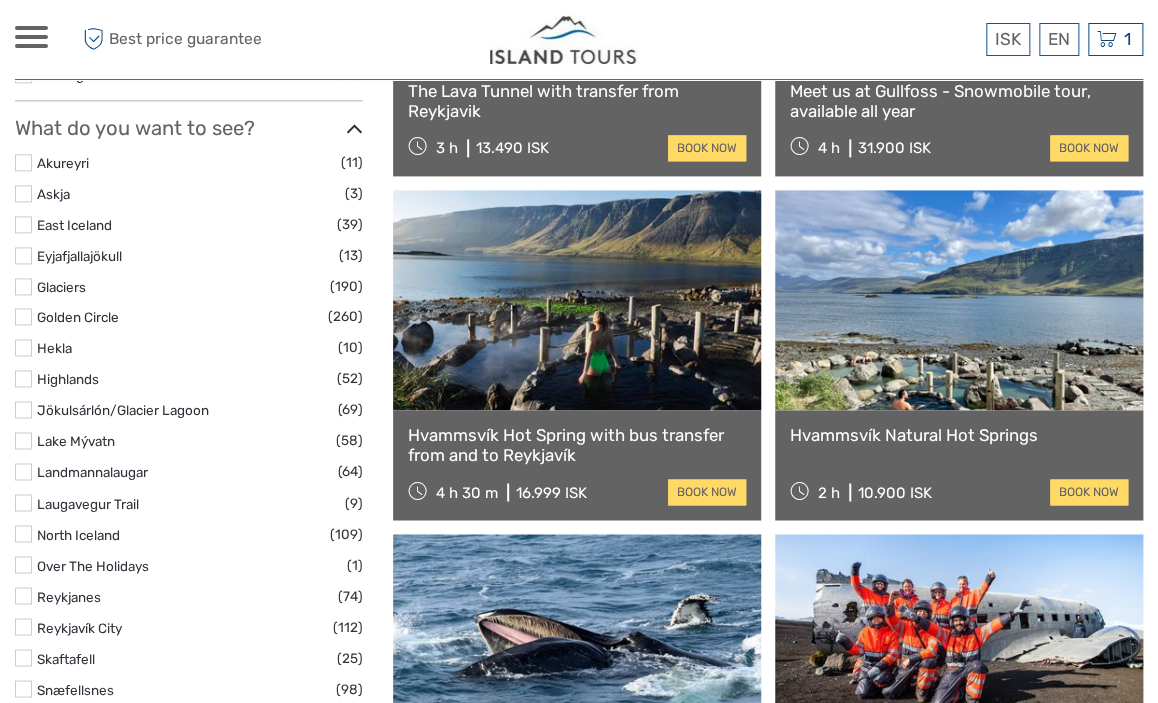 click at bounding box center [959, 300] 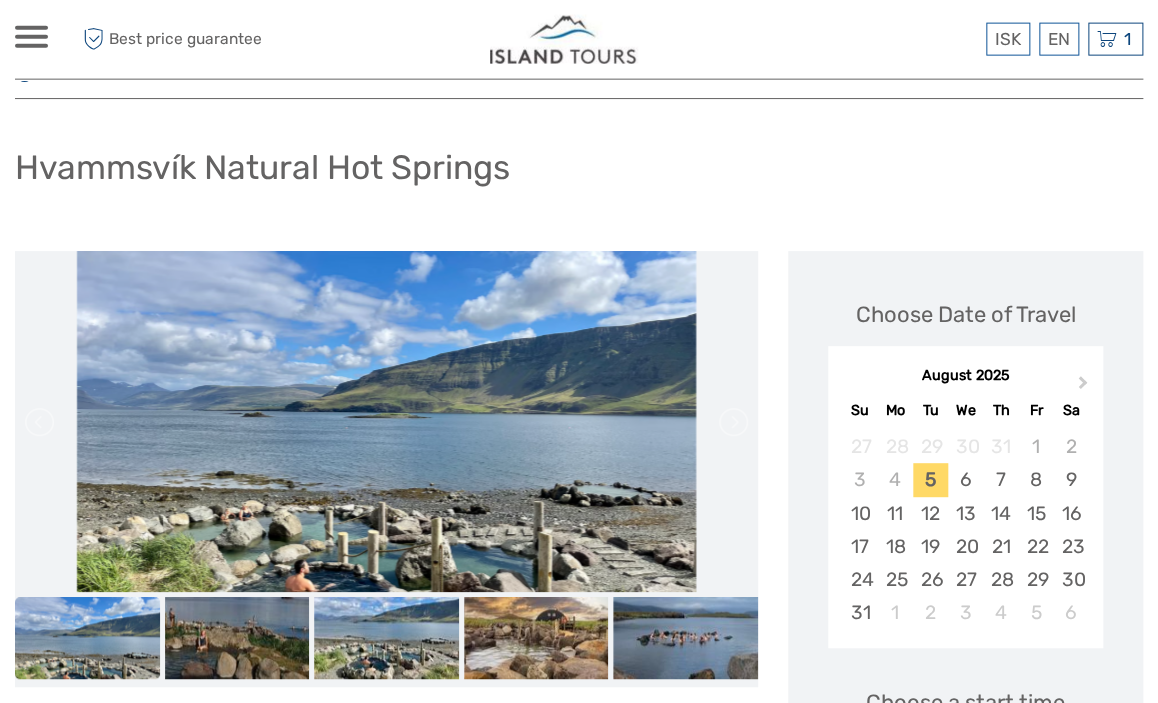 scroll, scrollTop: 105, scrollLeft: 0, axis: vertical 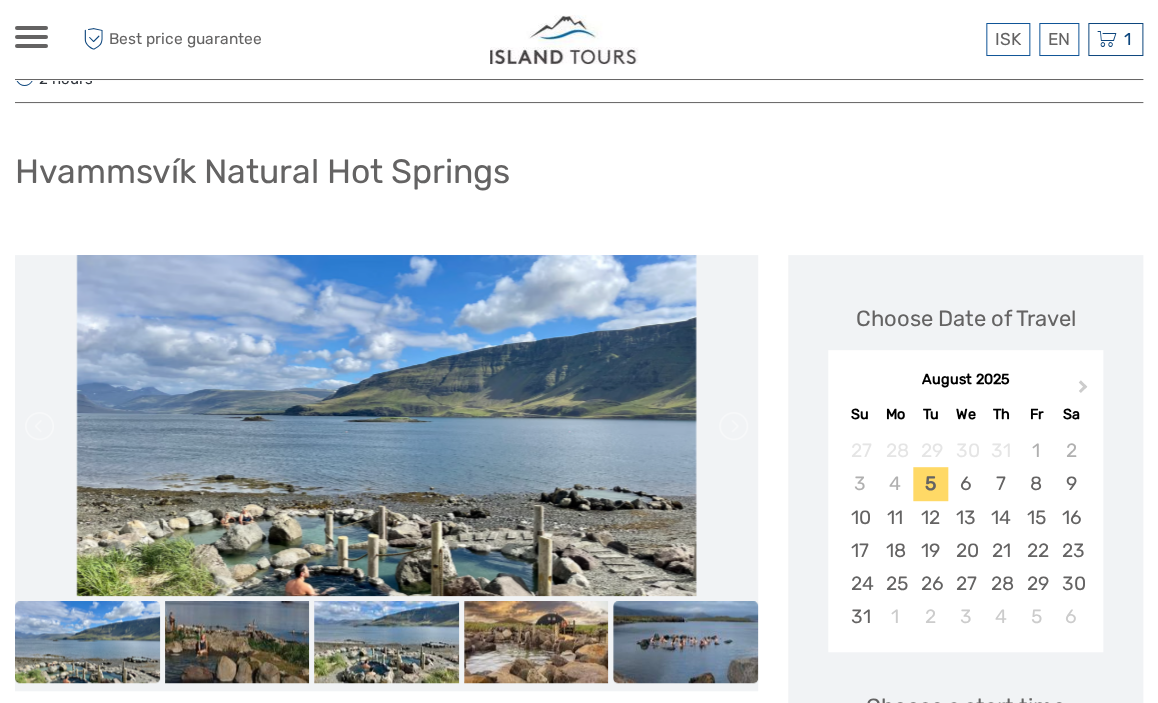 click at bounding box center [685, 641] 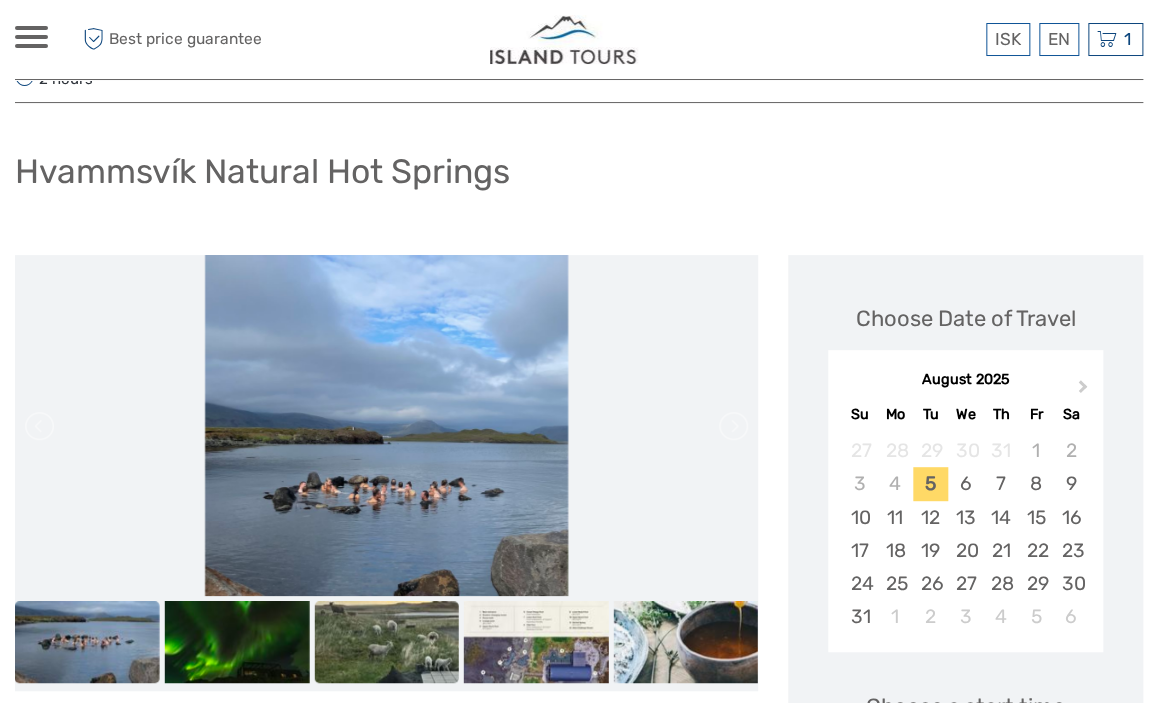 click at bounding box center (386, 641) 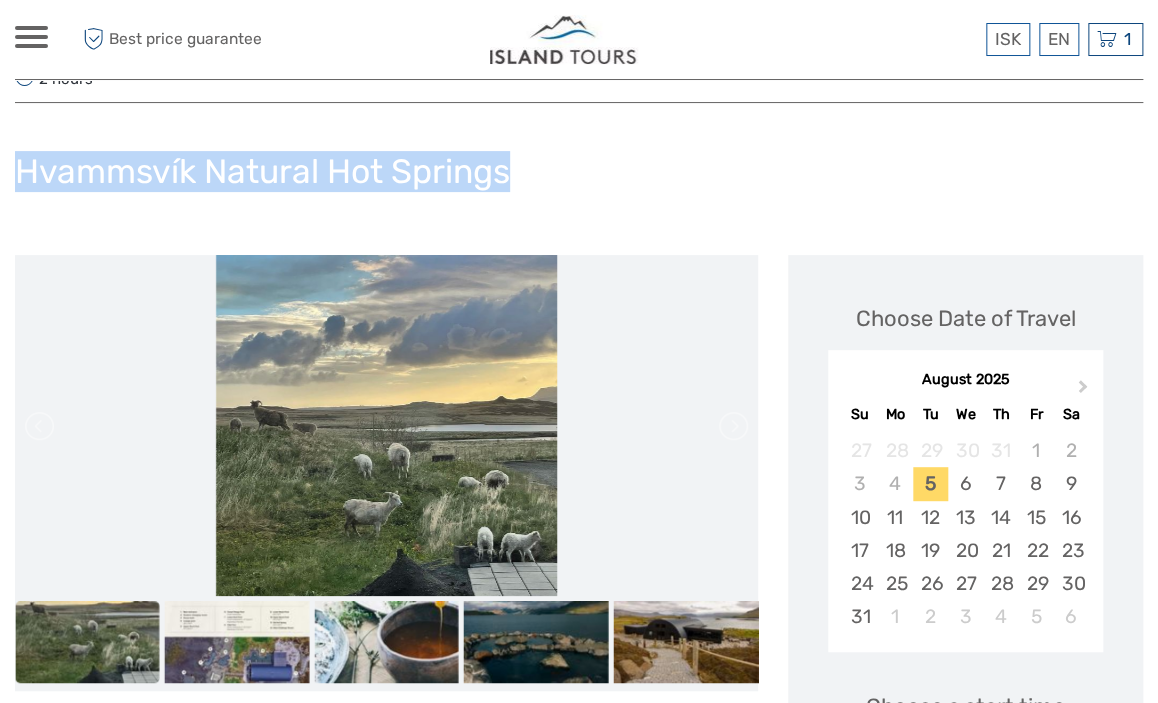 drag, startPoint x: 21, startPoint y: 164, endPoint x: 599, endPoint y: 200, distance: 579.12 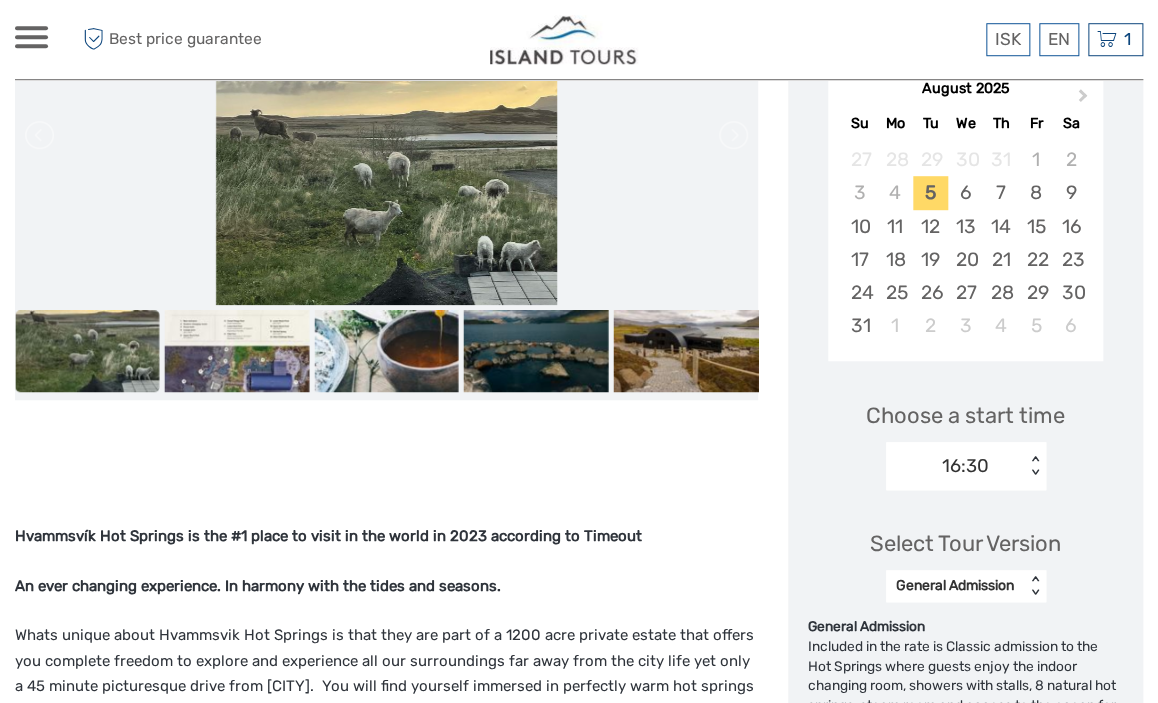 scroll, scrollTop: 844, scrollLeft: 0, axis: vertical 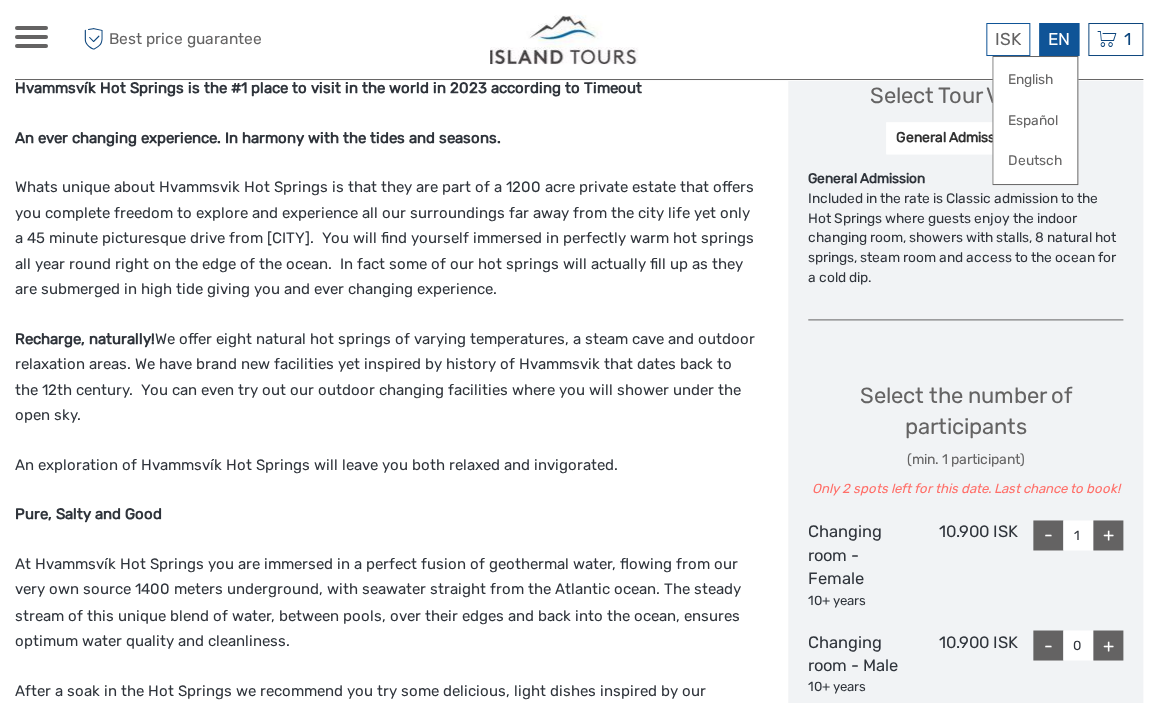 click on "EN
English
Español
Deutsch" at bounding box center (1059, 39) 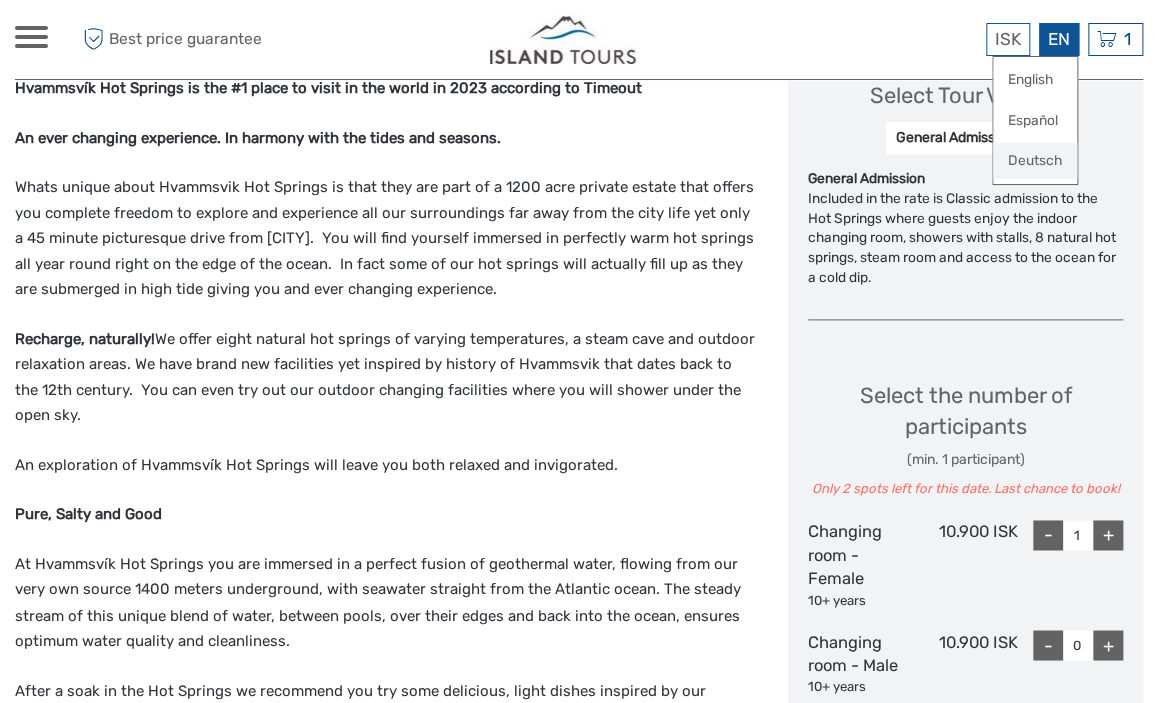 click on "Deutsch" at bounding box center [1035, 161] 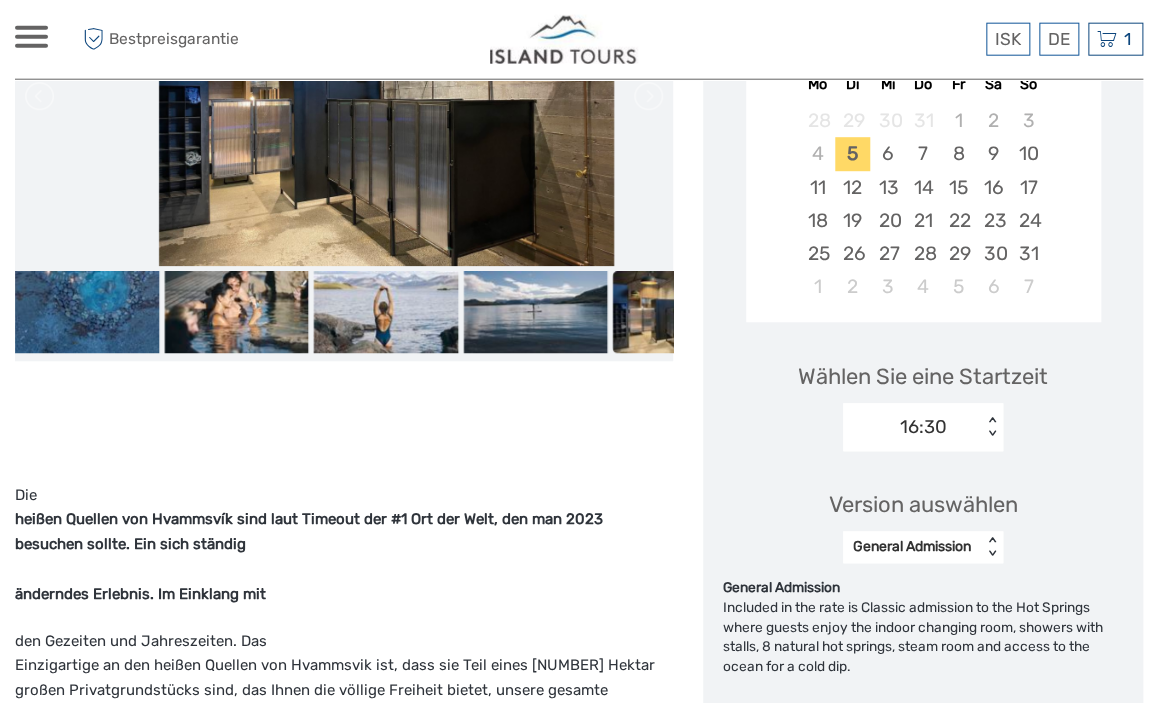 scroll, scrollTop: 422, scrollLeft: 0, axis: vertical 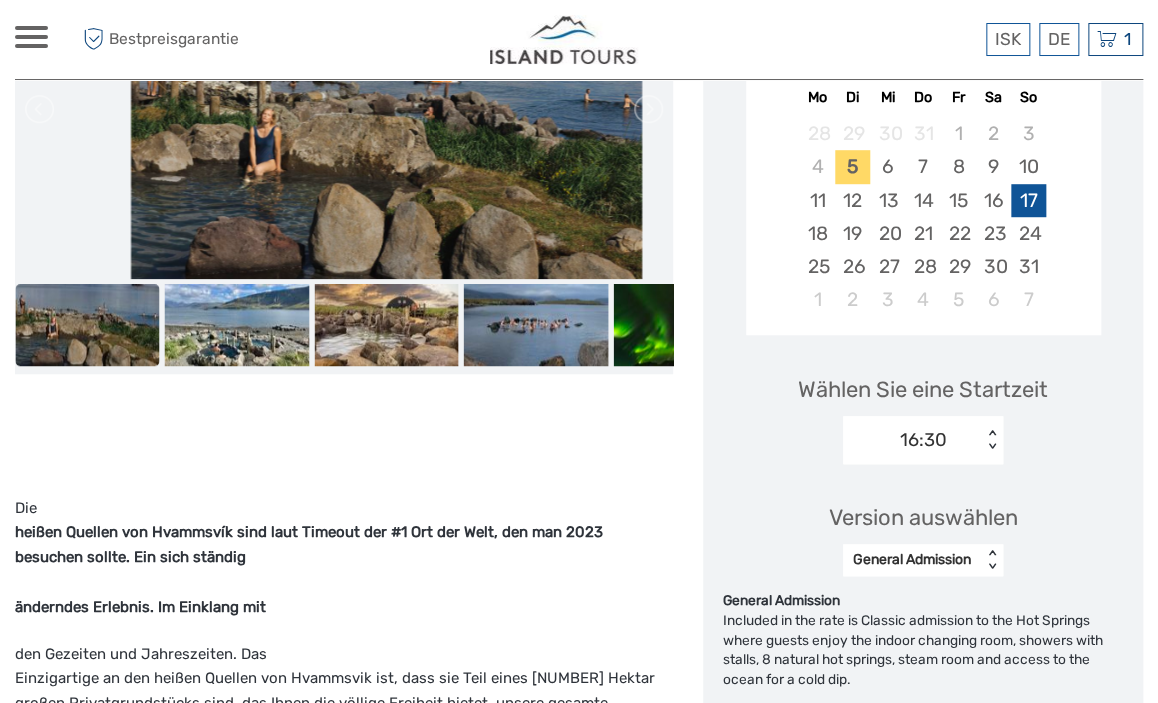 click on "17" at bounding box center [1028, 200] 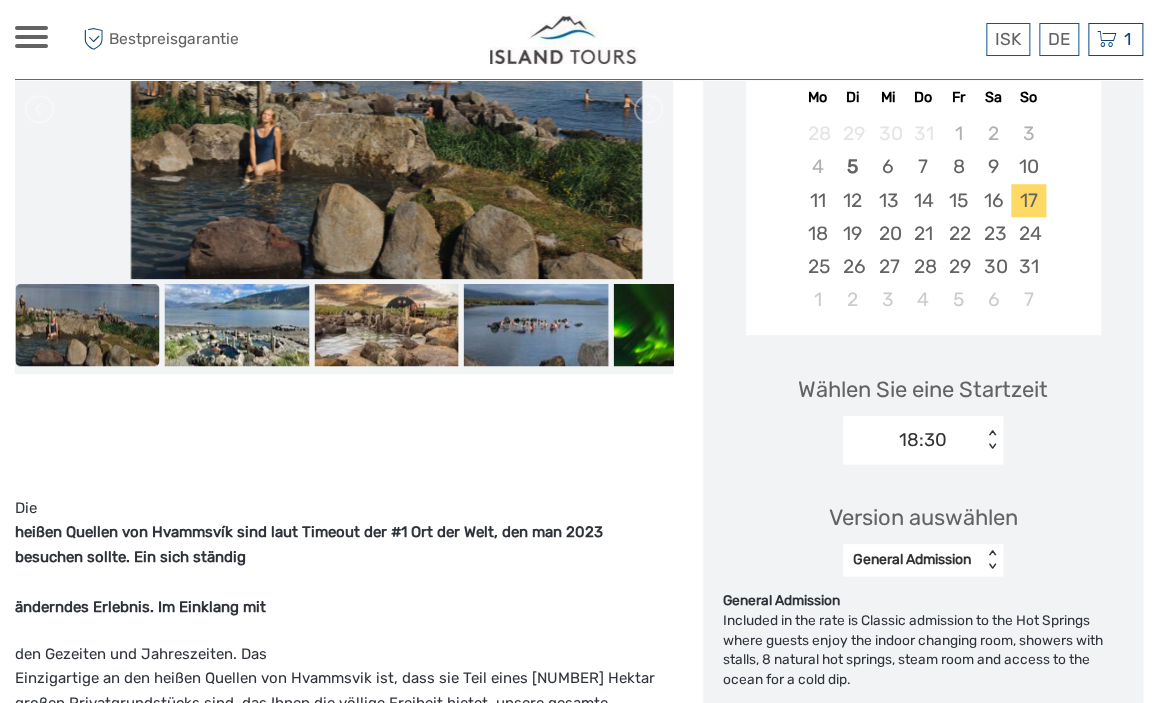 click on "< >" at bounding box center (992, 440) 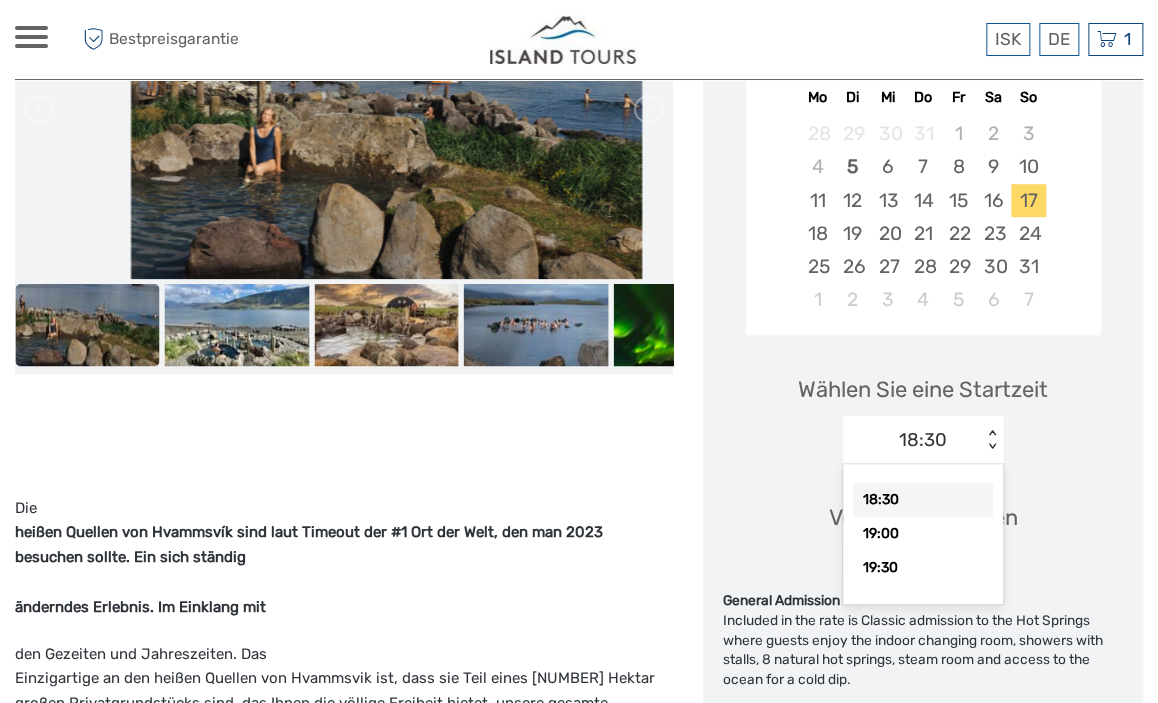 click on "< >" at bounding box center (992, 440) 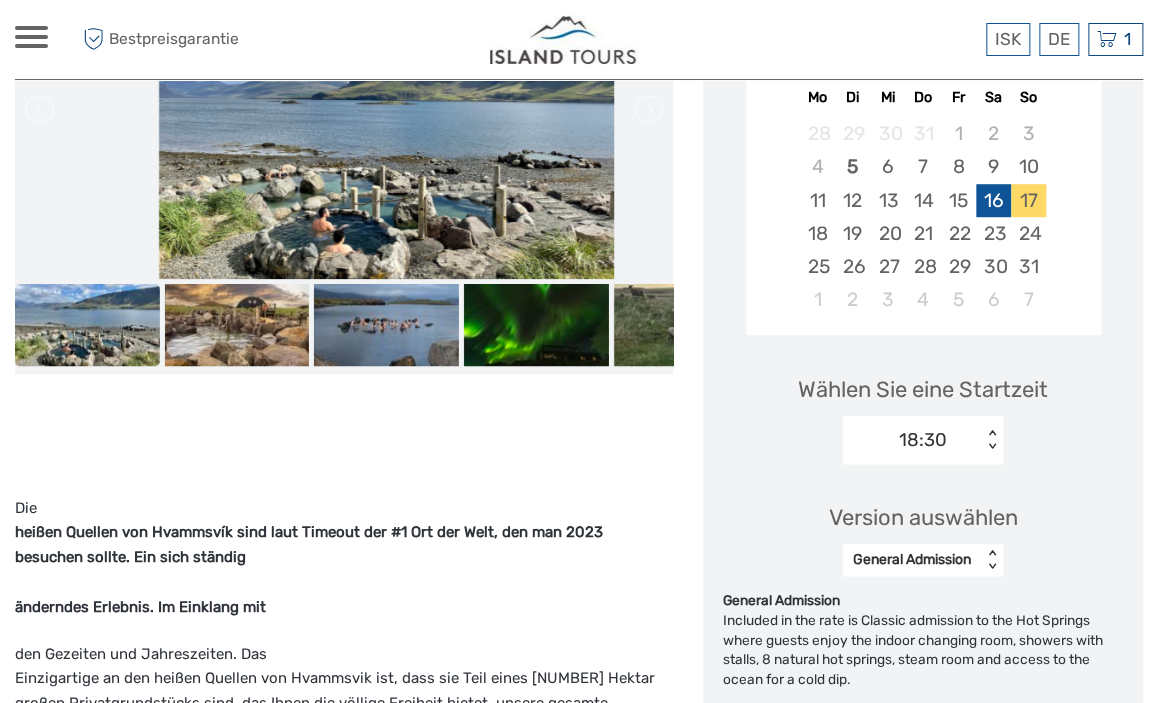 click on "16" at bounding box center [993, 200] 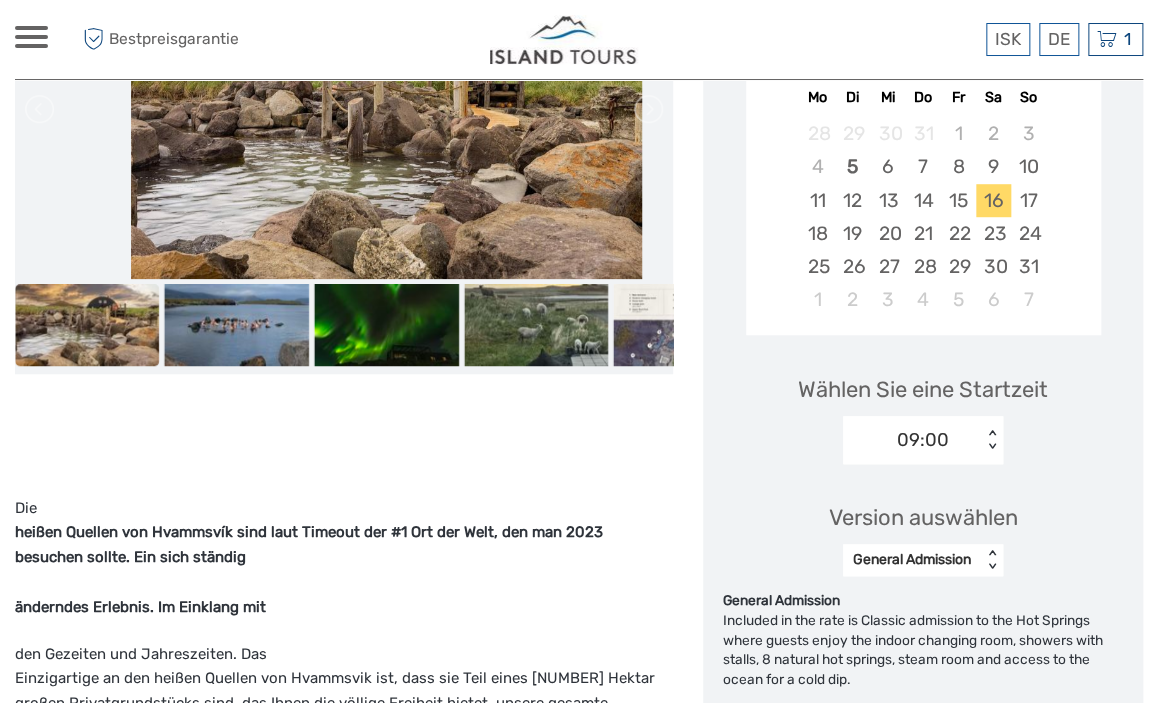click on "< >" at bounding box center (992, 440) 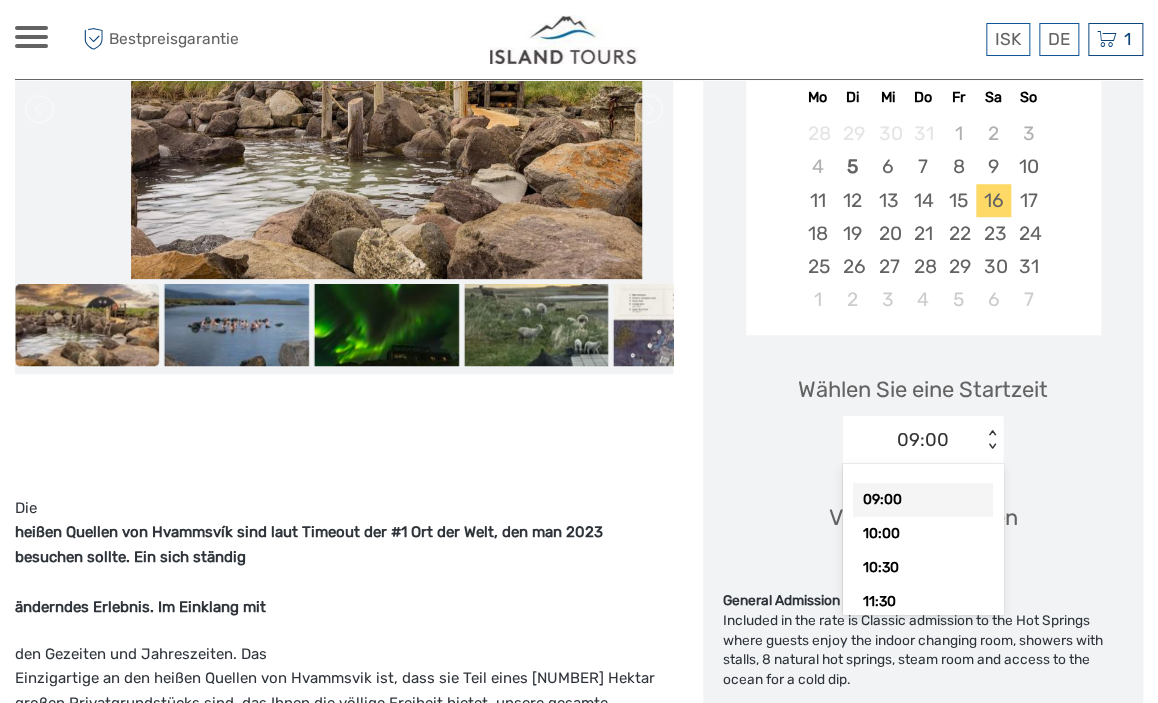 click on "< >" at bounding box center (992, 440) 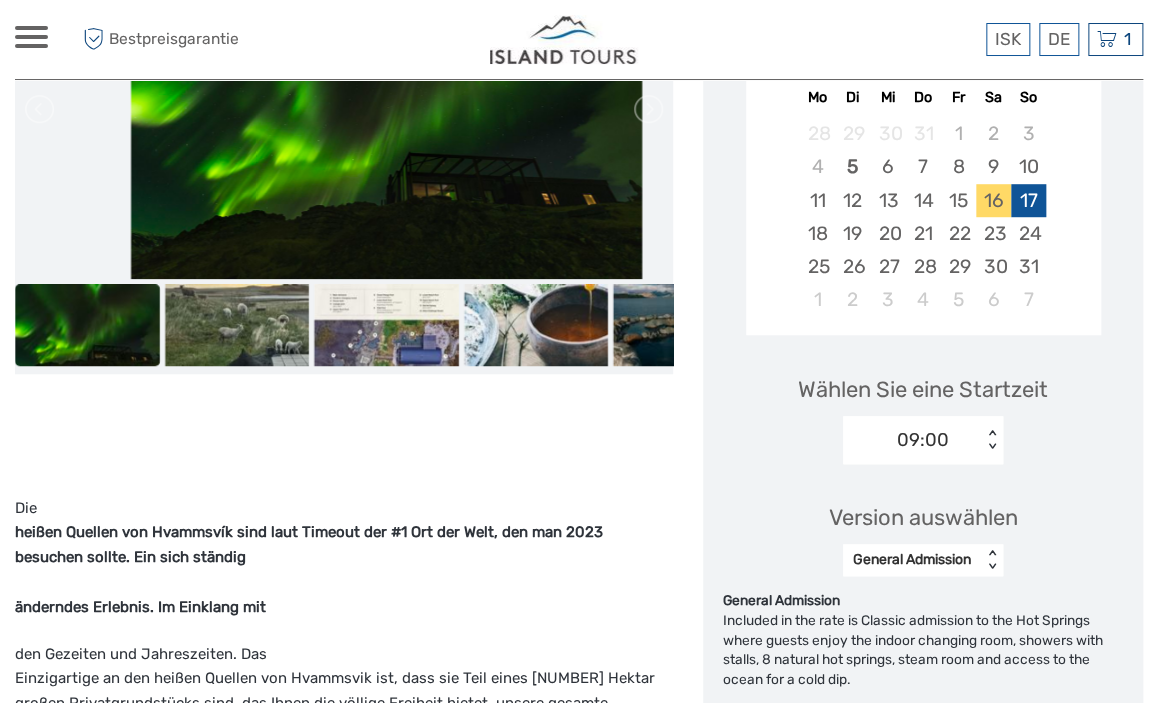 click on "17" at bounding box center [1028, 200] 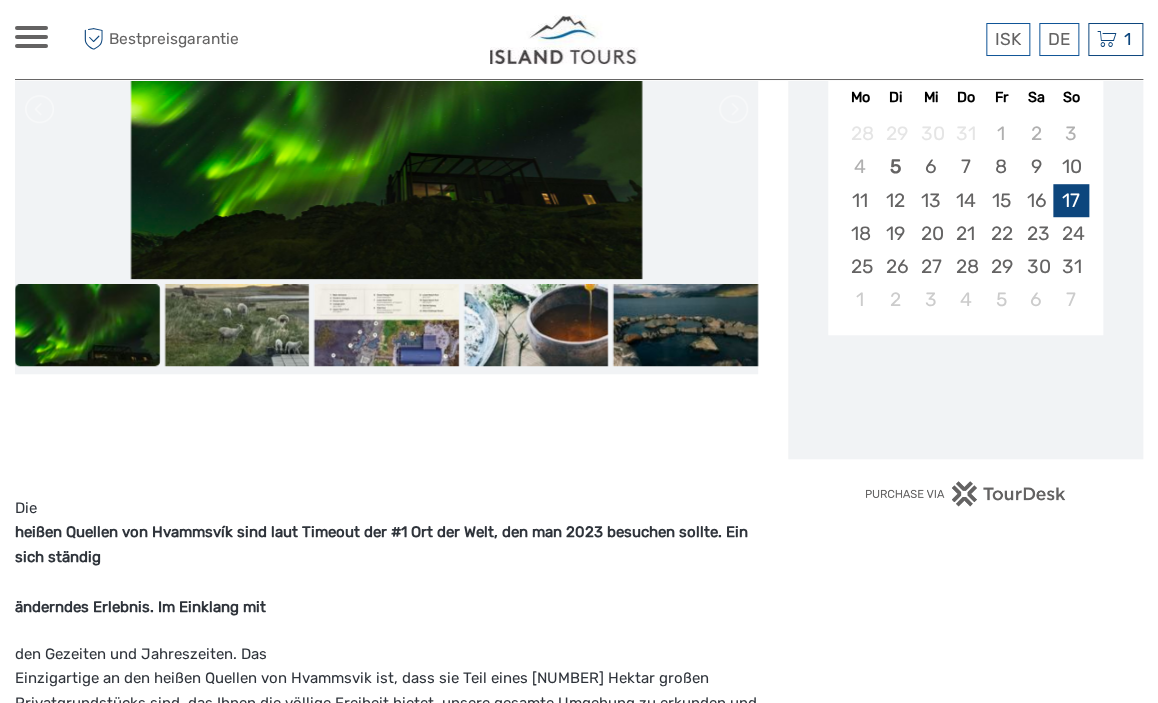 click on "17" at bounding box center (1070, 200) 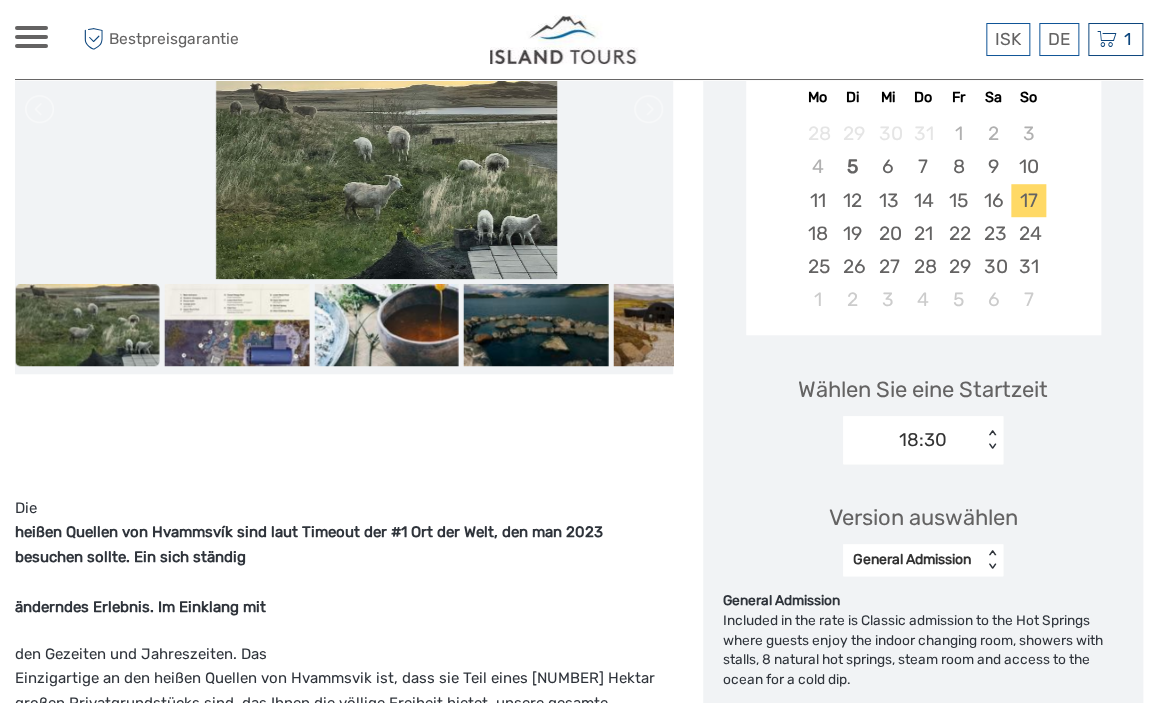 click on "< >" at bounding box center (992, 440) 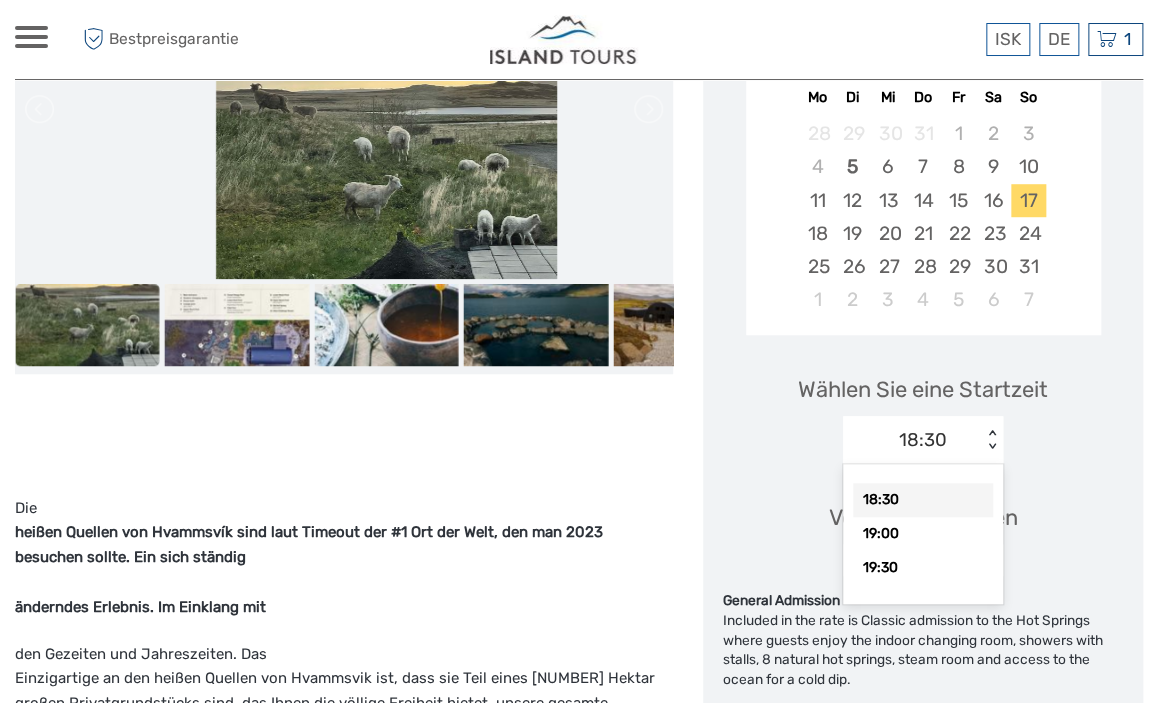 click on "< >" at bounding box center (992, 440) 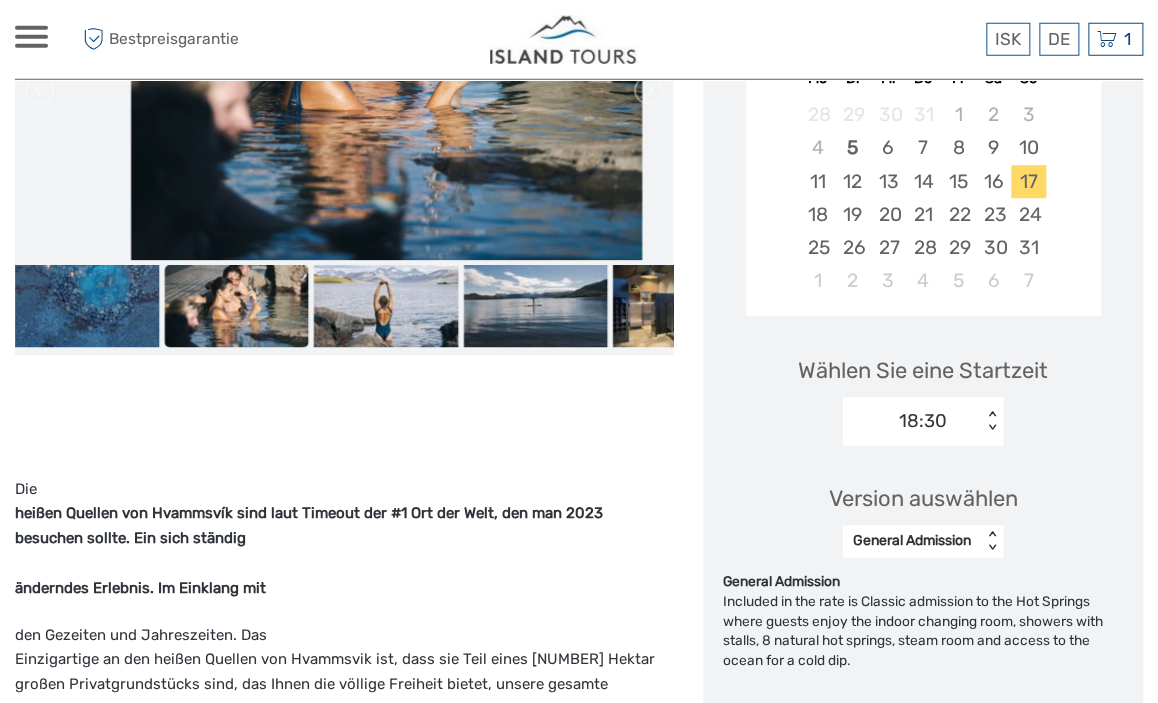 scroll, scrollTop: 422, scrollLeft: 0, axis: vertical 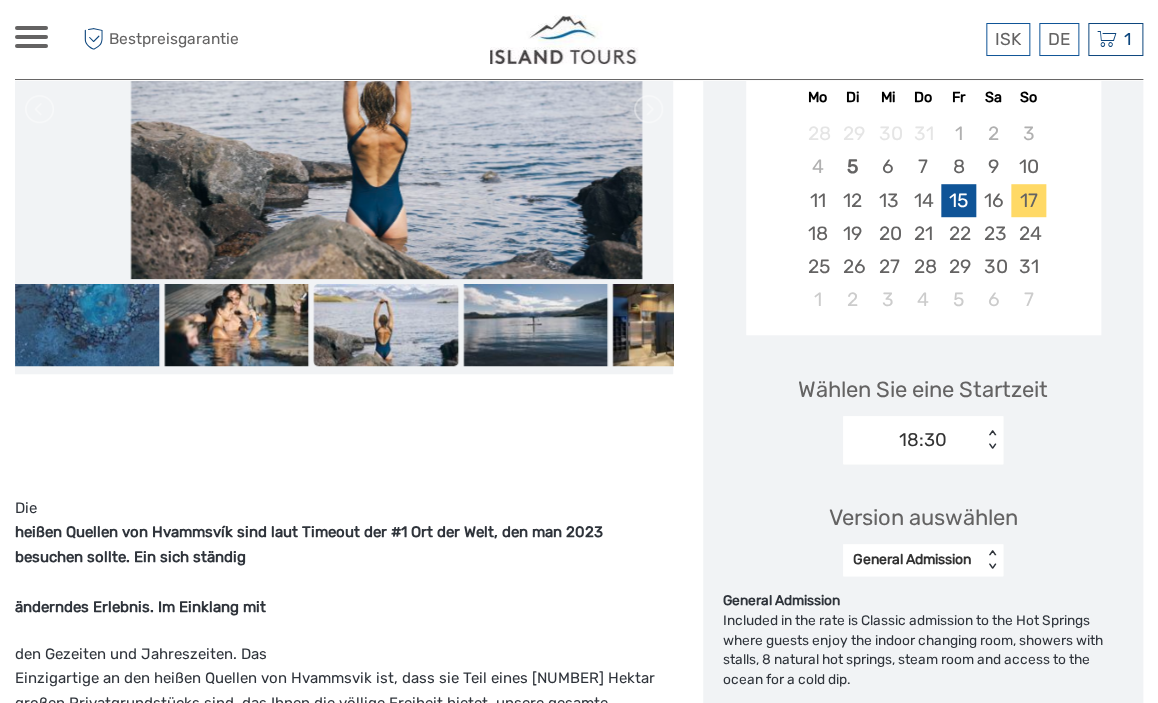 click on "15" at bounding box center [958, 200] 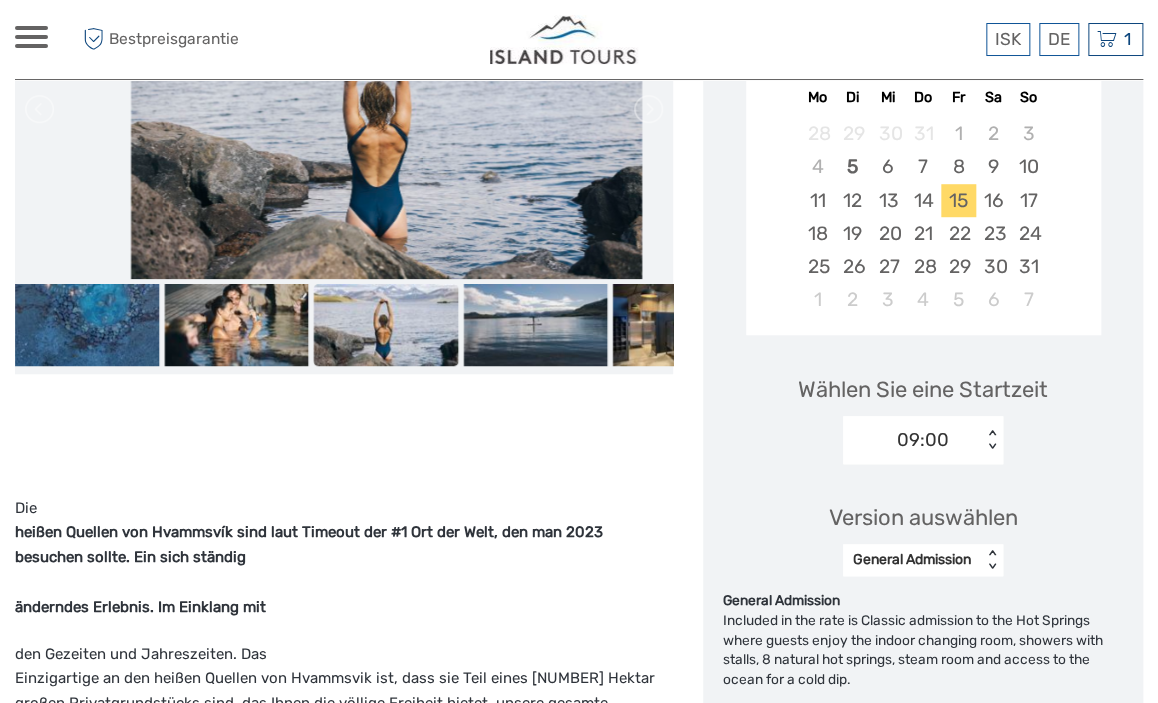 click on "< >" at bounding box center [992, 440] 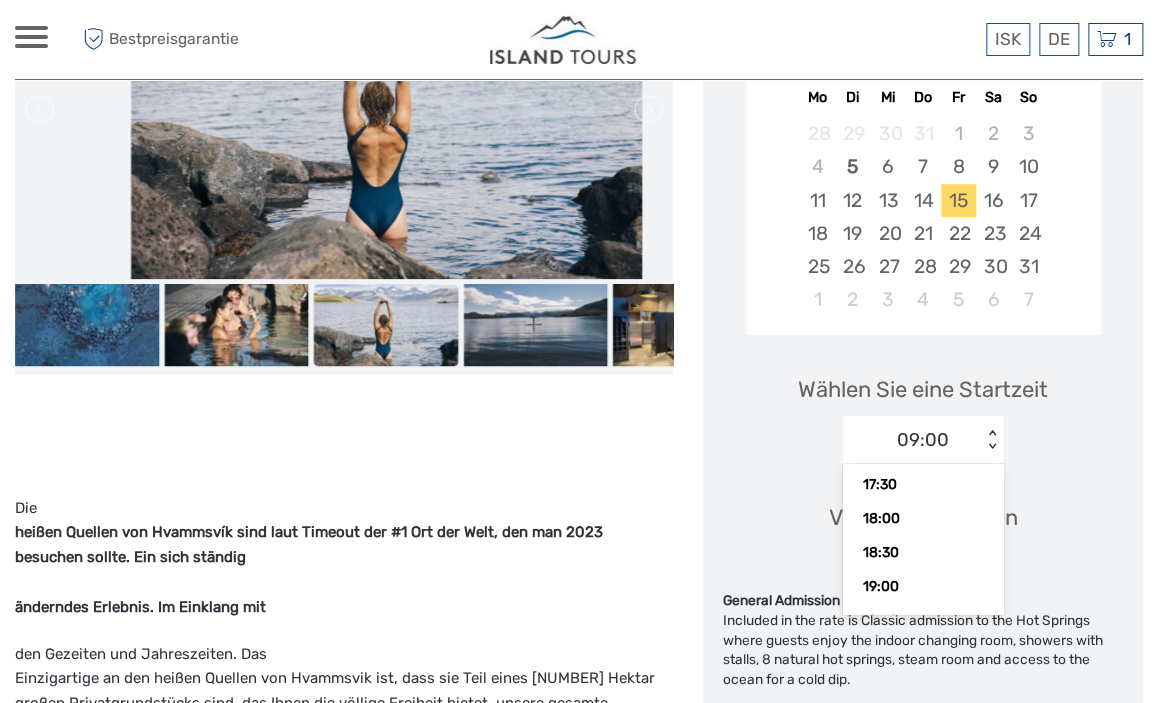 scroll, scrollTop: 616, scrollLeft: 0, axis: vertical 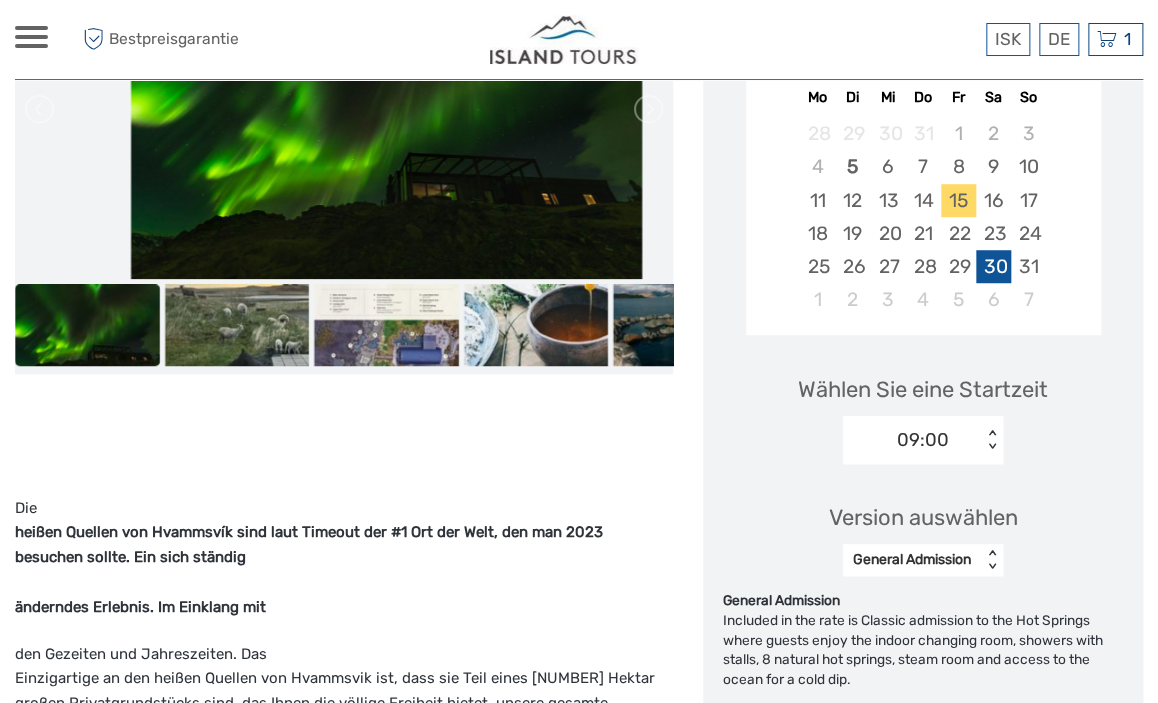 click on "30" at bounding box center (993, 266) 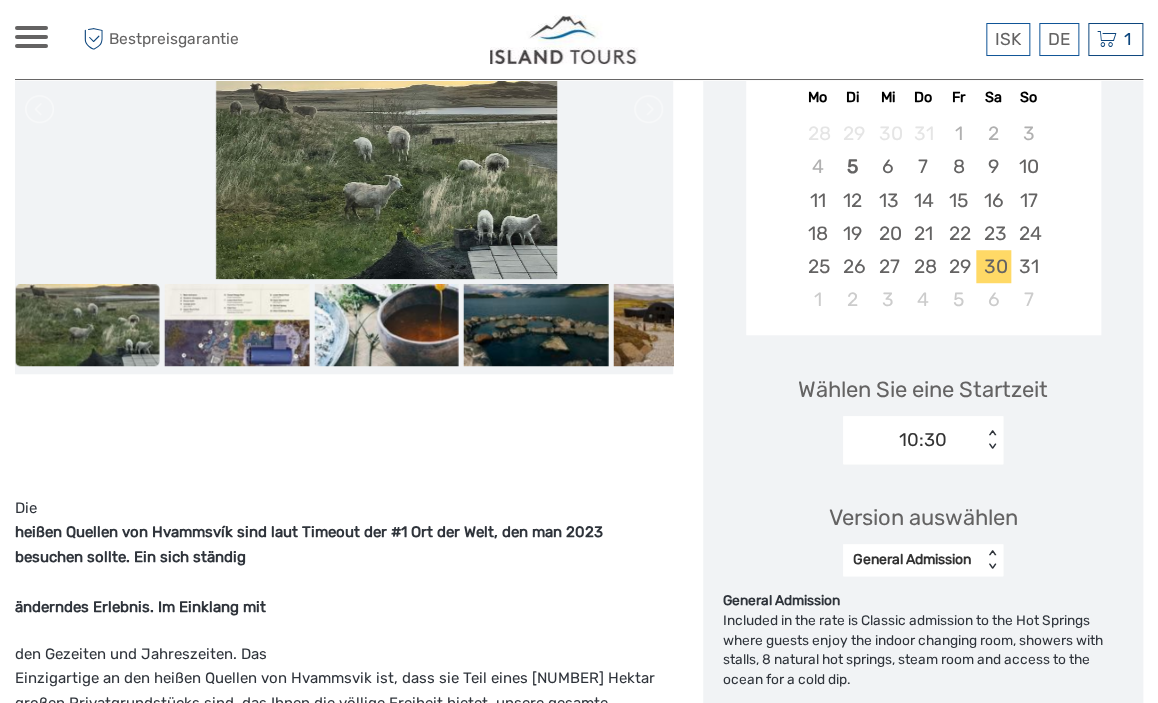 click on "< >" at bounding box center [992, 440] 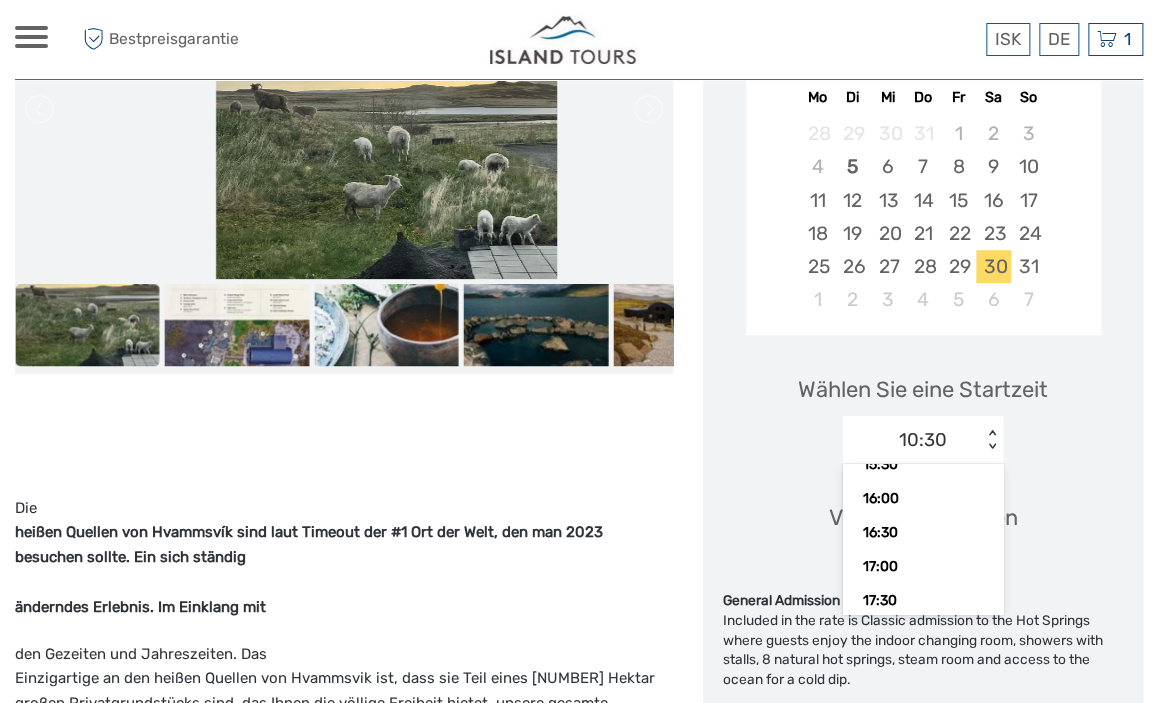 scroll, scrollTop: 480, scrollLeft: 0, axis: vertical 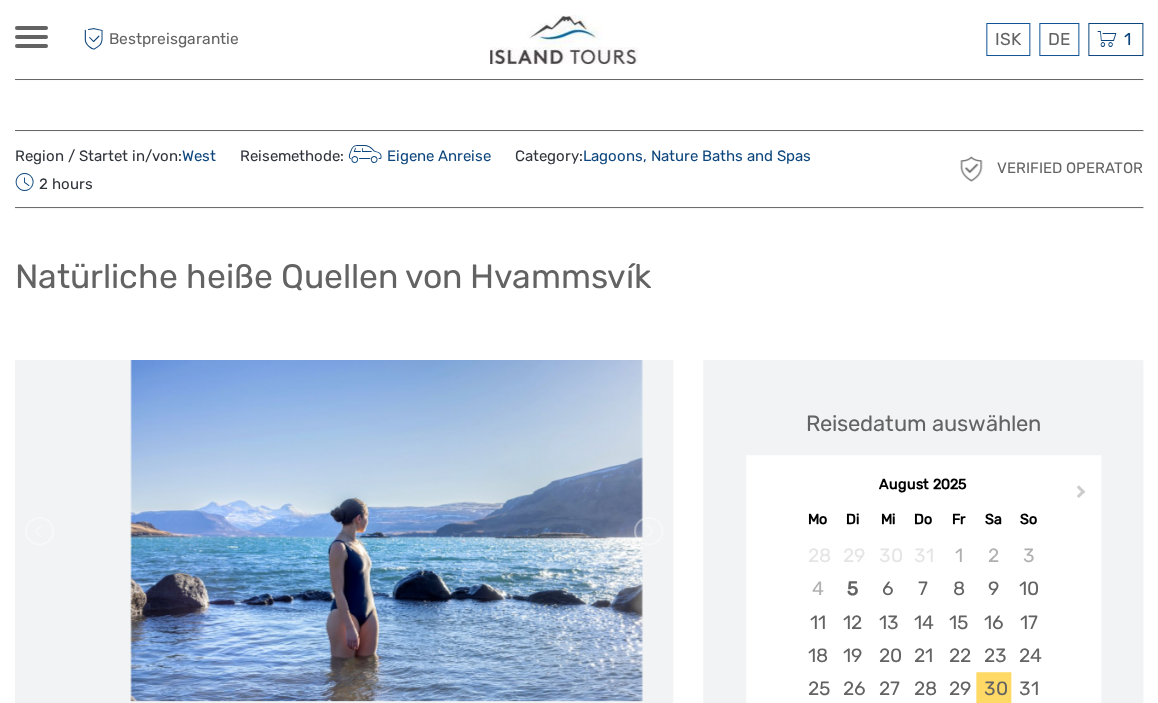 click on "Eigene Anreise" at bounding box center (417, 156) 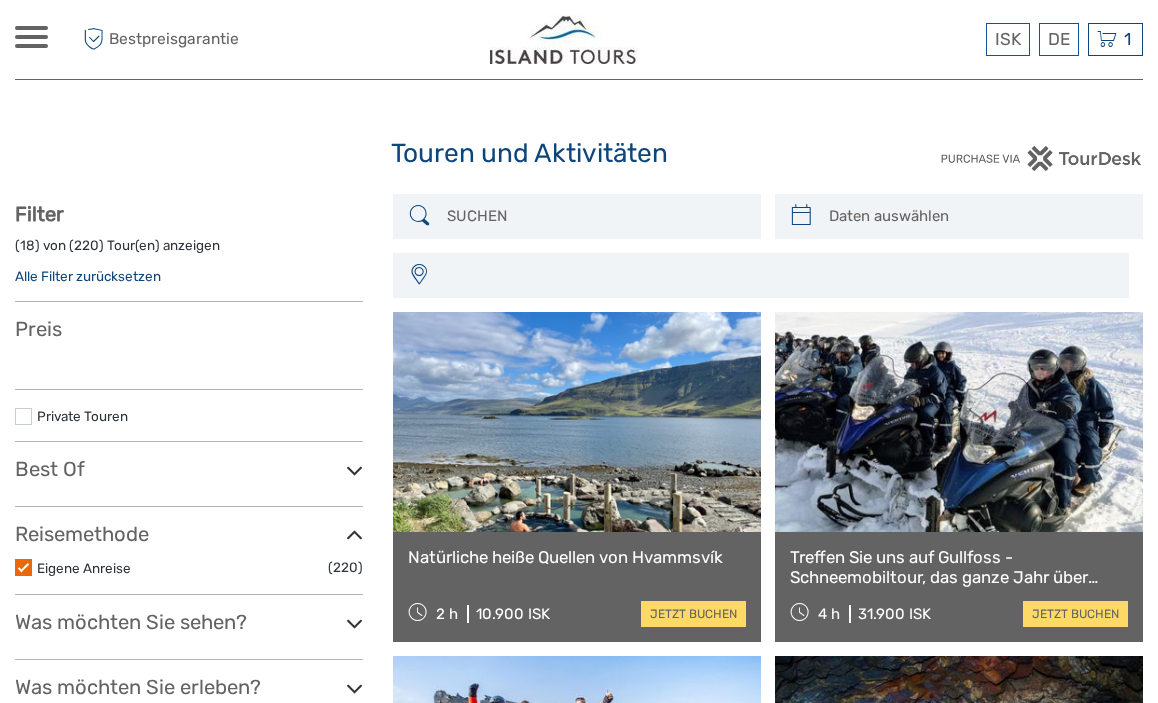 select 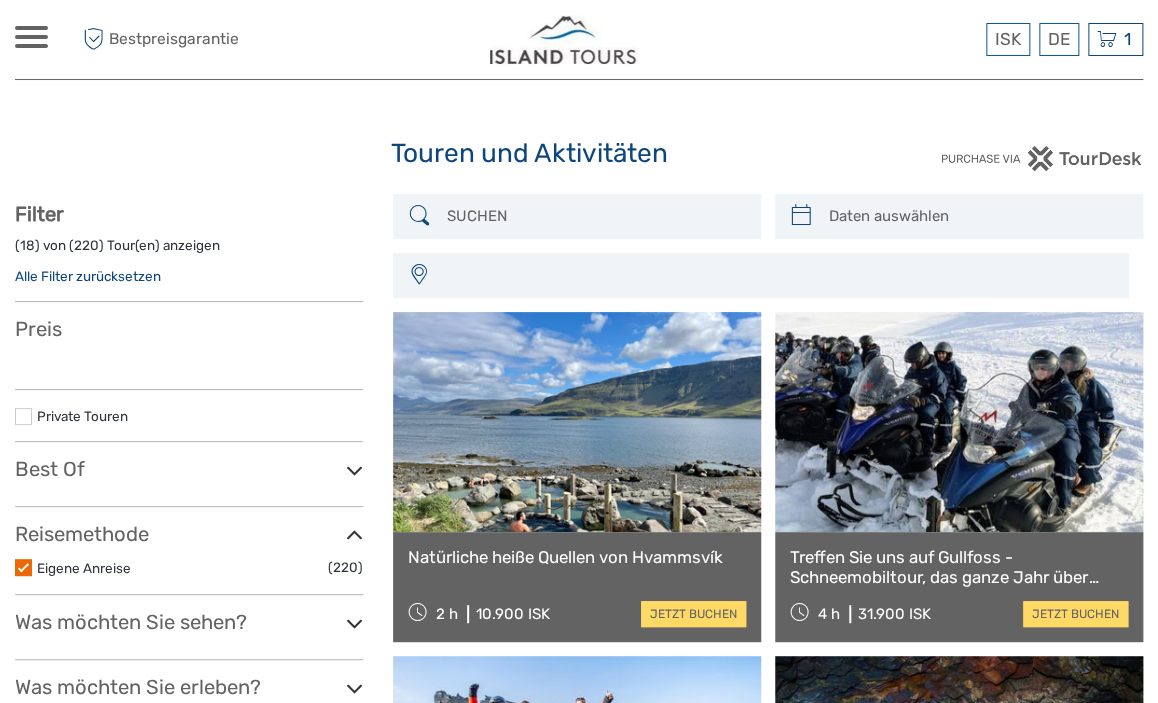 select 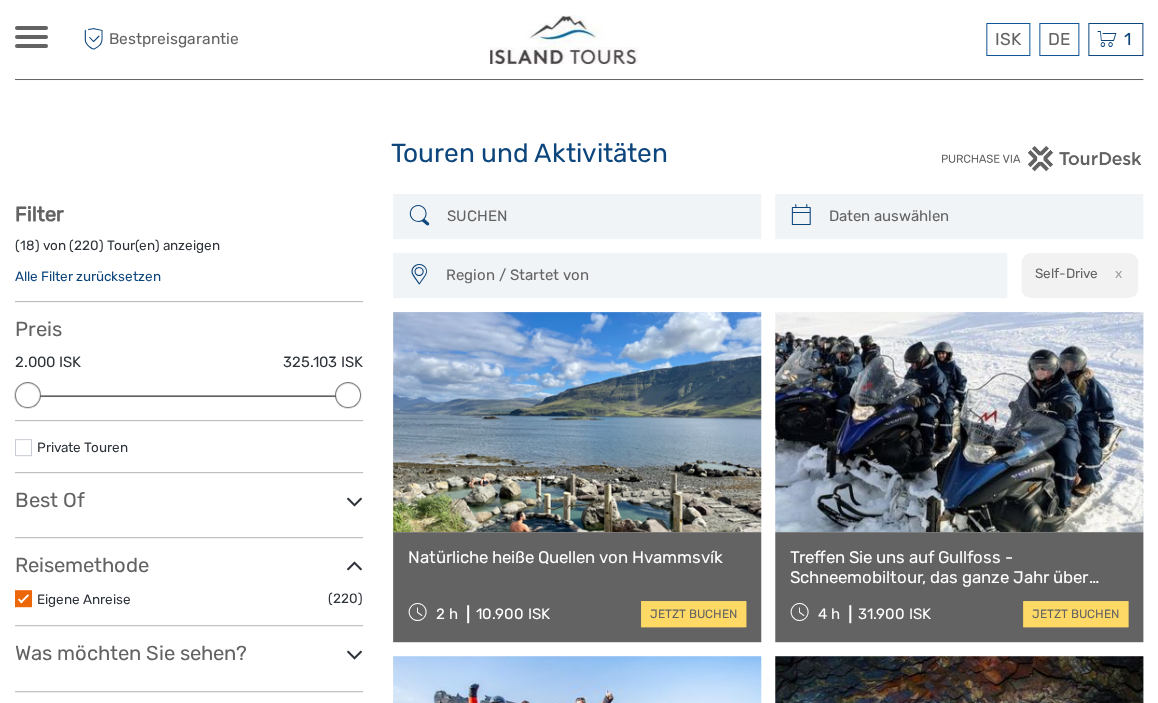 scroll, scrollTop: 0, scrollLeft: 0, axis: both 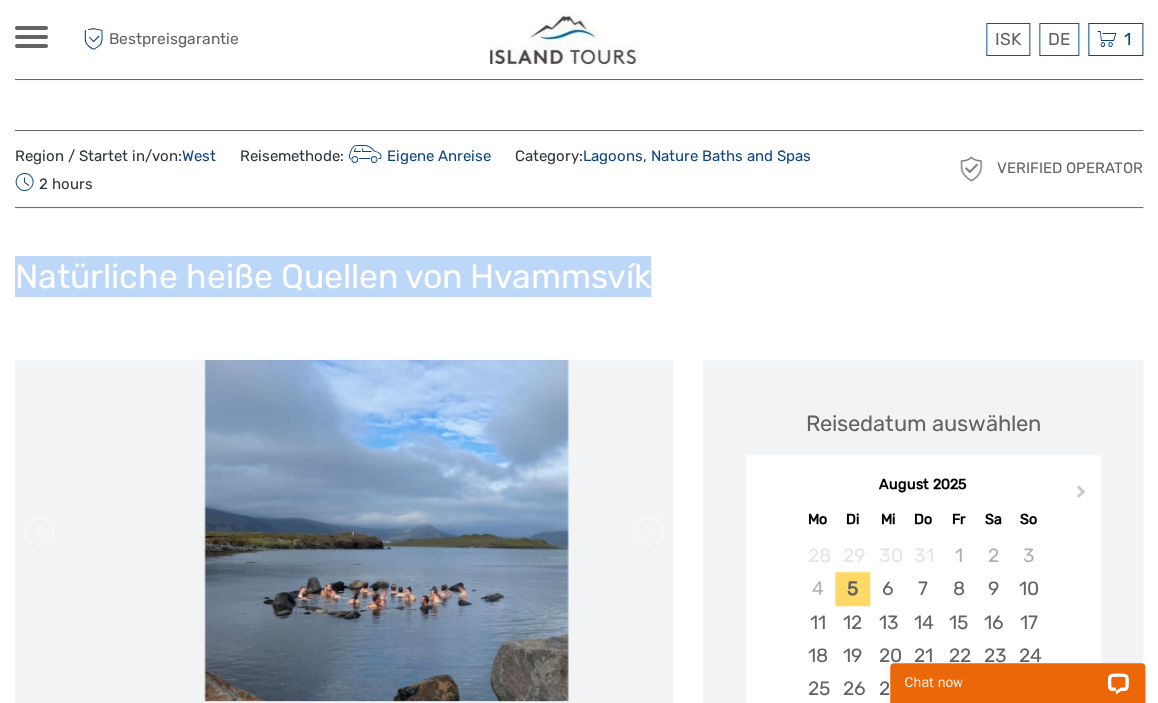 drag, startPoint x: 24, startPoint y: 266, endPoint x: 814, endPoint y: 294, distance: 790.49603 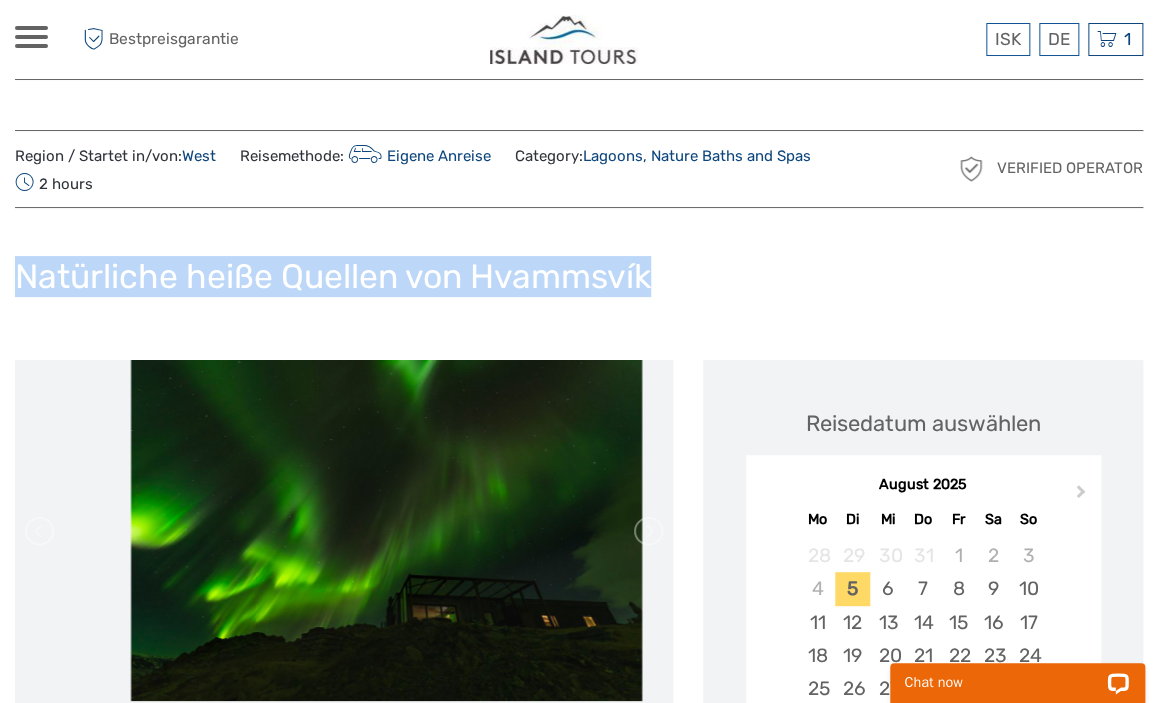 click on "Natürliche heiße Quellen von Hvammsvík" at bounding box center [333, 276] 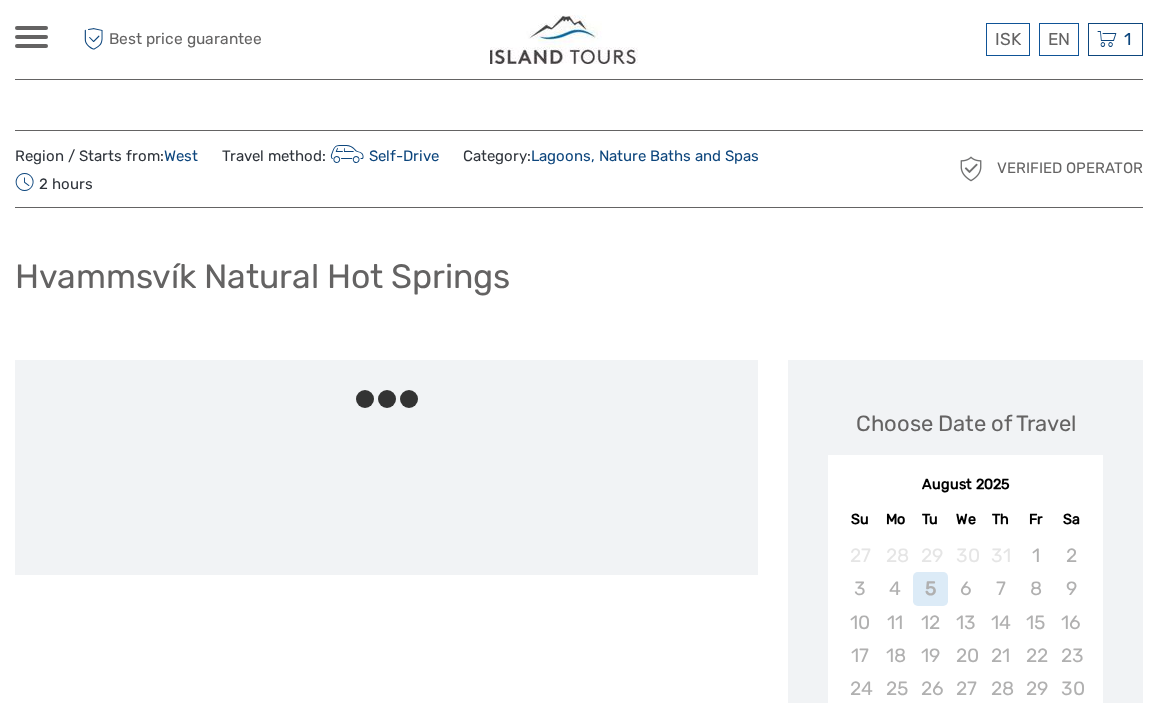 scroll, scrollTop: 844, scrollLeft: 0, axis: vertical 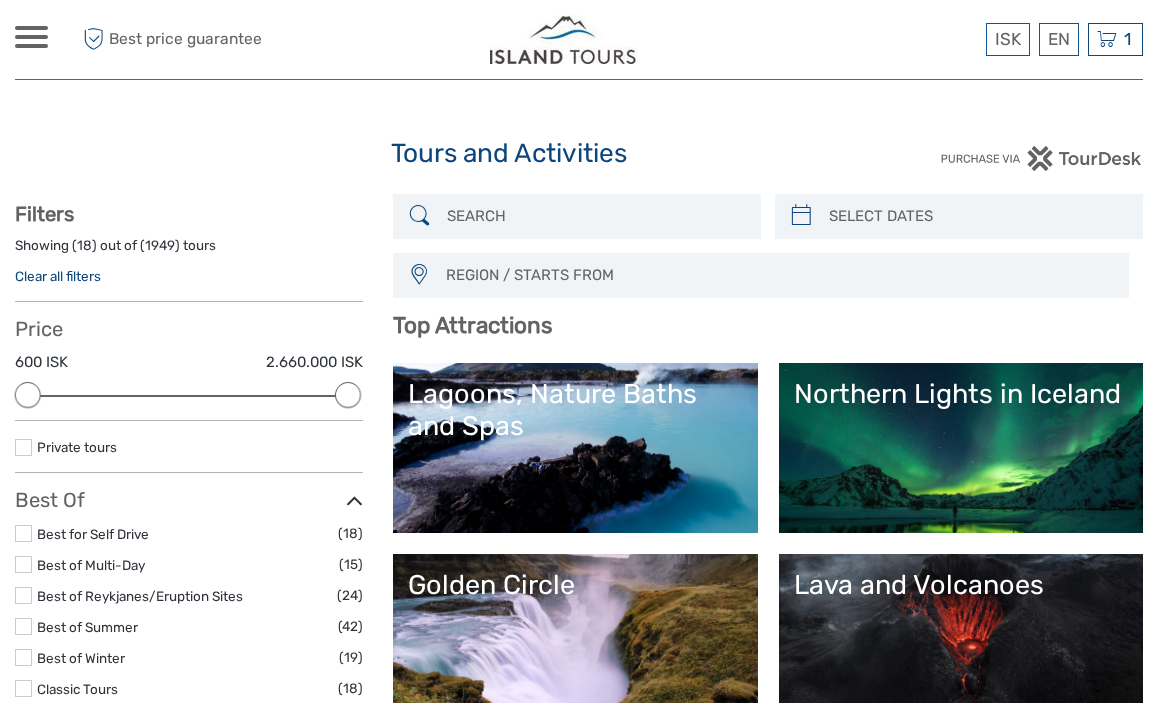 select 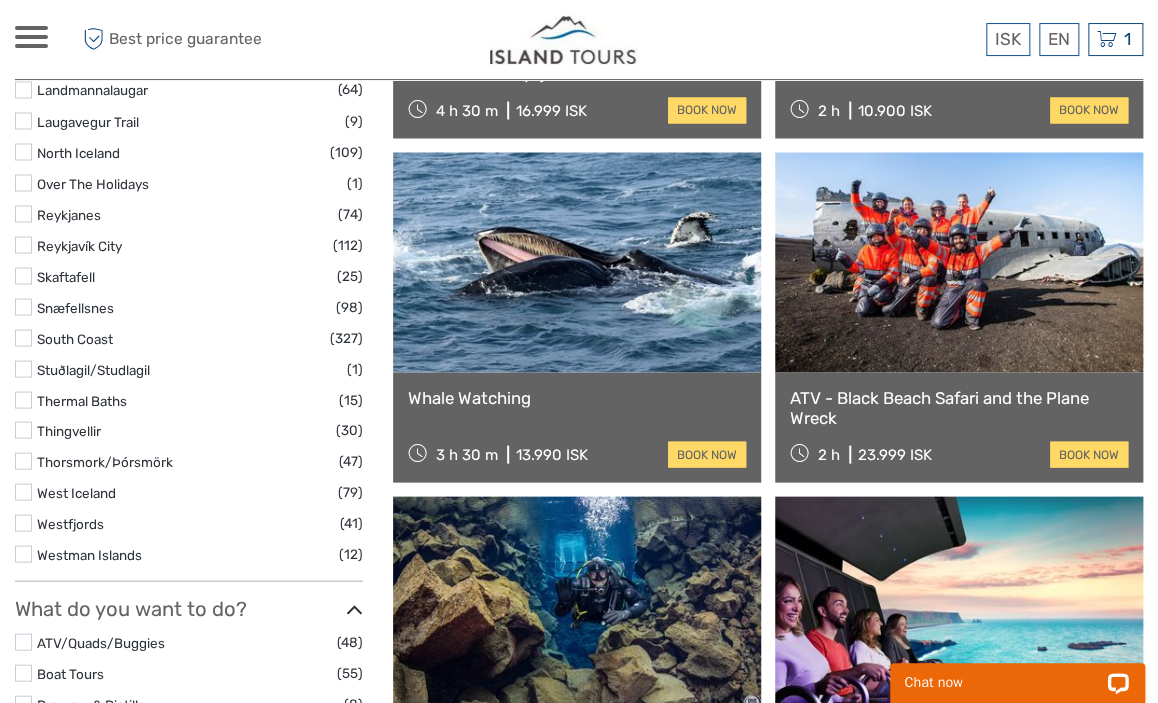 scroll, scrollTop: 1372, scrollLeft: 0, axis: vertical 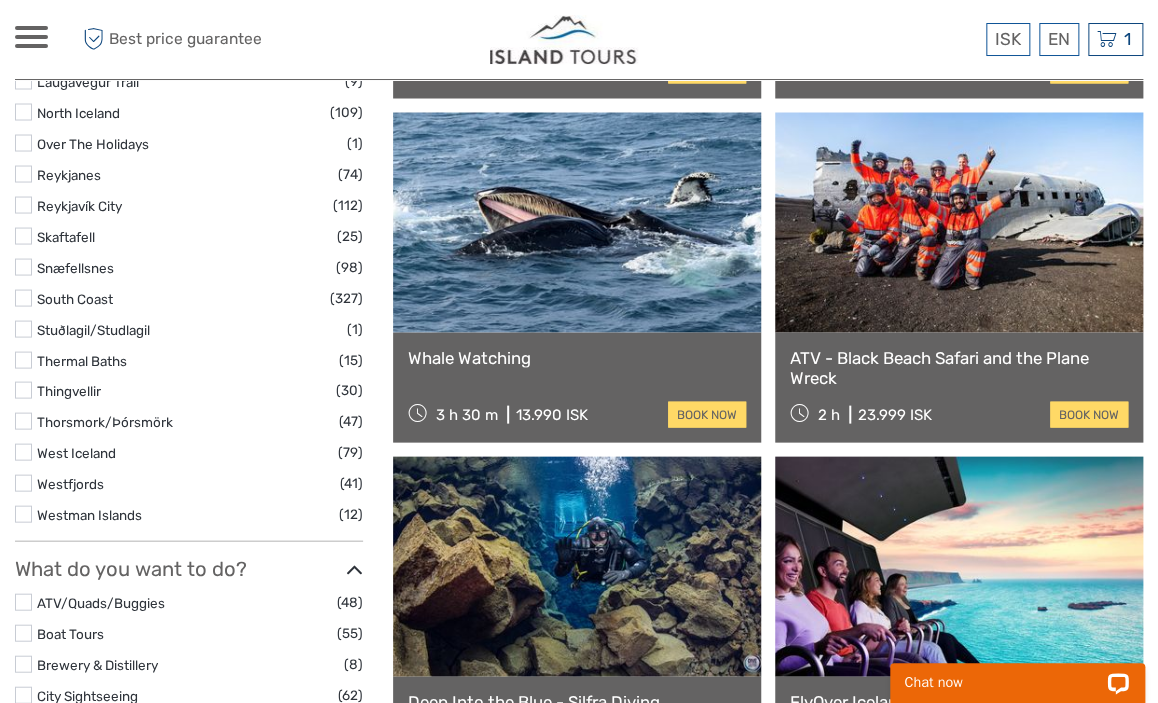 click at bounding box center [959, 222] 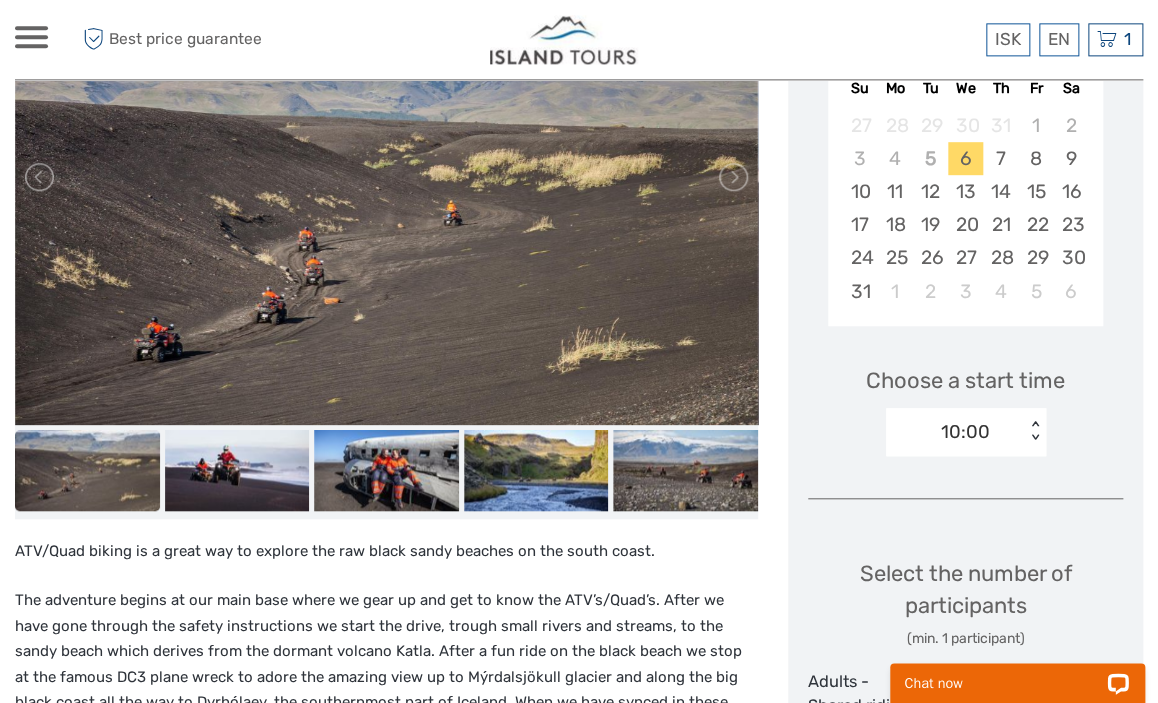 scroll, scrollTop: 422, scrollLeft: 0, axis: vertical 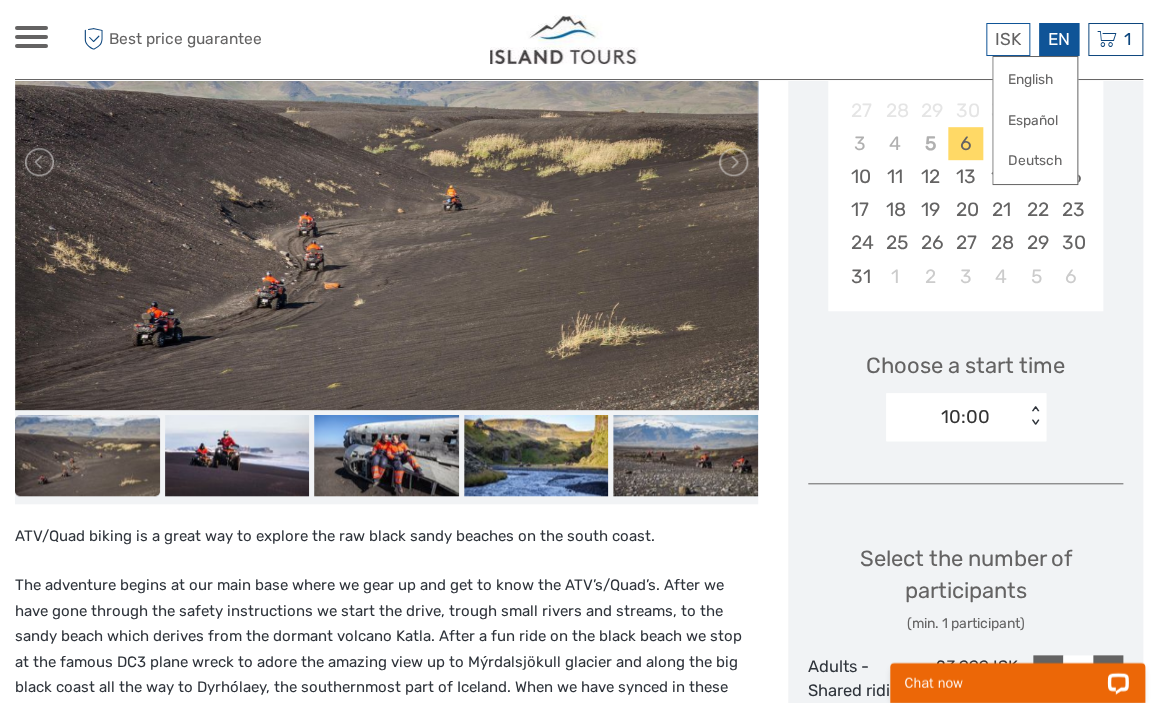 click on "EN
English
Español
Deutsch" at bounding box center [1059, 39] 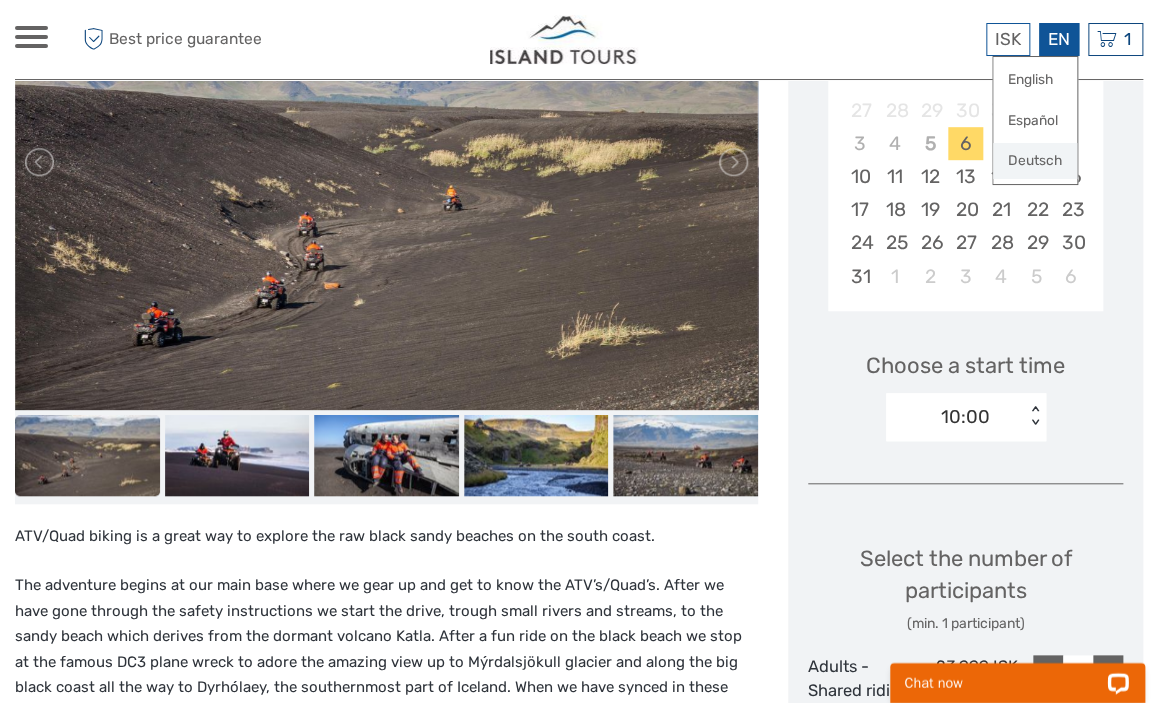 click on "Deutsch" at bounding box center [1035, 161] 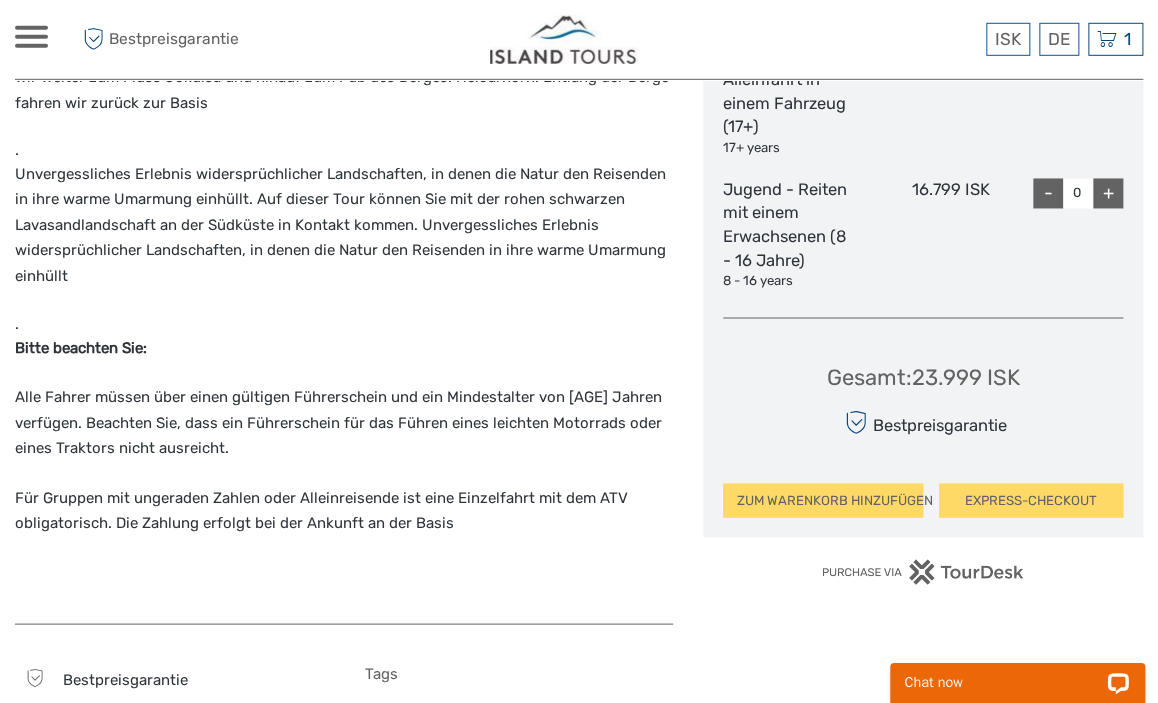 scroll, scrollTop: 1161, scrollLeft: 0, axis: vertical 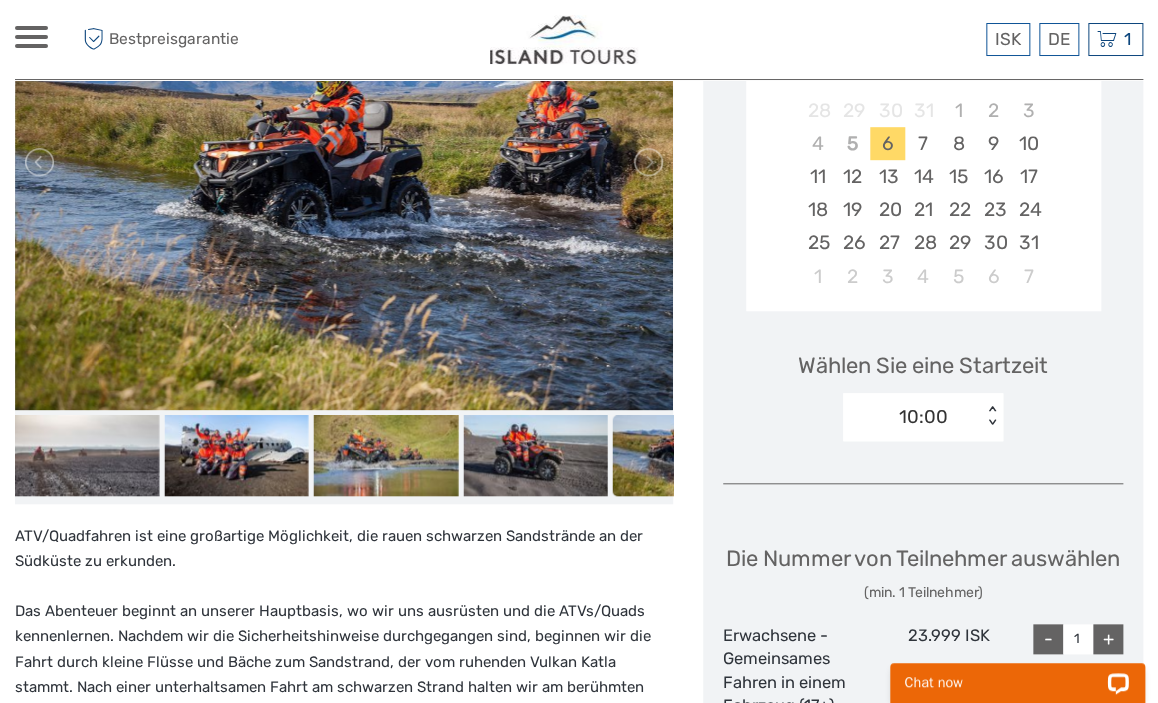 click at bounding box center [386, 162] 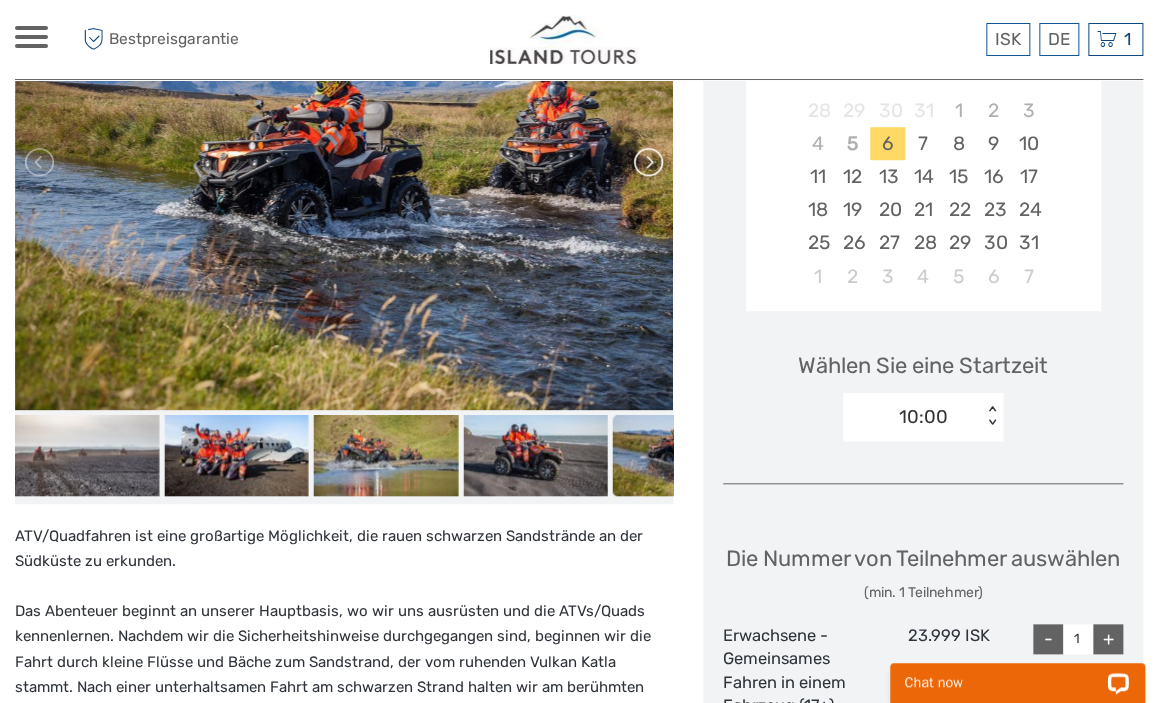 click at bounding box center (647, 162) 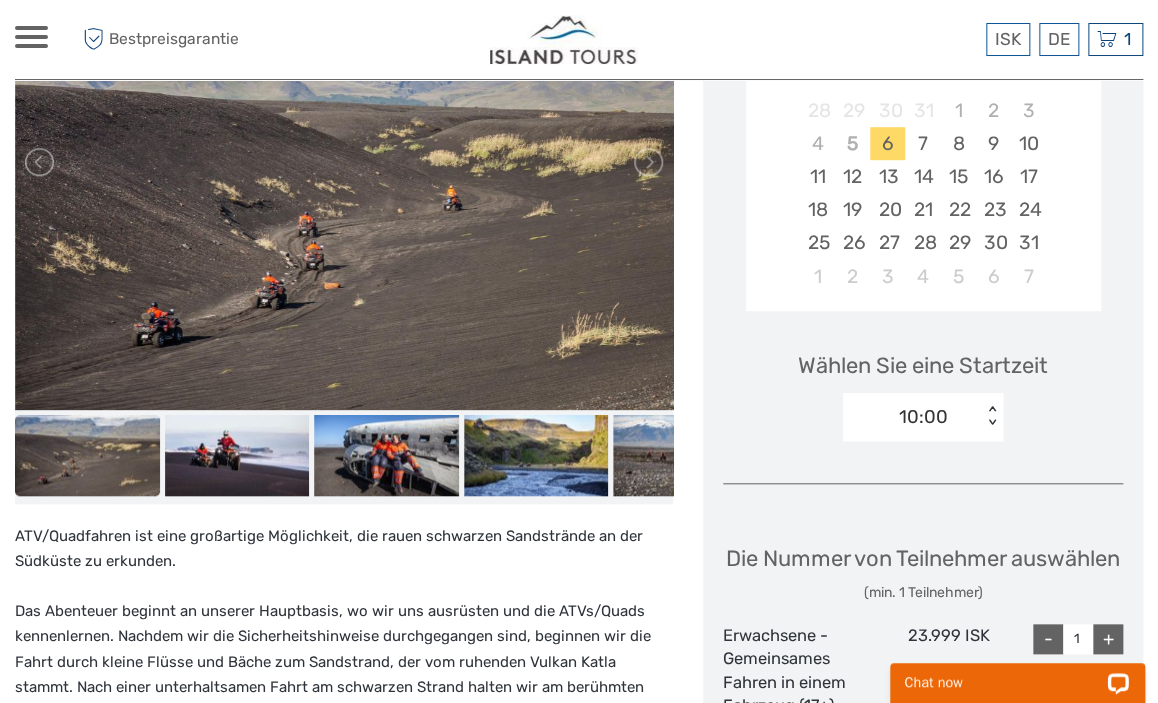 click at bounding box center (647, 162) 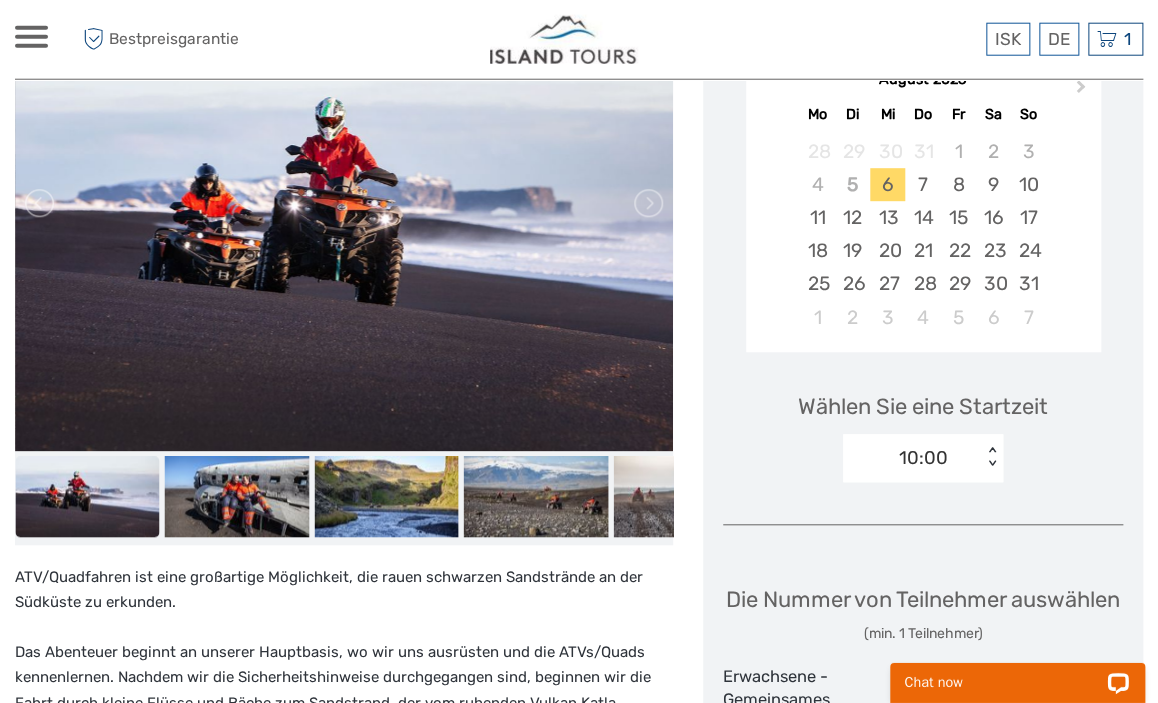scroll, scrollTop: 316, scrollLeft: 0, axis: vertical 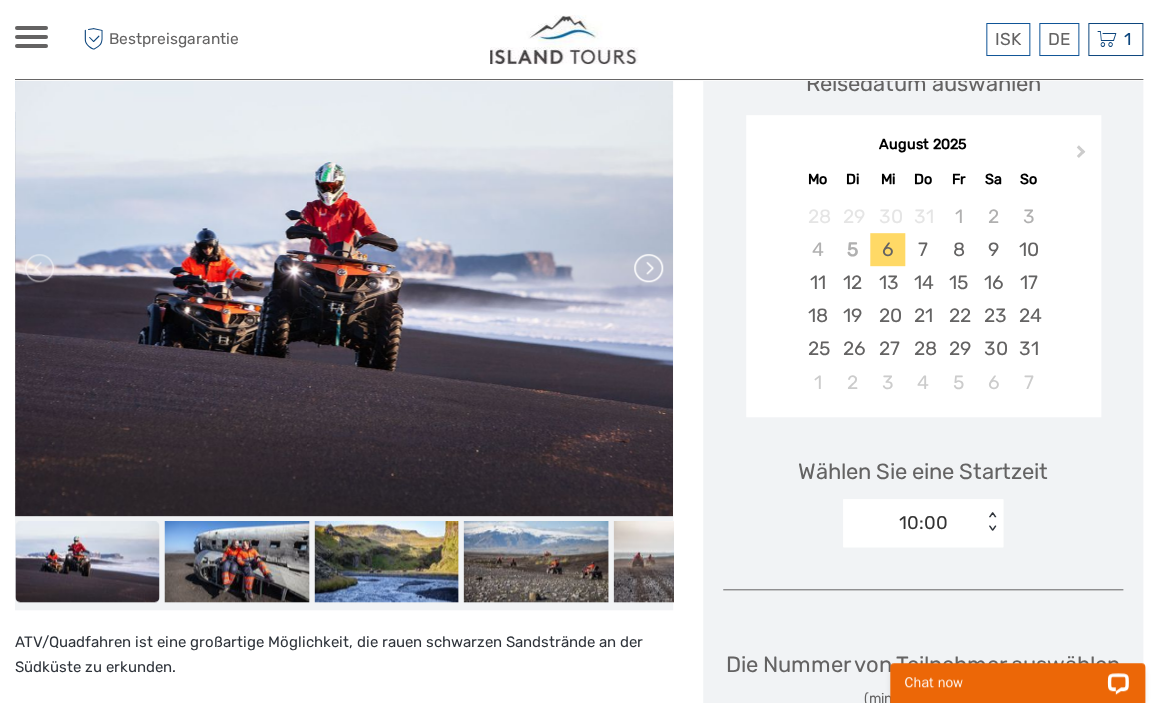 click at bounding box center [647, 268] 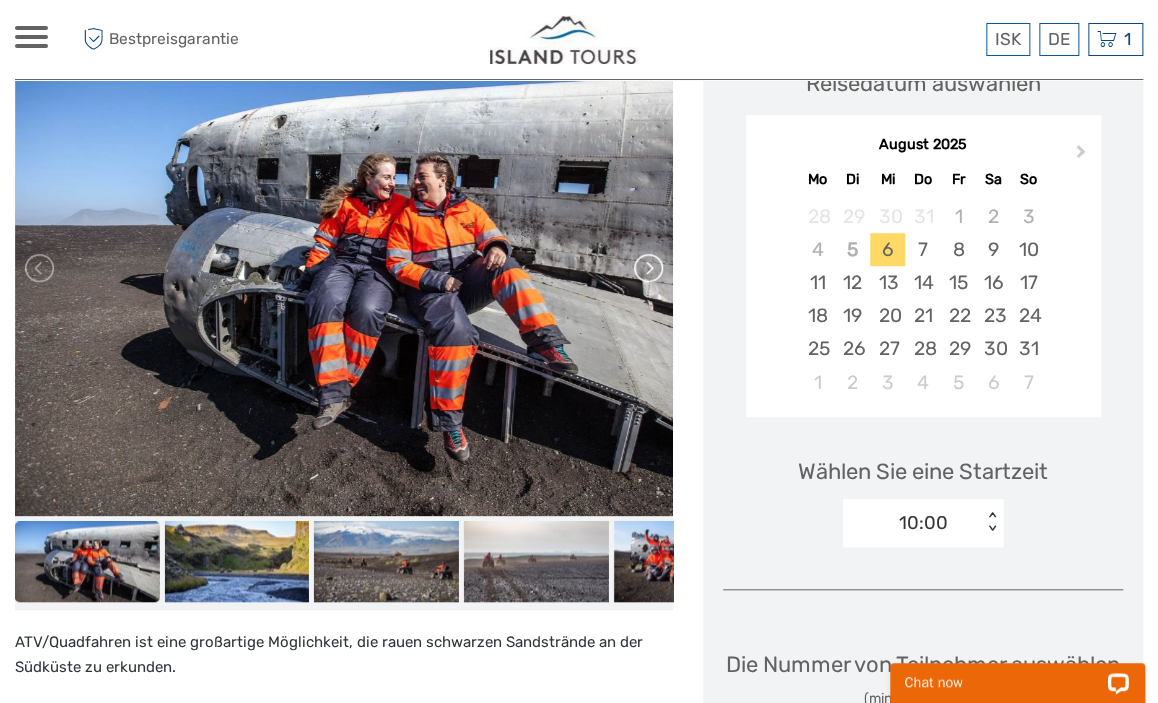 click at bounding box center (647, 268) 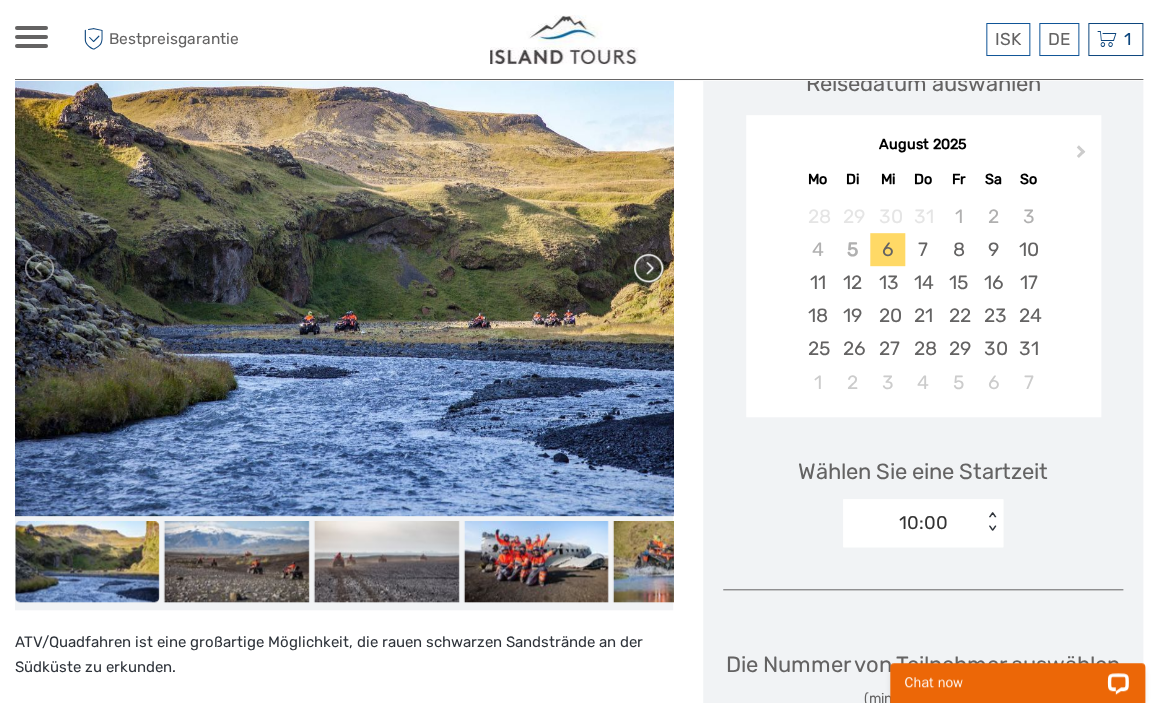 click at bounding box center [647, 268] 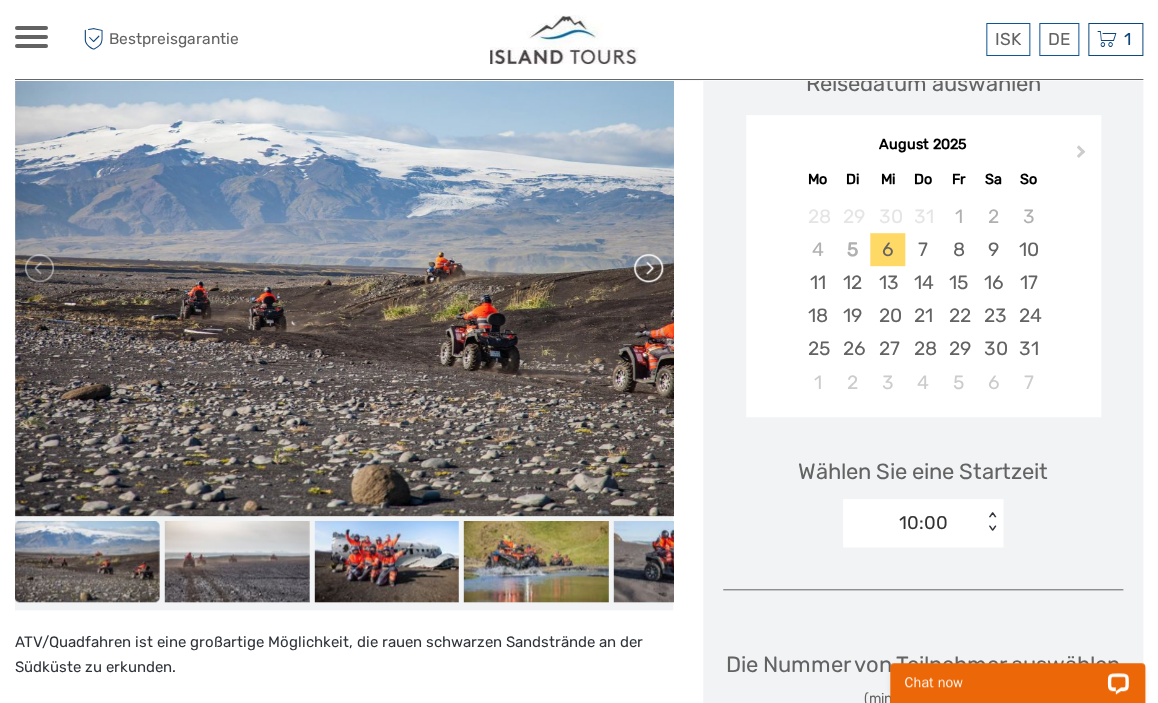 click at bounding box center (647, 268) 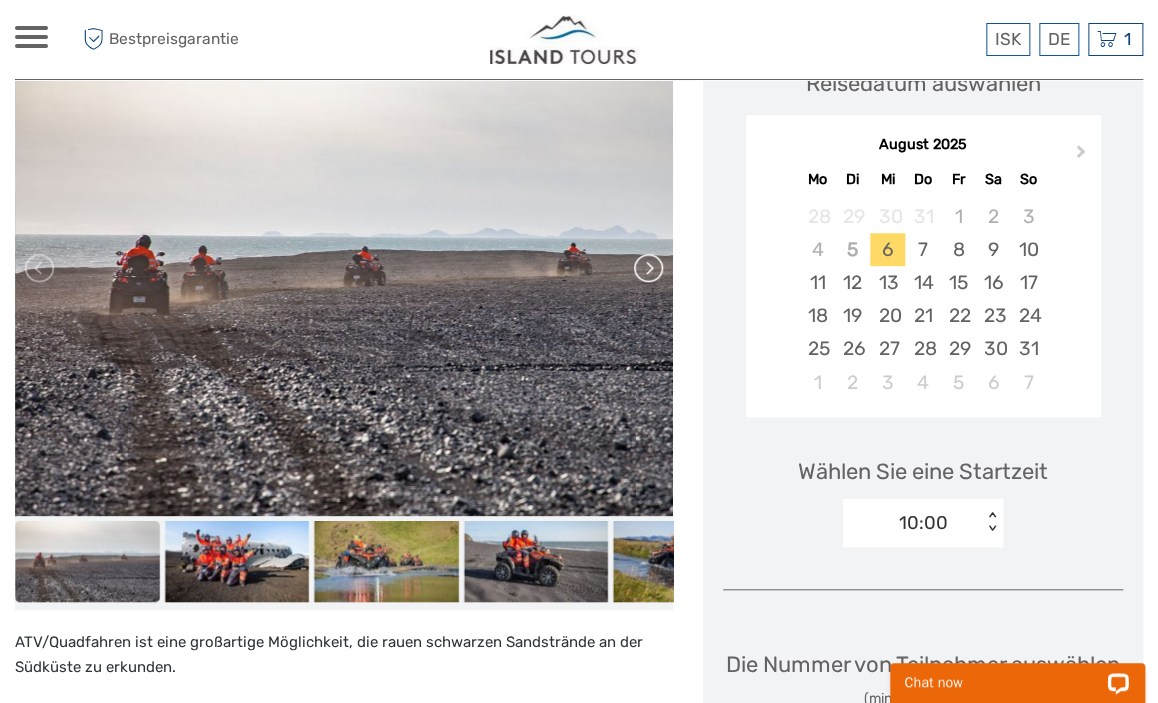 click at bounding box center (647, 268) 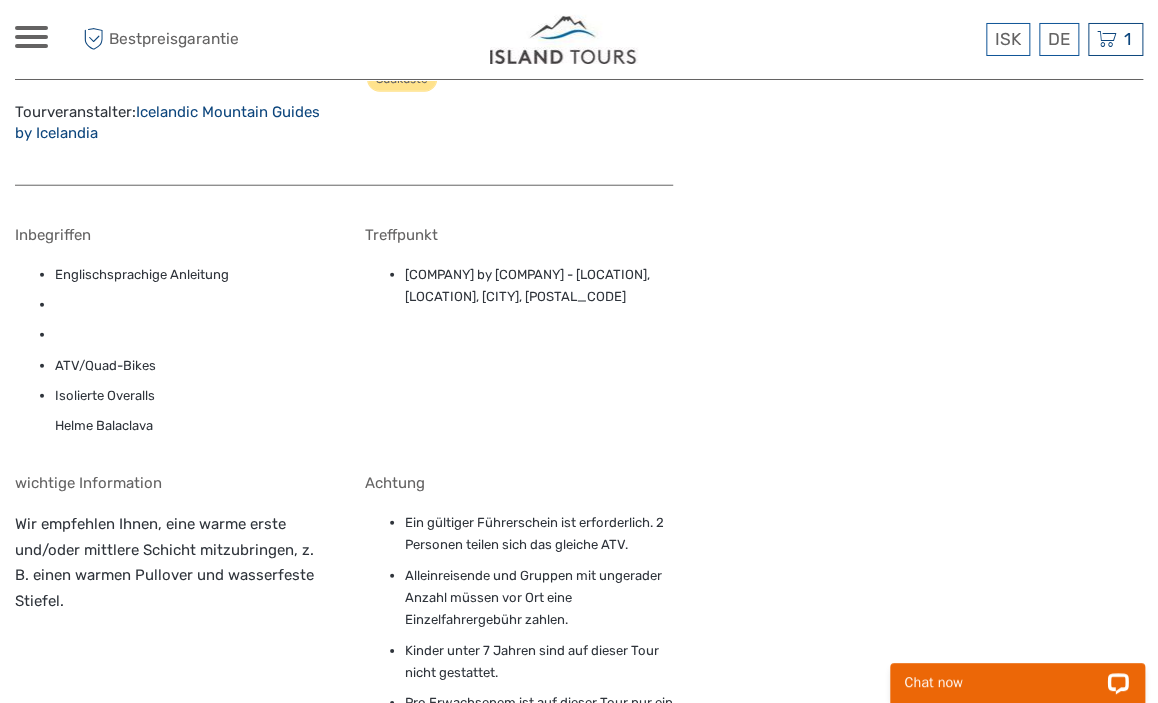 scroll, scrollTop: 1900, scrollLeft: 0, axis: vertical 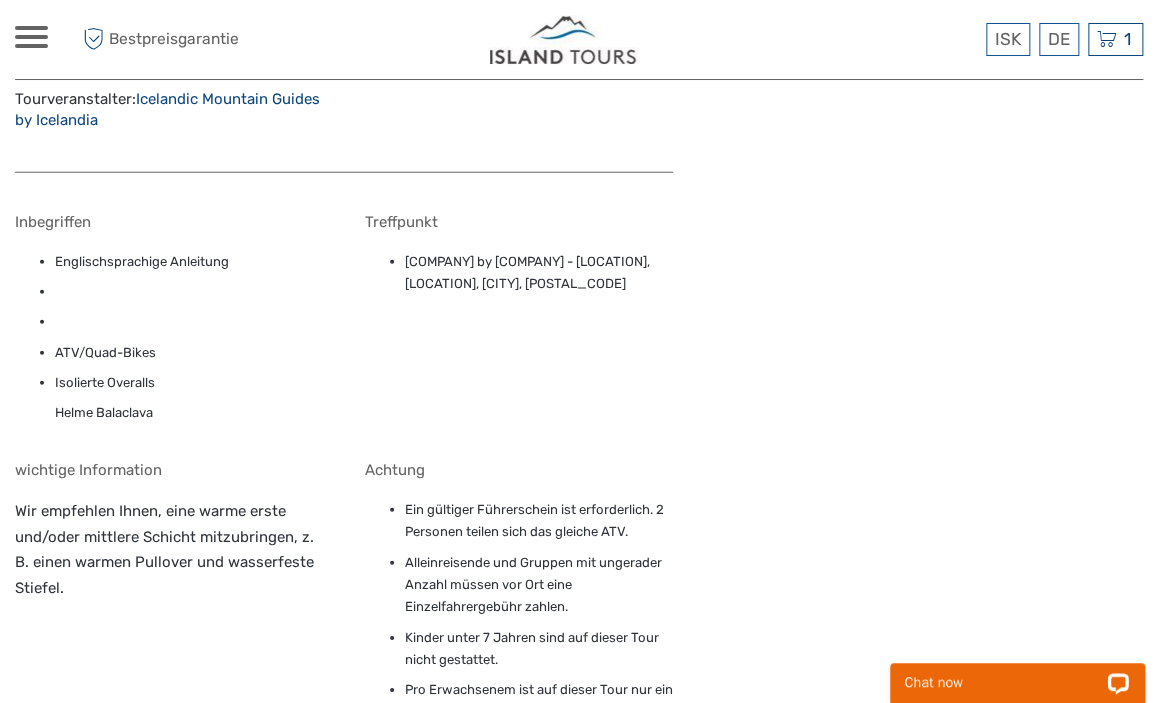 drag, startPoint x: 406, startPoint y: 259, endPoint x: 465, endPoint y: 310, distance: 77.987175 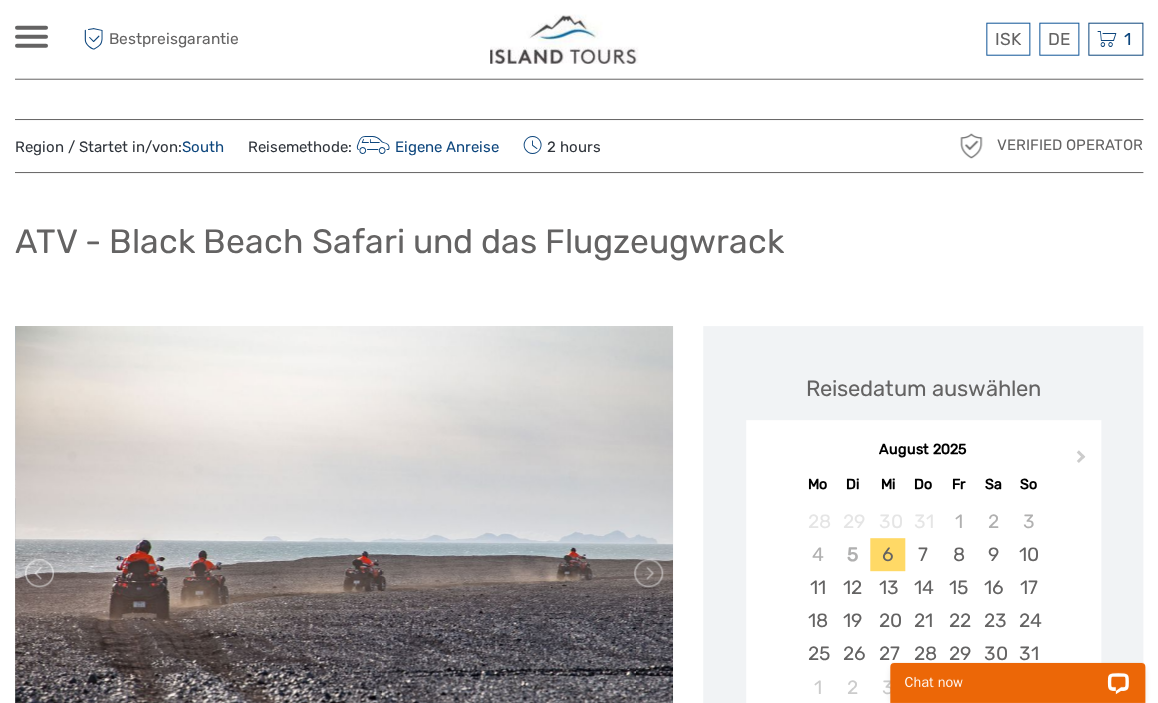 scroll, scrollTop: 0, scrollLeft: 0, axis: both 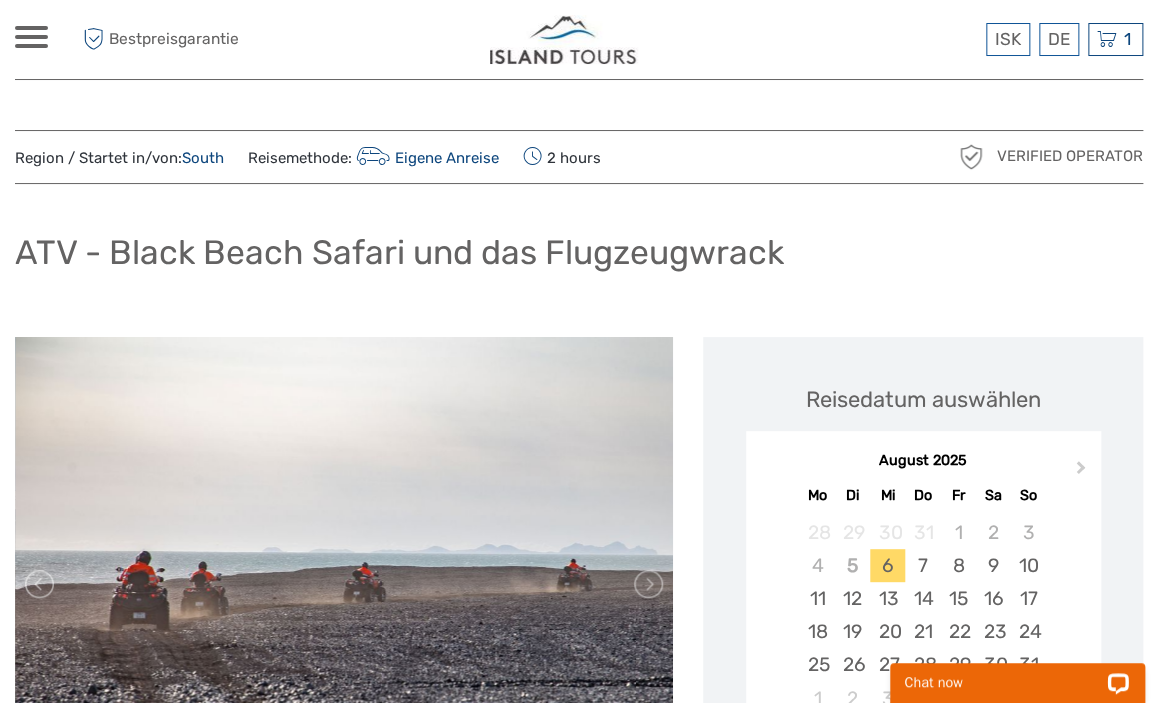 click on "ATV/Quadfahren ist eine großartige Möglichkeit, die rauen schwarzen Sandstrände an der Südküste zu erkunden.   .  .  Bitte beachten Sie:   Alle Fahrer müssen über einen gültigen Führerschein und ein Mindestalter von 17 Jahren verfügen. Beachten Sie, dass ein Führerschein für das Führen eines leichten Motorrads oder eines Traktors nicht ausreicht.
8" at bounding box center [359, 1554] 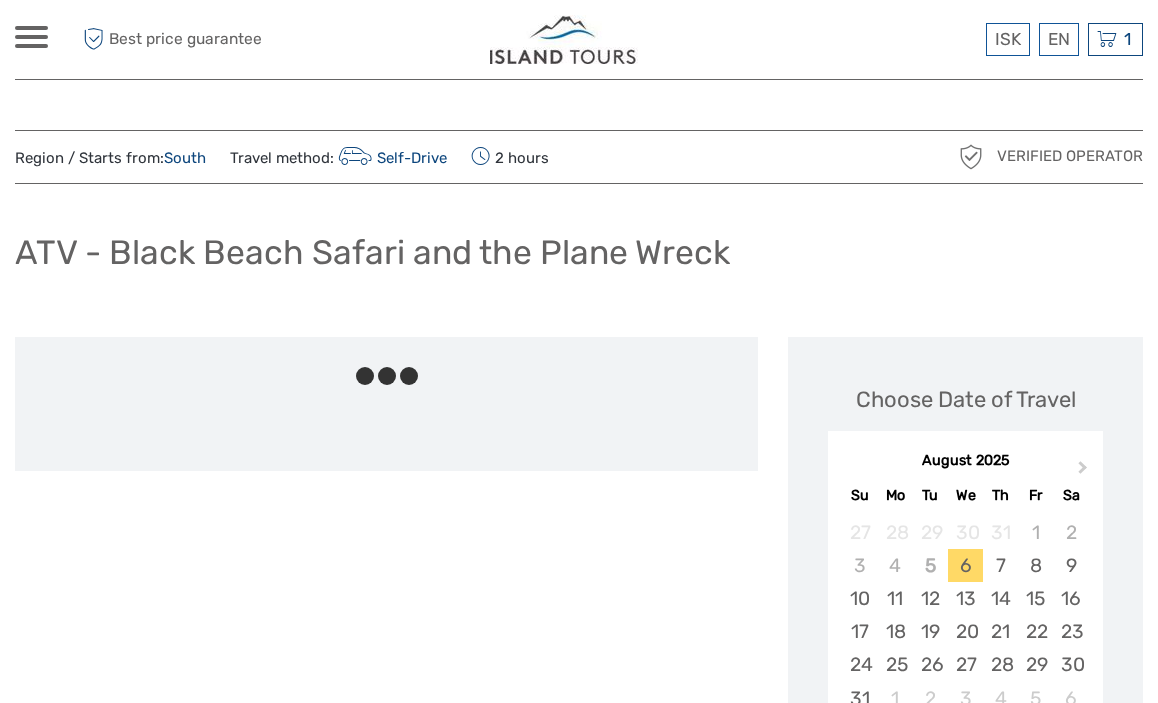scroll, scrollTop: 422, scrollLeft: 0, axis: vertical 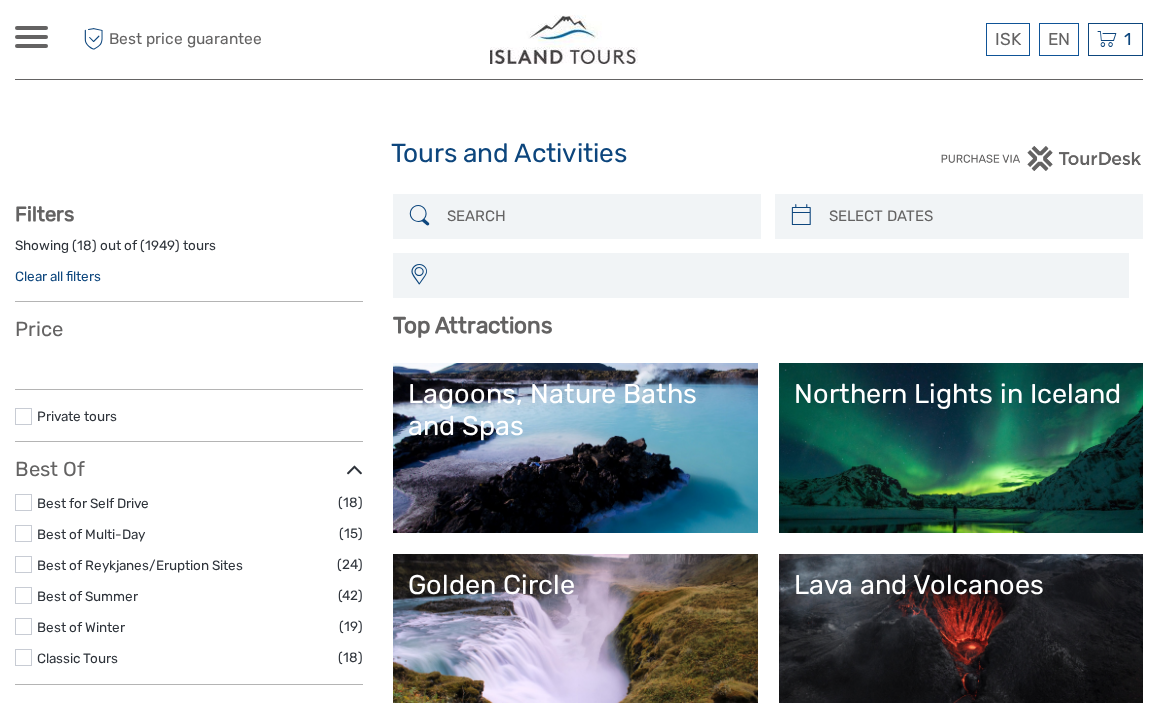 select 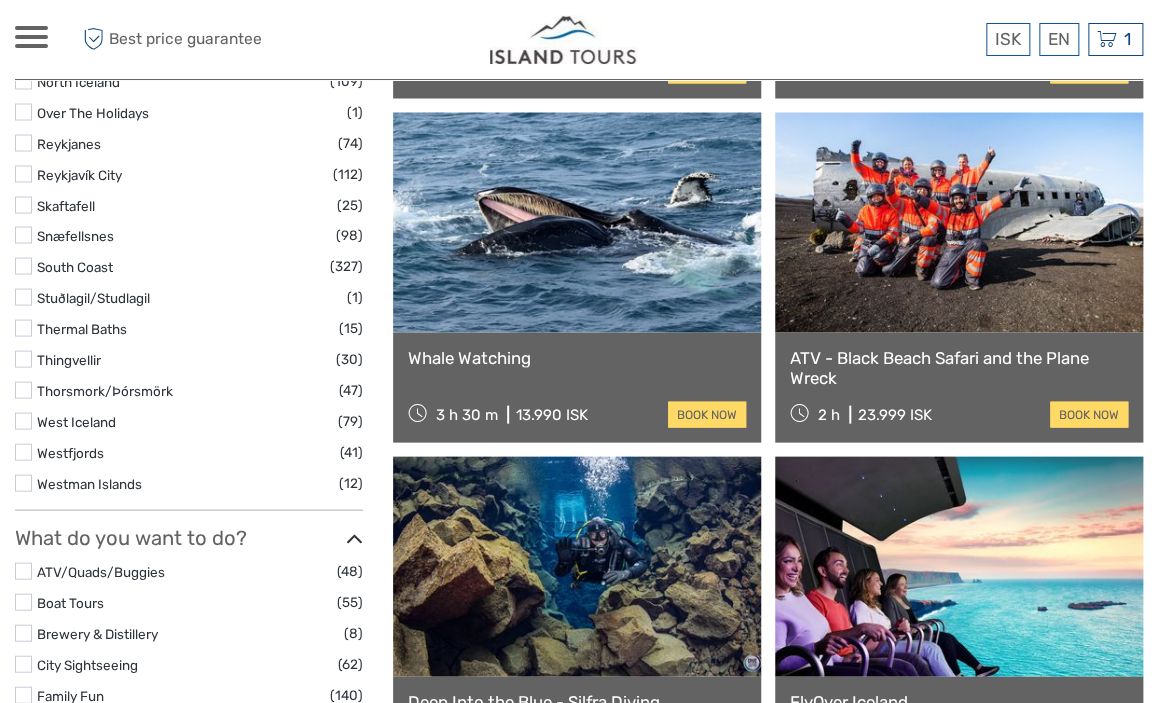 scroll, scrollTop: 1372, scrollLeft: 0, axis: vertical 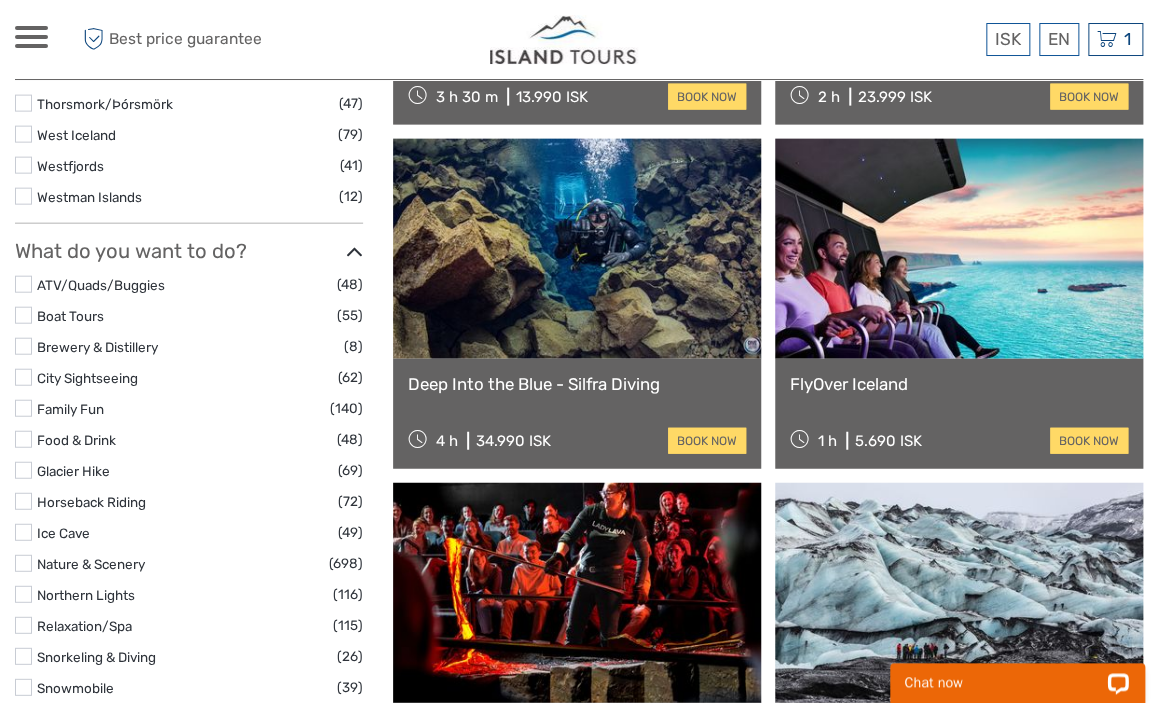 click at bounding box center (959, 249) 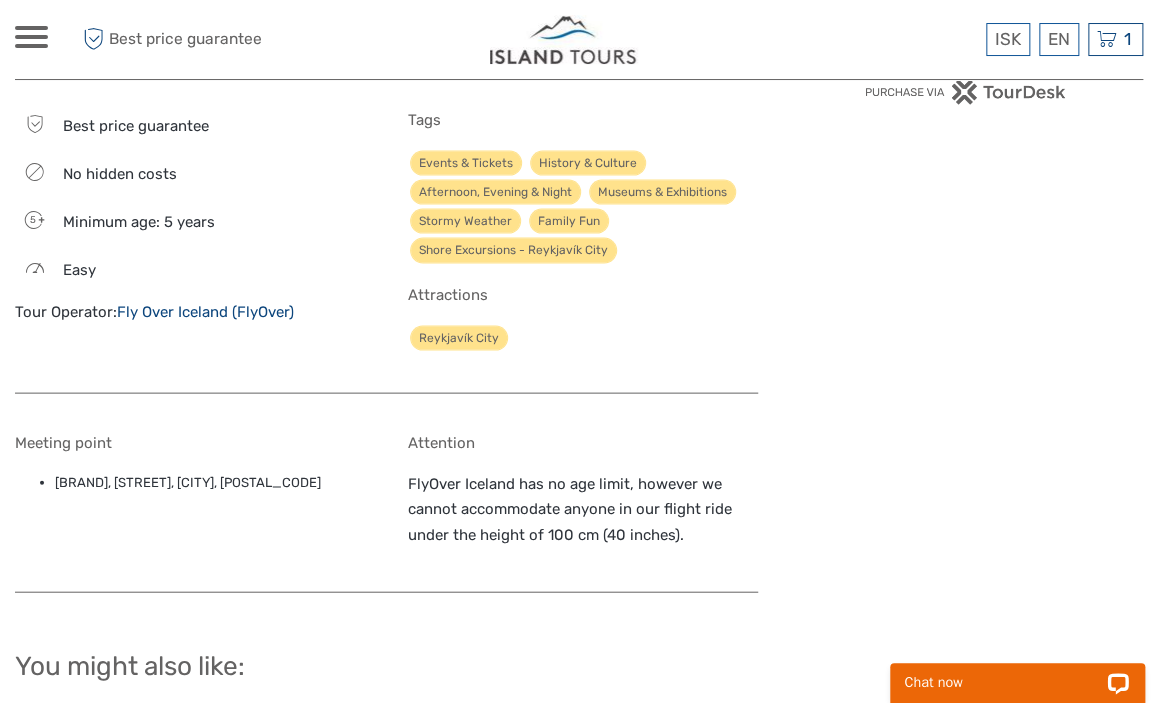 scroll, scrollTop: 1478, scrollLeft: 0, axis: vertical 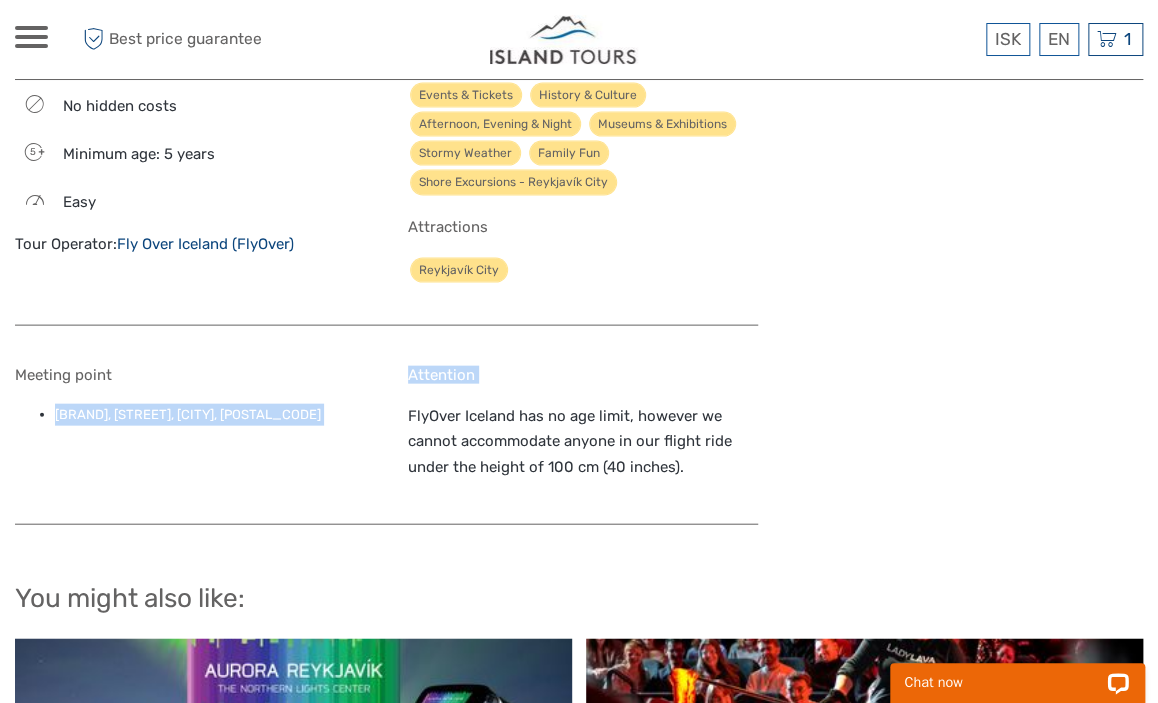 drag, startPoint x: 57, startPoint y: 413, endPoint x: 390, endPoint y: 425, distance: 333.21616 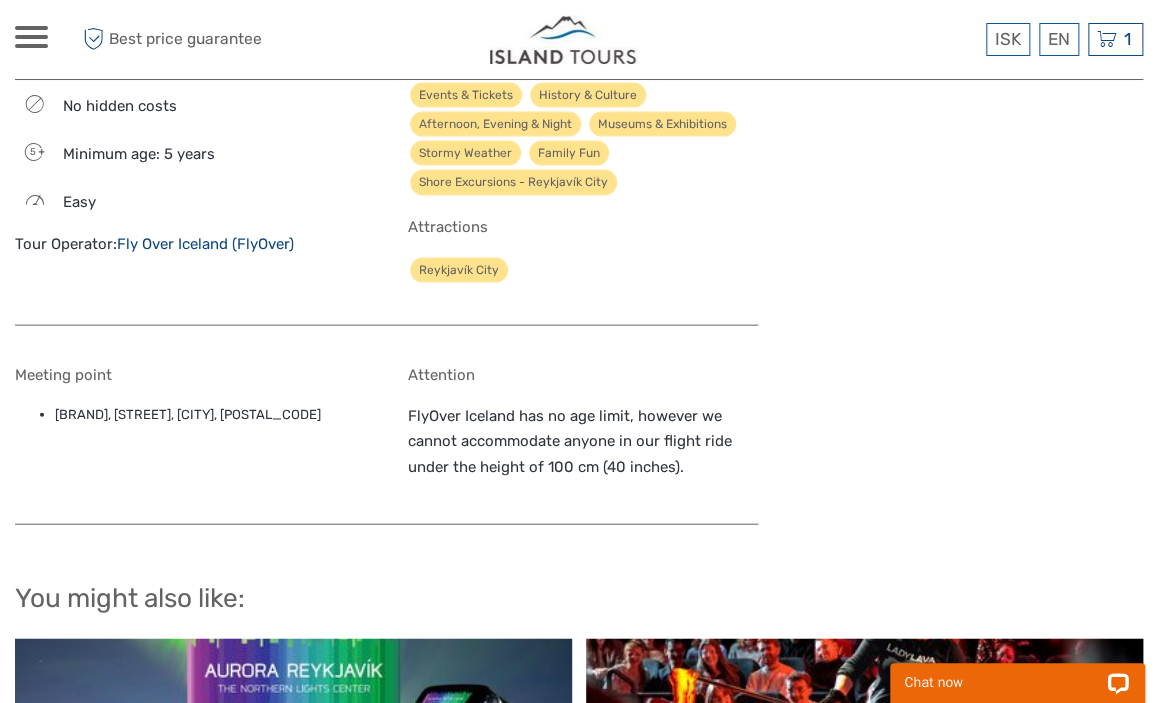 drag, startPoint x: 322, startPoint y: 411, endPoint x: 50, endPoint y: 420, distance: 272.14886 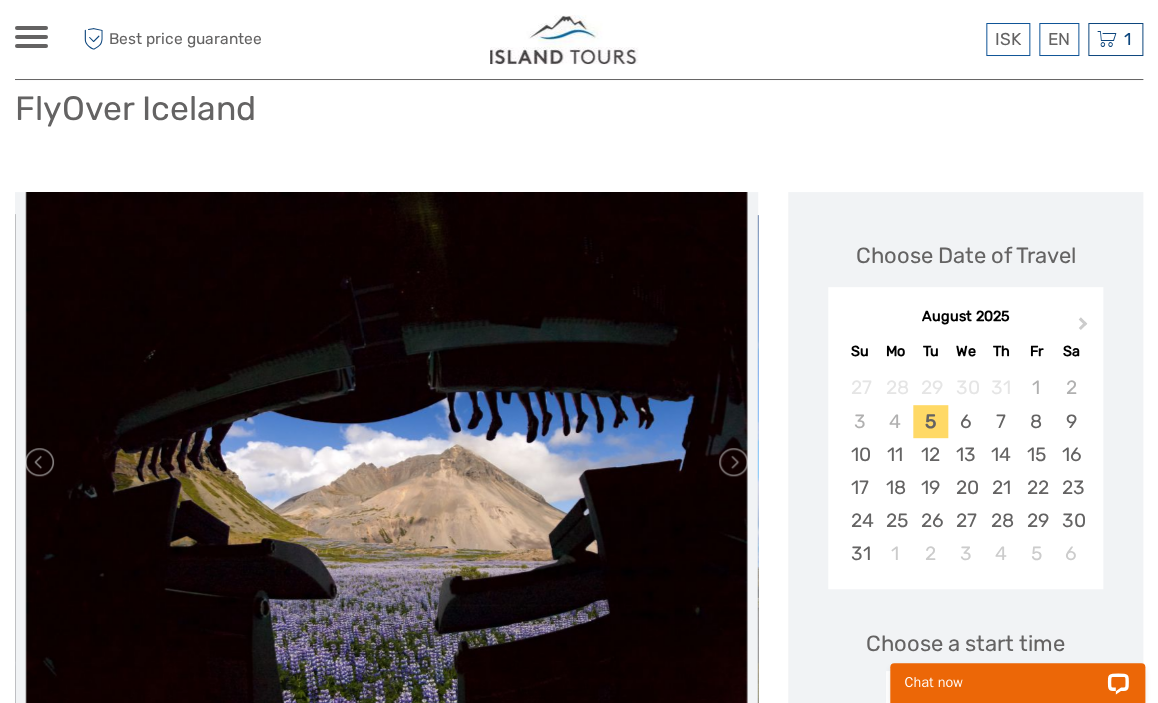 scroll, scrollTop: 0, scrollLeft: 0, axis: both 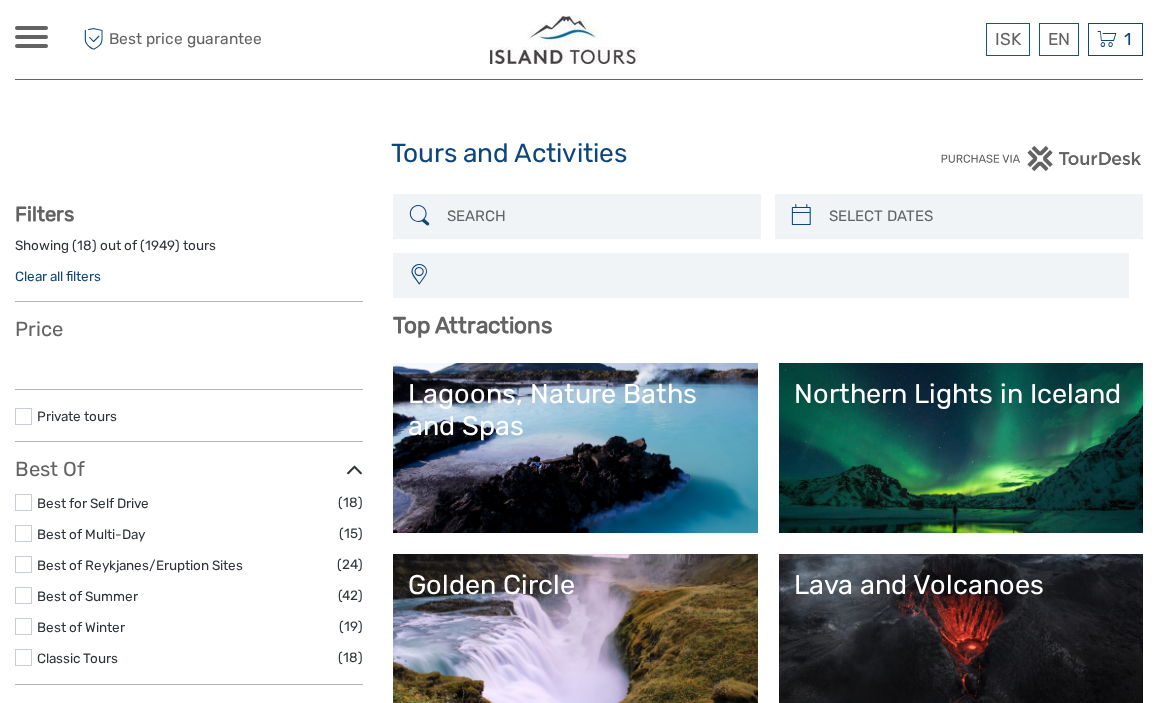 select 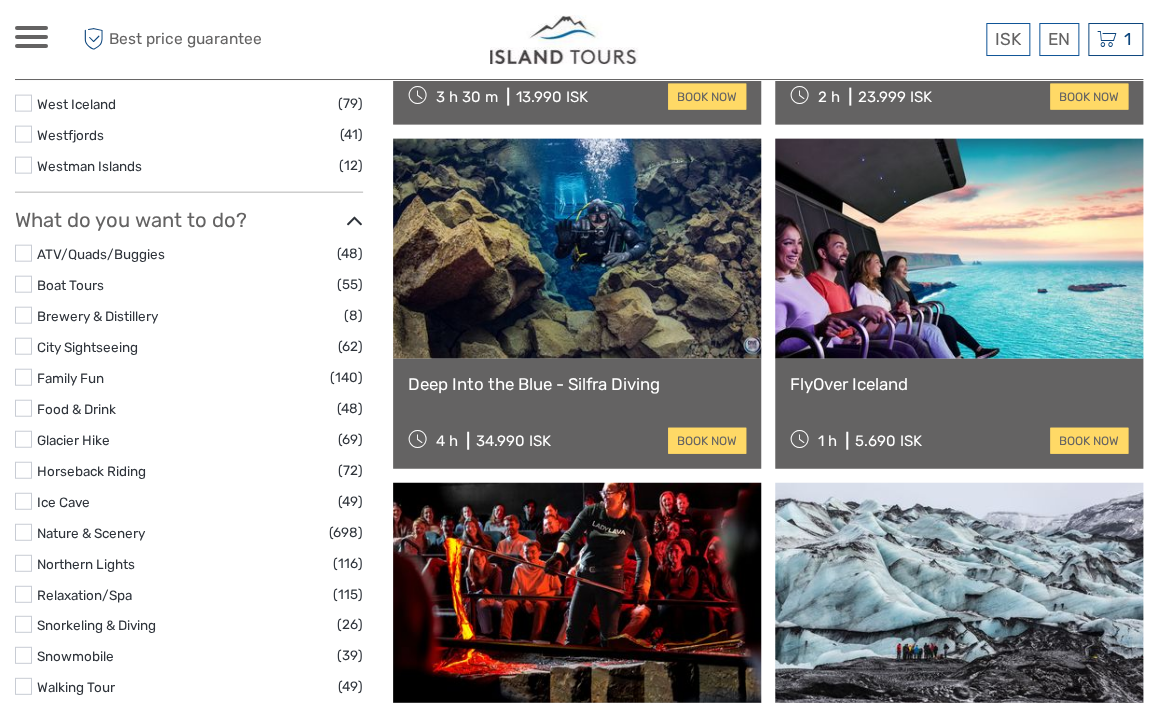 scroll, scrollTop: 1689, scrollLeft: 0, axis: vertical 